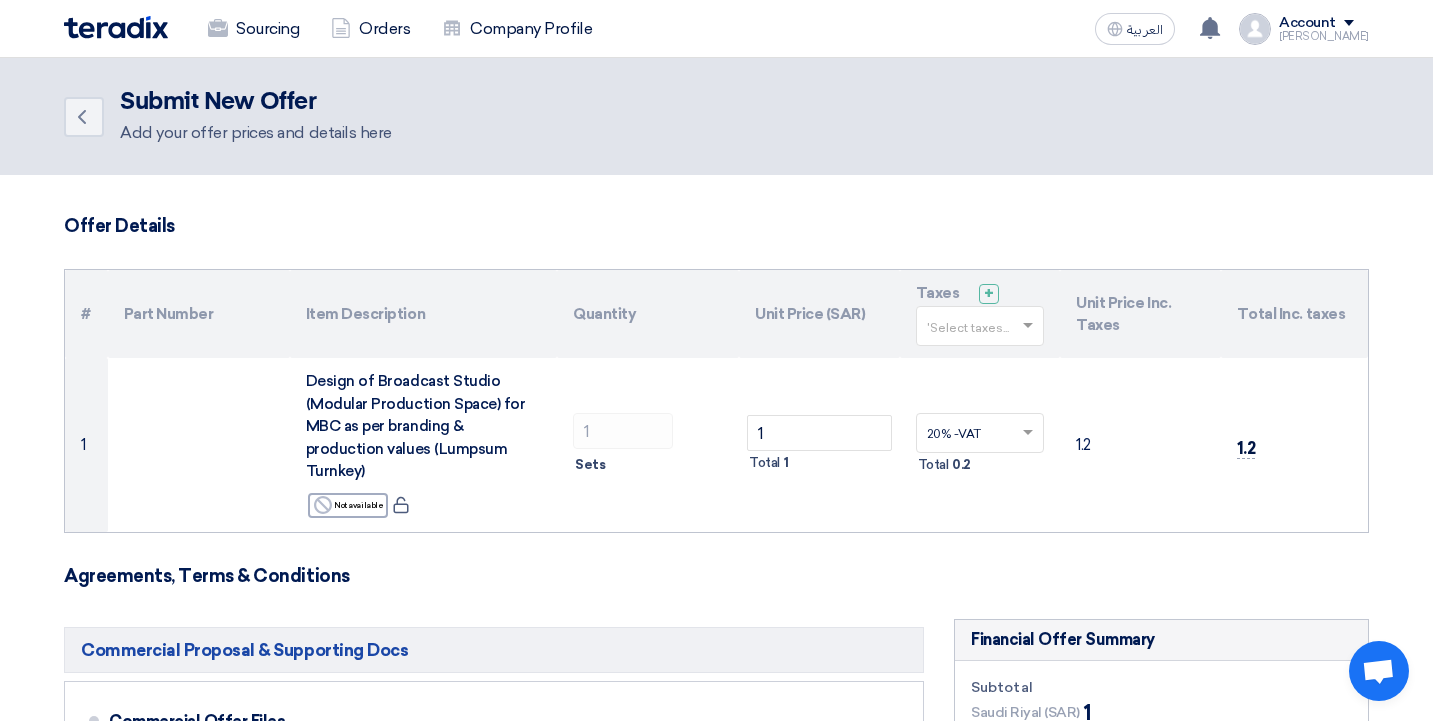 scroll, scrollTop: 534, scrollLeft: 0, axis: vertical 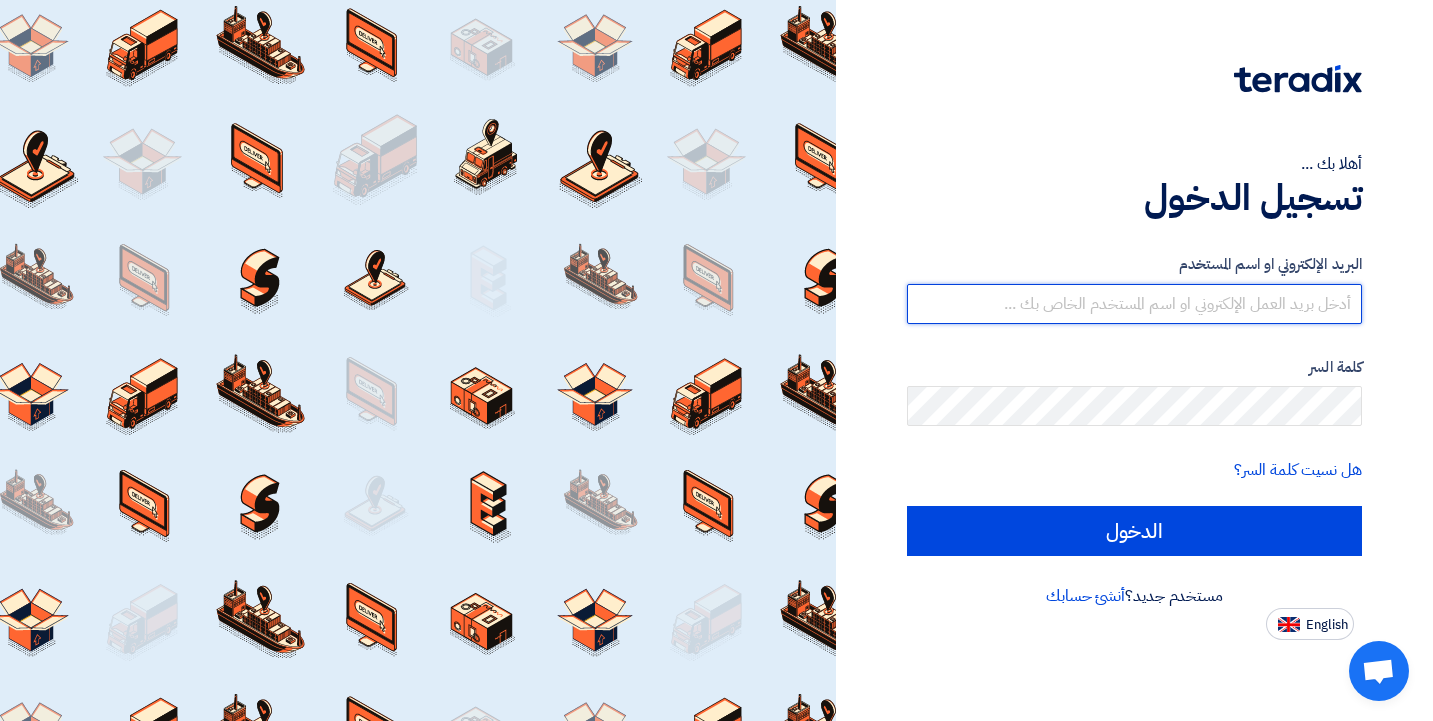 click at bounding box center [1134, 304] 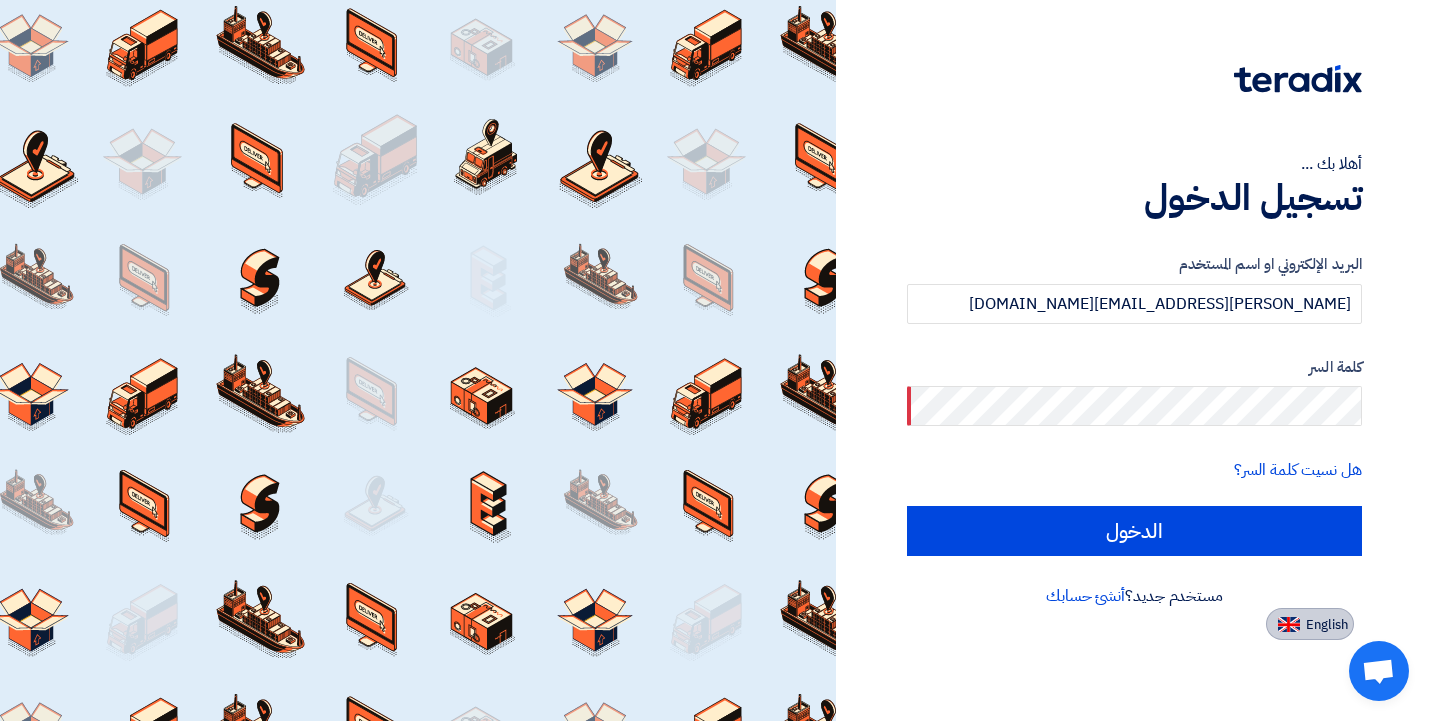 click on "English" 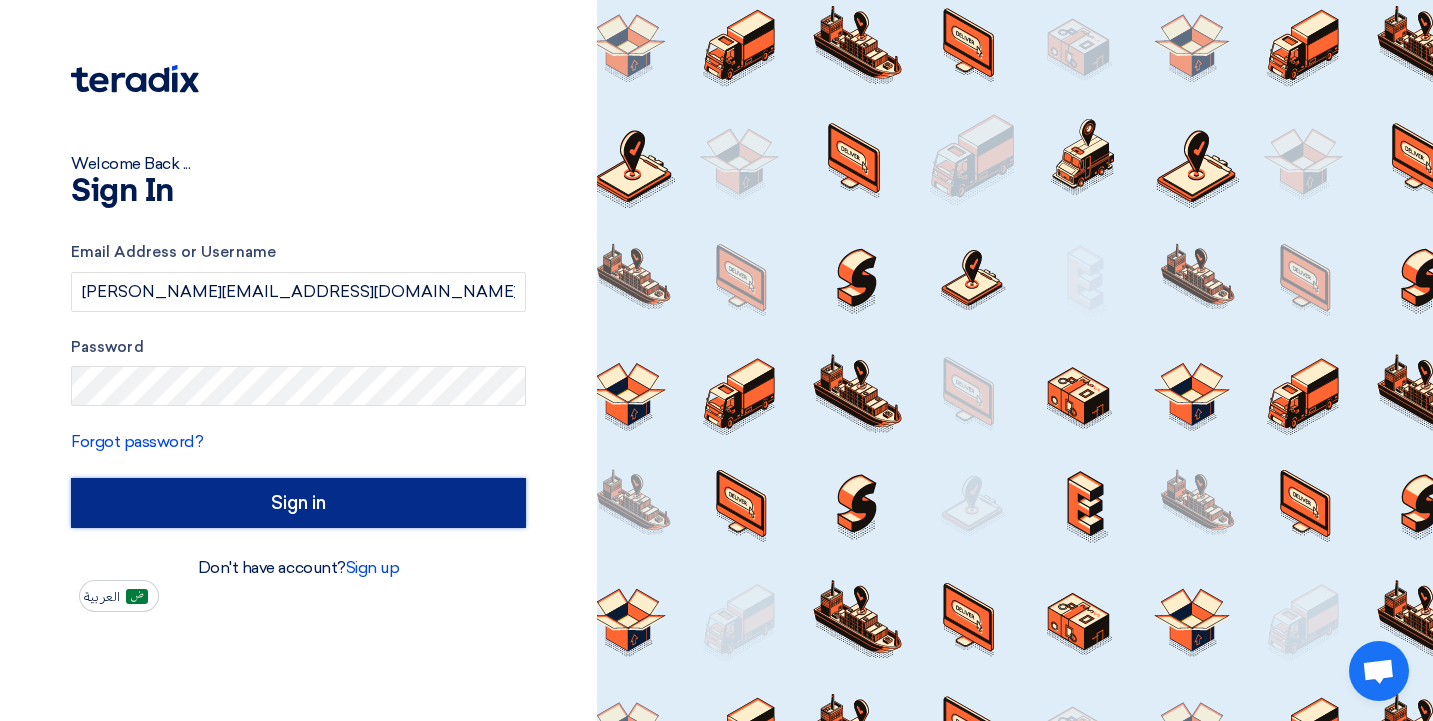click on "Sign in" 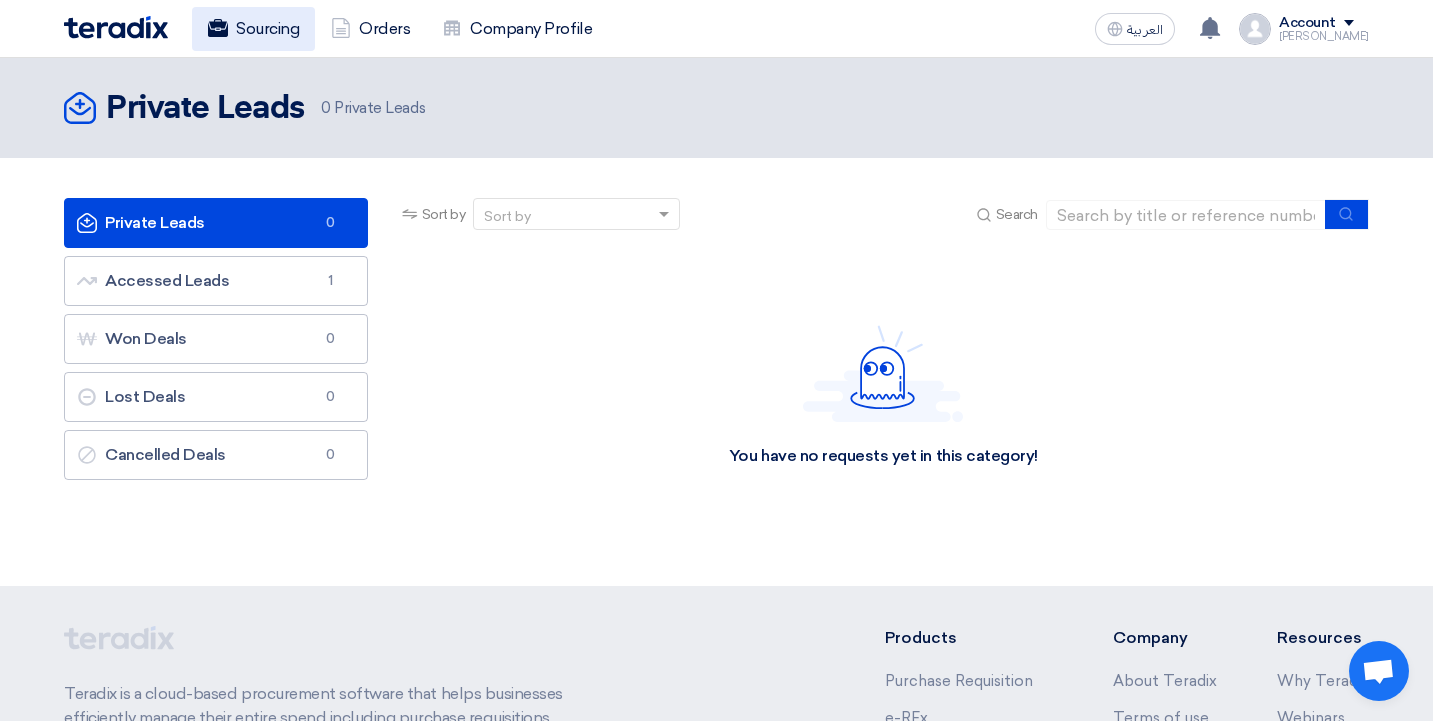click on "Sourcing" 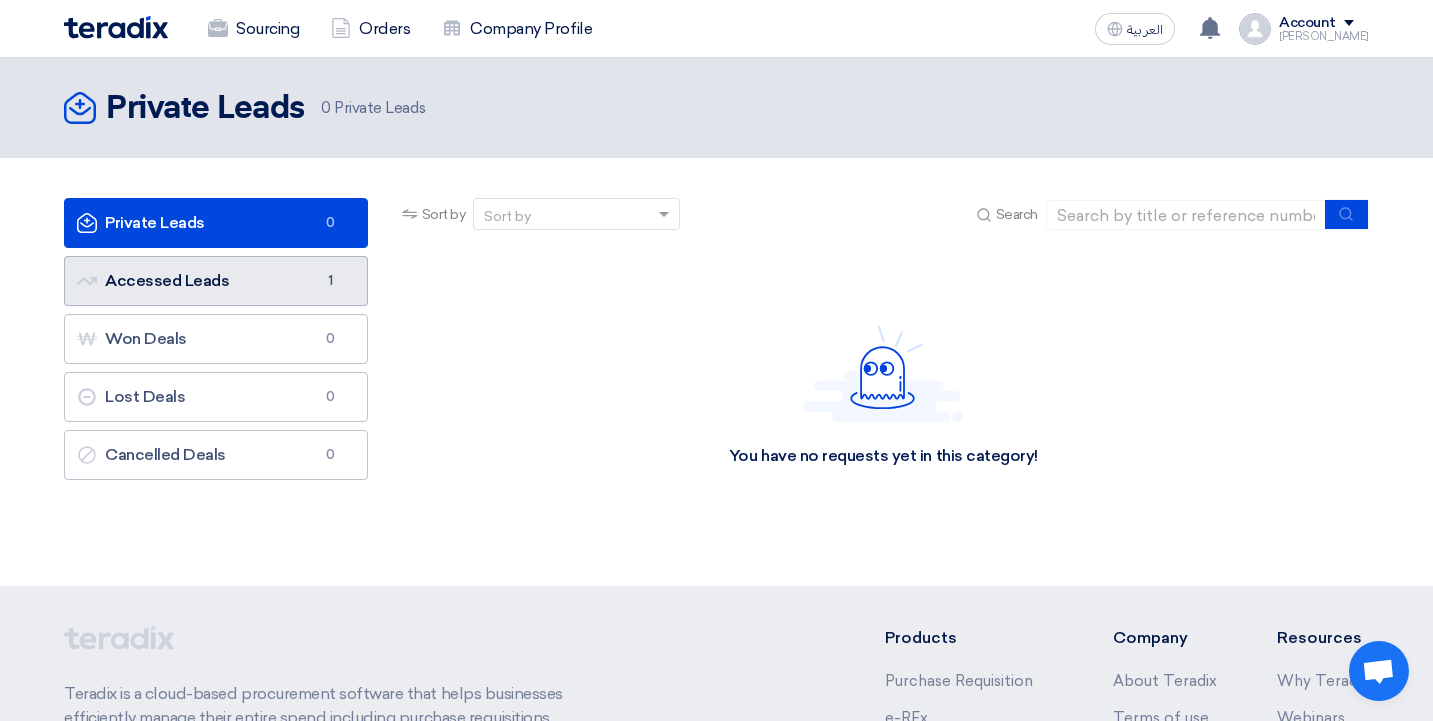 click on "Accessed Leads
Accessed Leads
1" 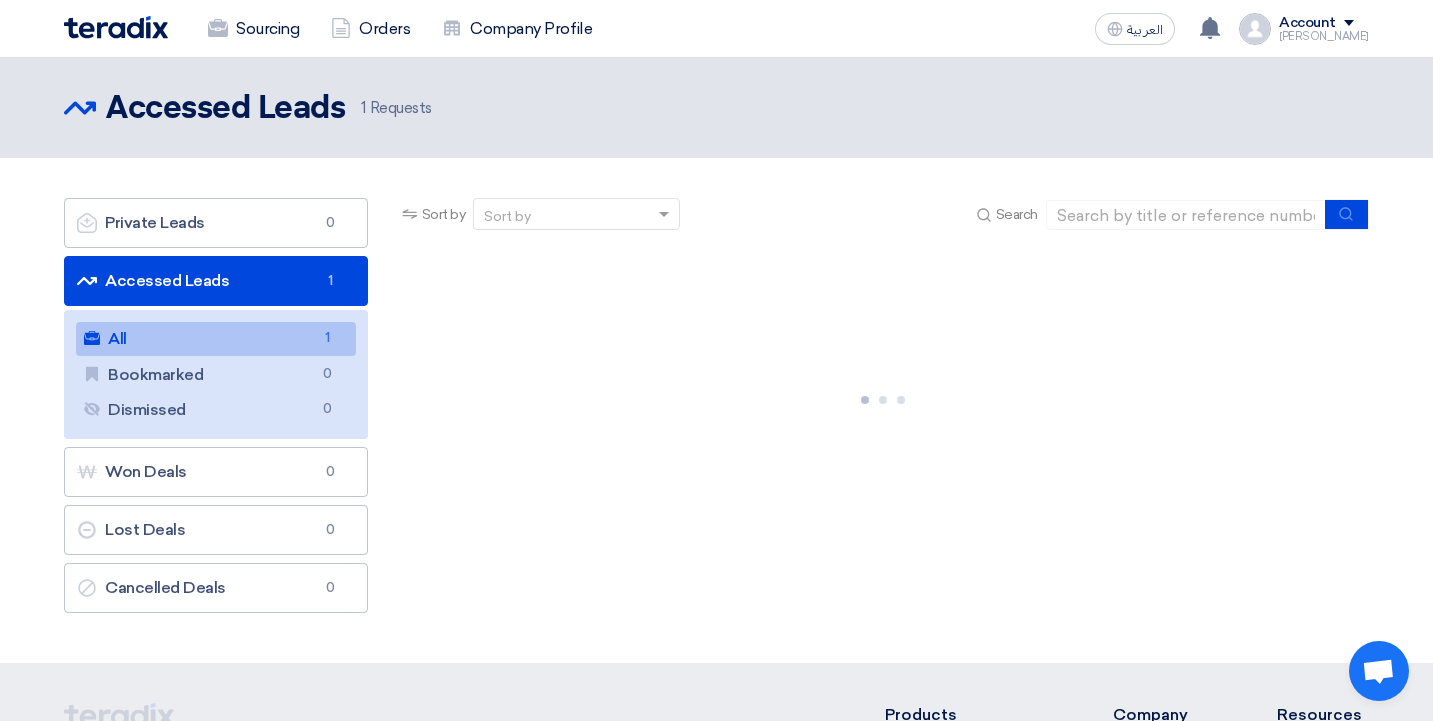 click on "All
All
1" 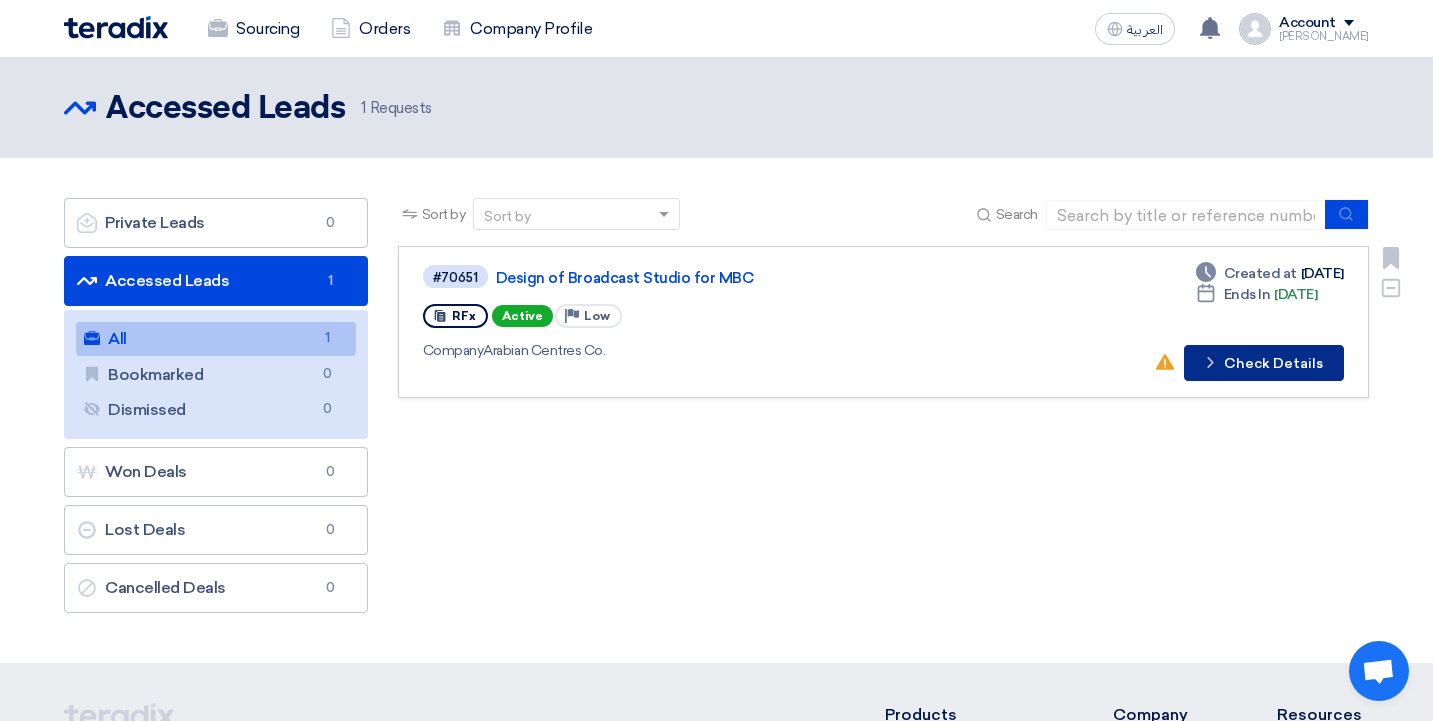 click on "Check details
Check Details" 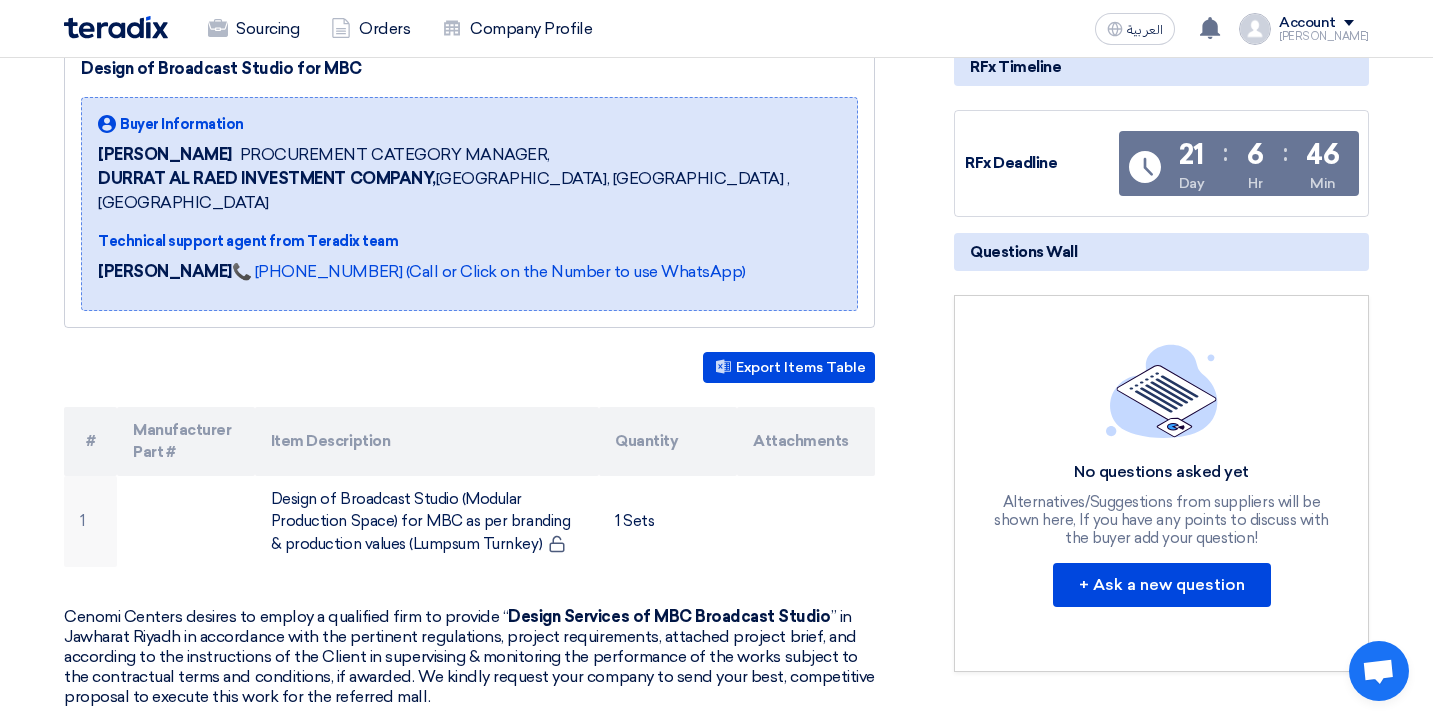 scroll, scrollTop: 0, scrollLeft: 0, axis: both 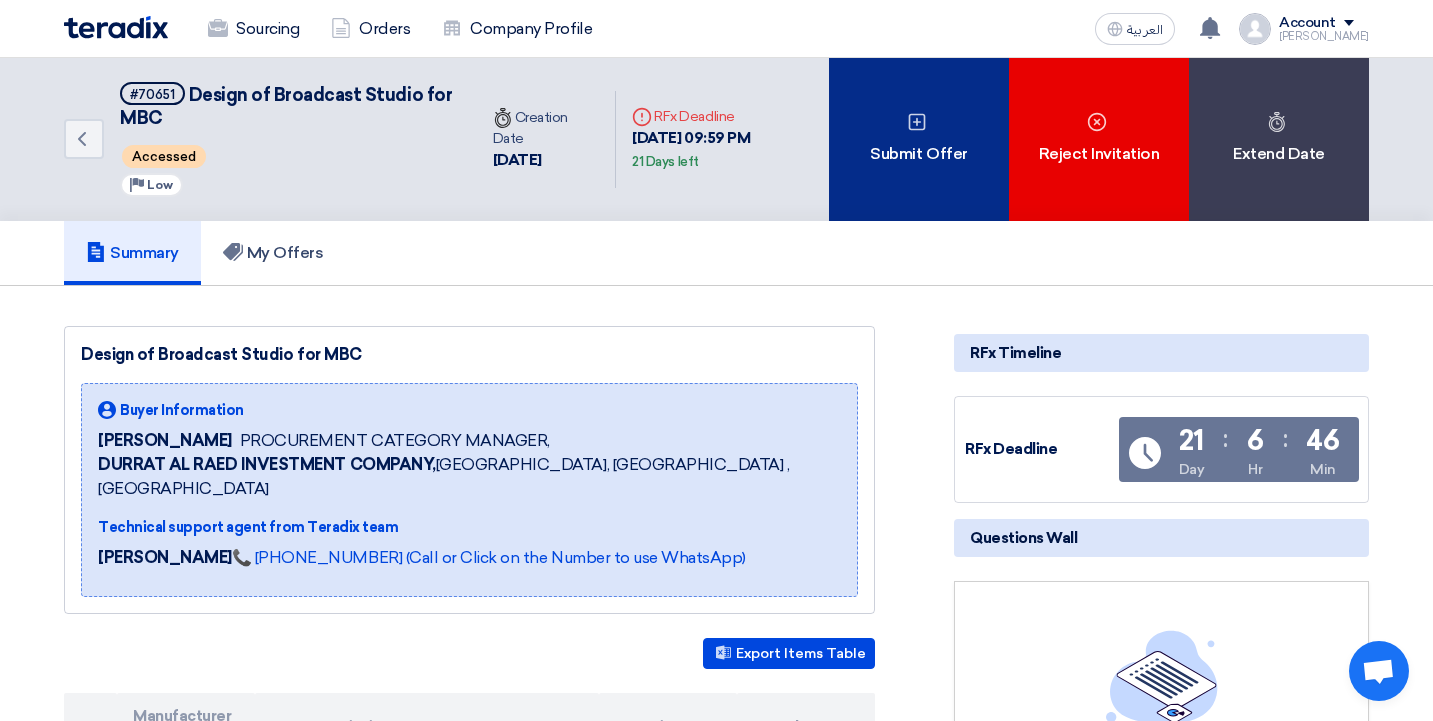 click 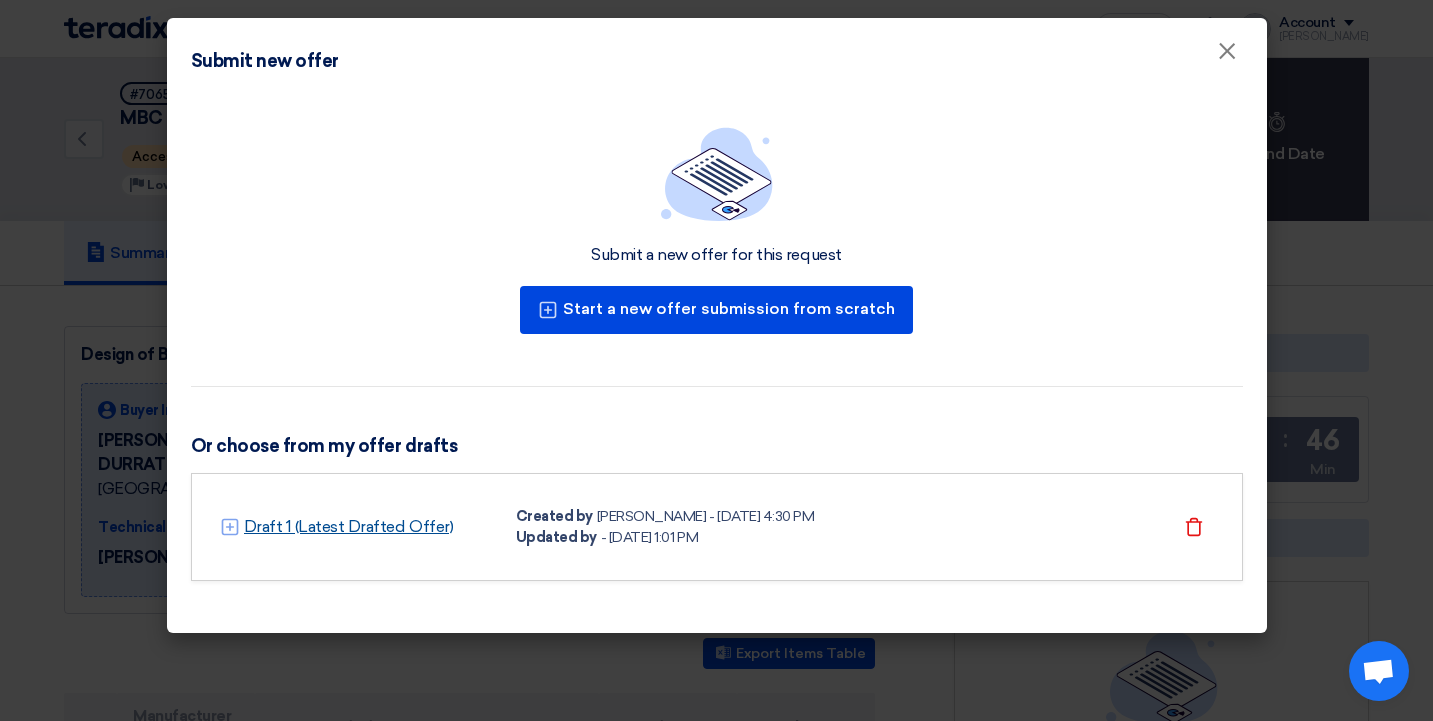 click on "Draft 1 (Latest Drafted Offer)" 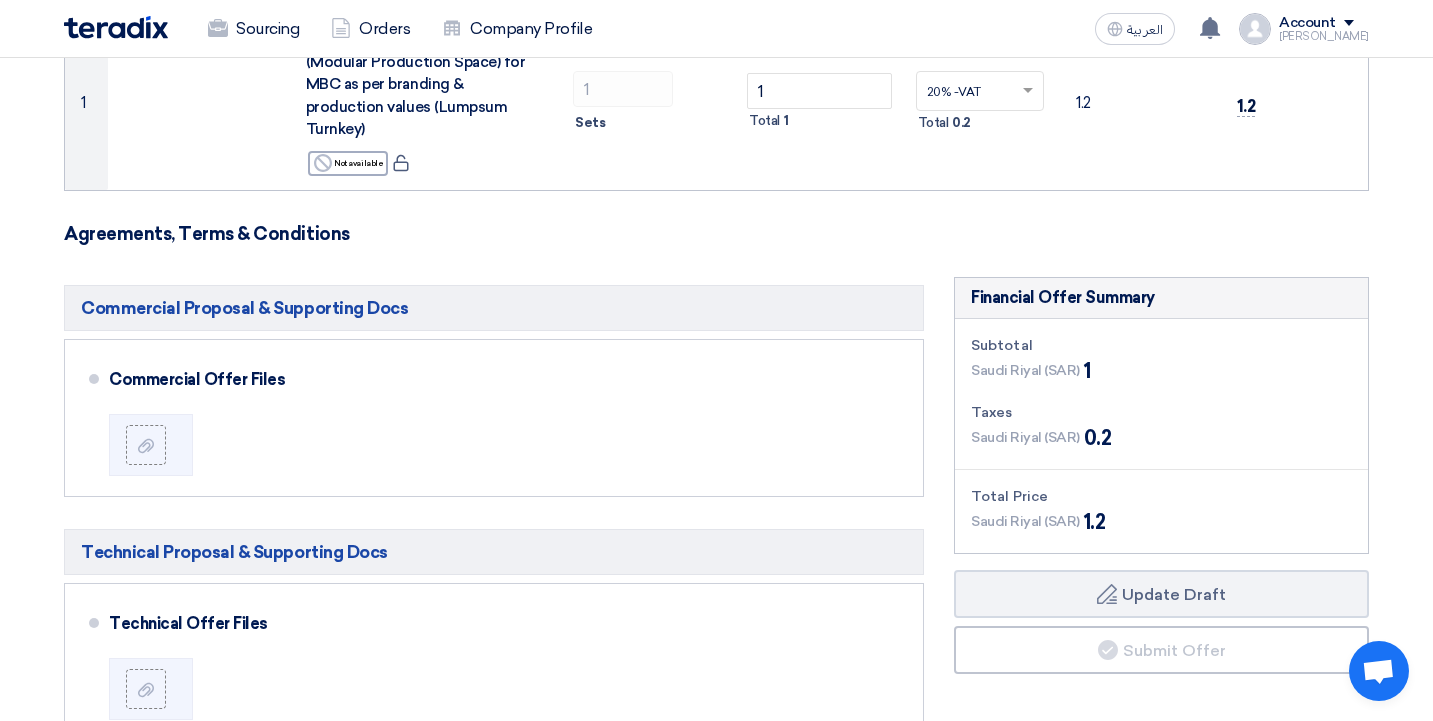 scroll, scrollTop: 420, scrollLeft: 0, axis: vertical 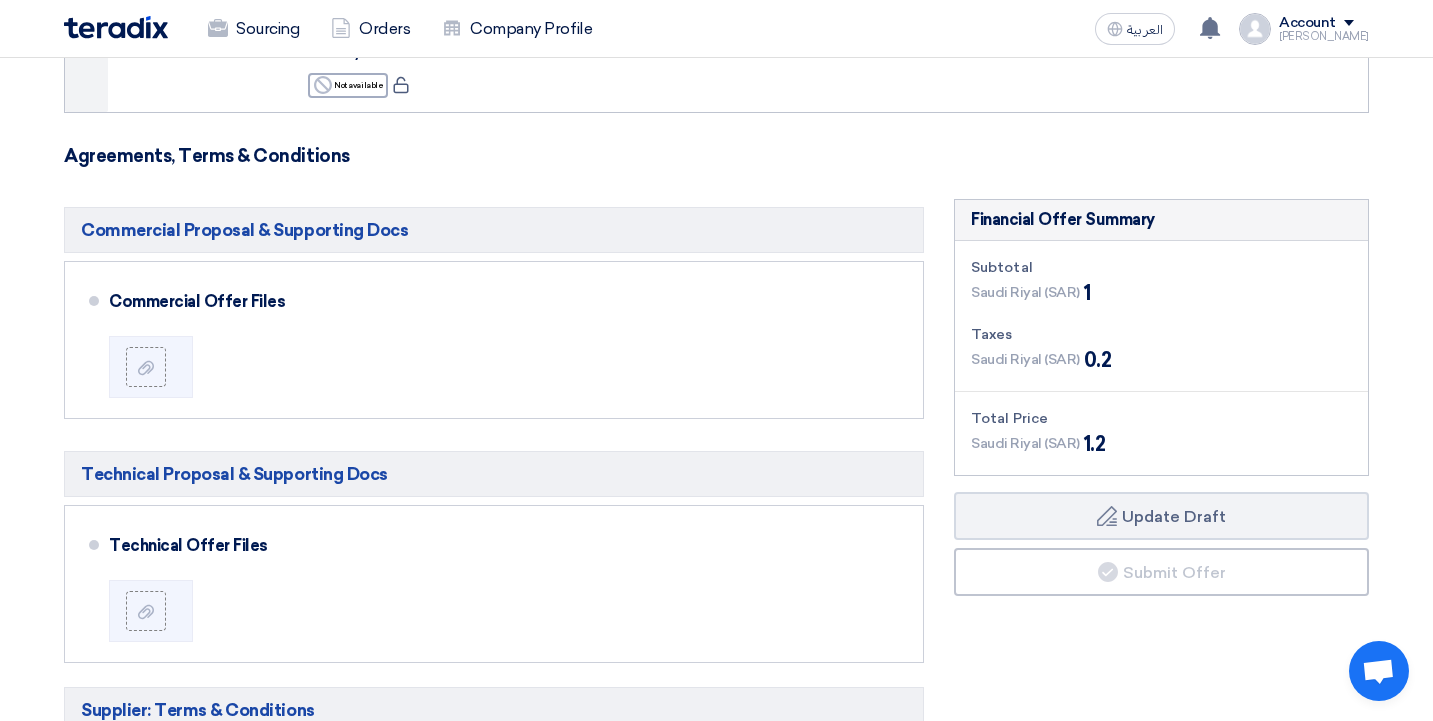 click on "Financial Offer Summary
Subtotal
Saudi Riyal (SAR)
1
Taxes
Saudi Riyal (SAR)" 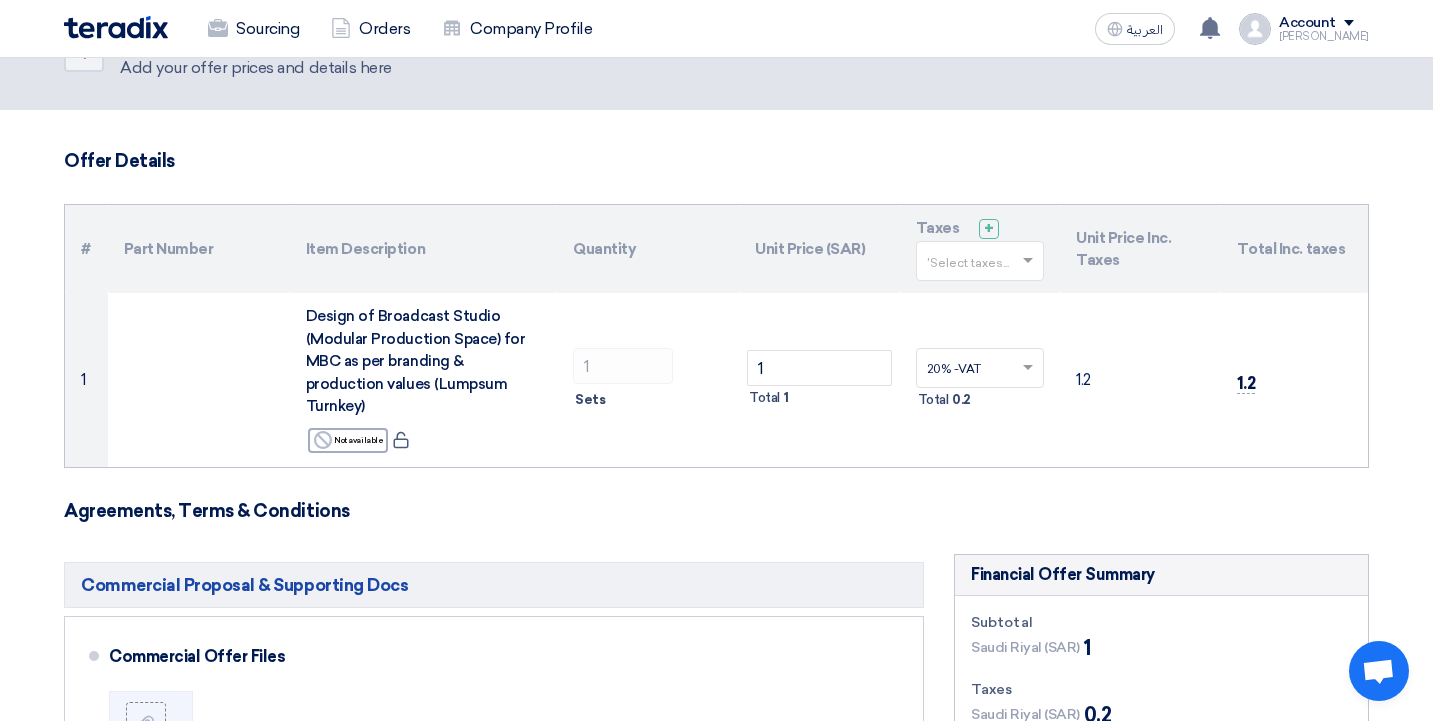 scroll, scrollTop: 0, scrollLeft: 0, axis: both 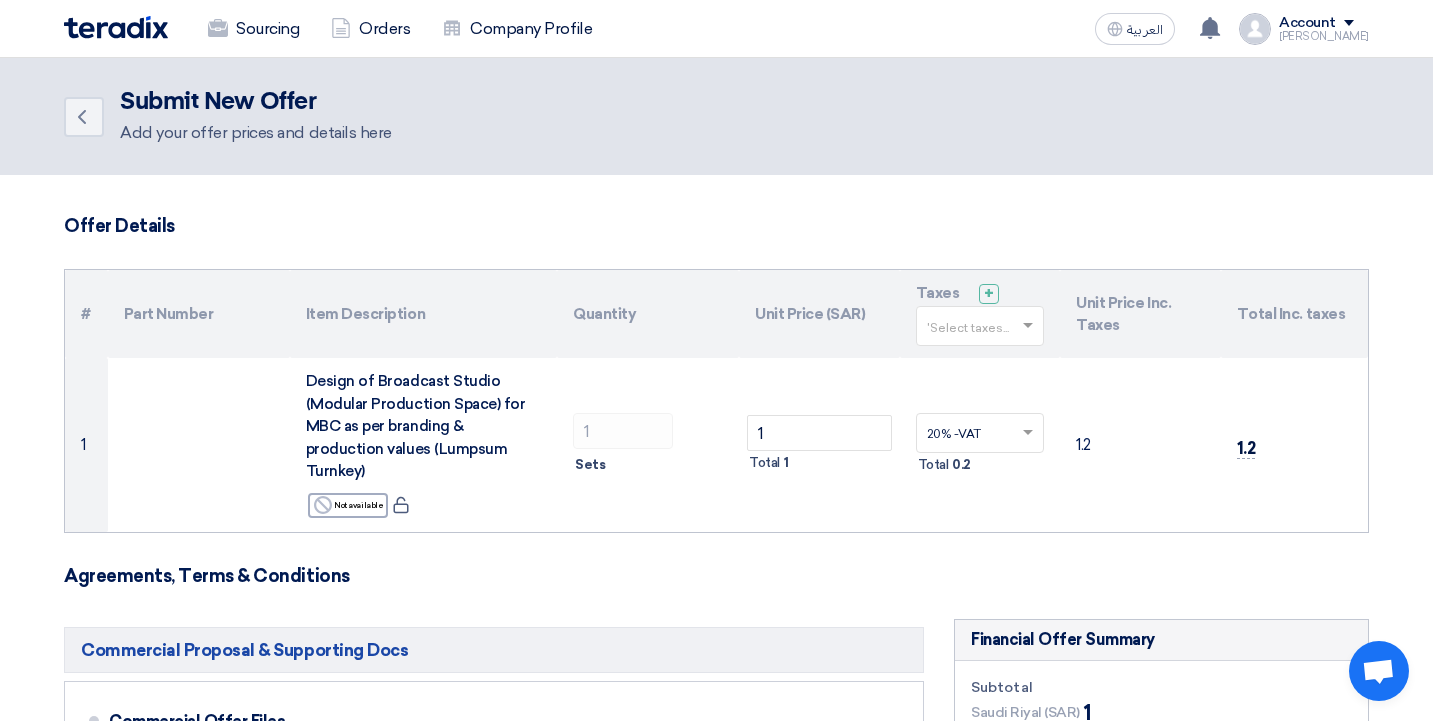 click 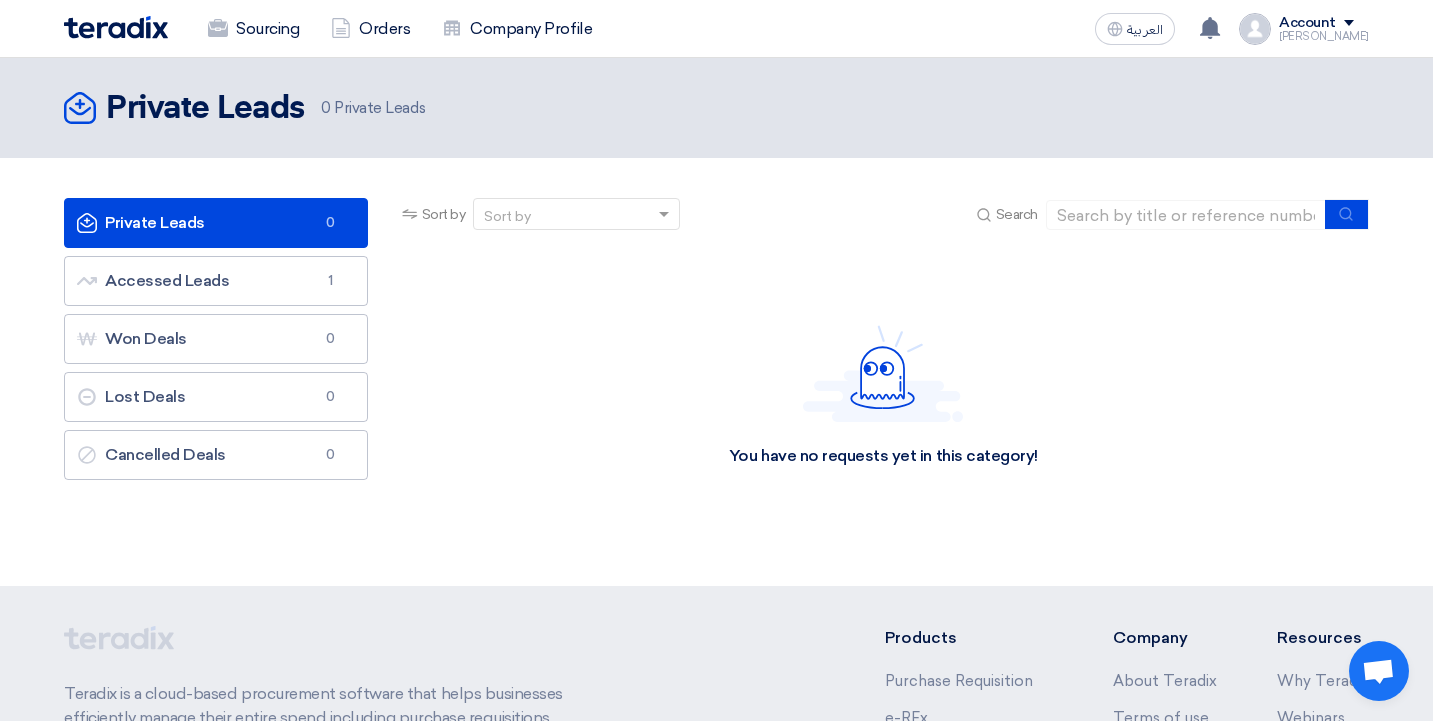click on "Private Leads
Private Leads
0" 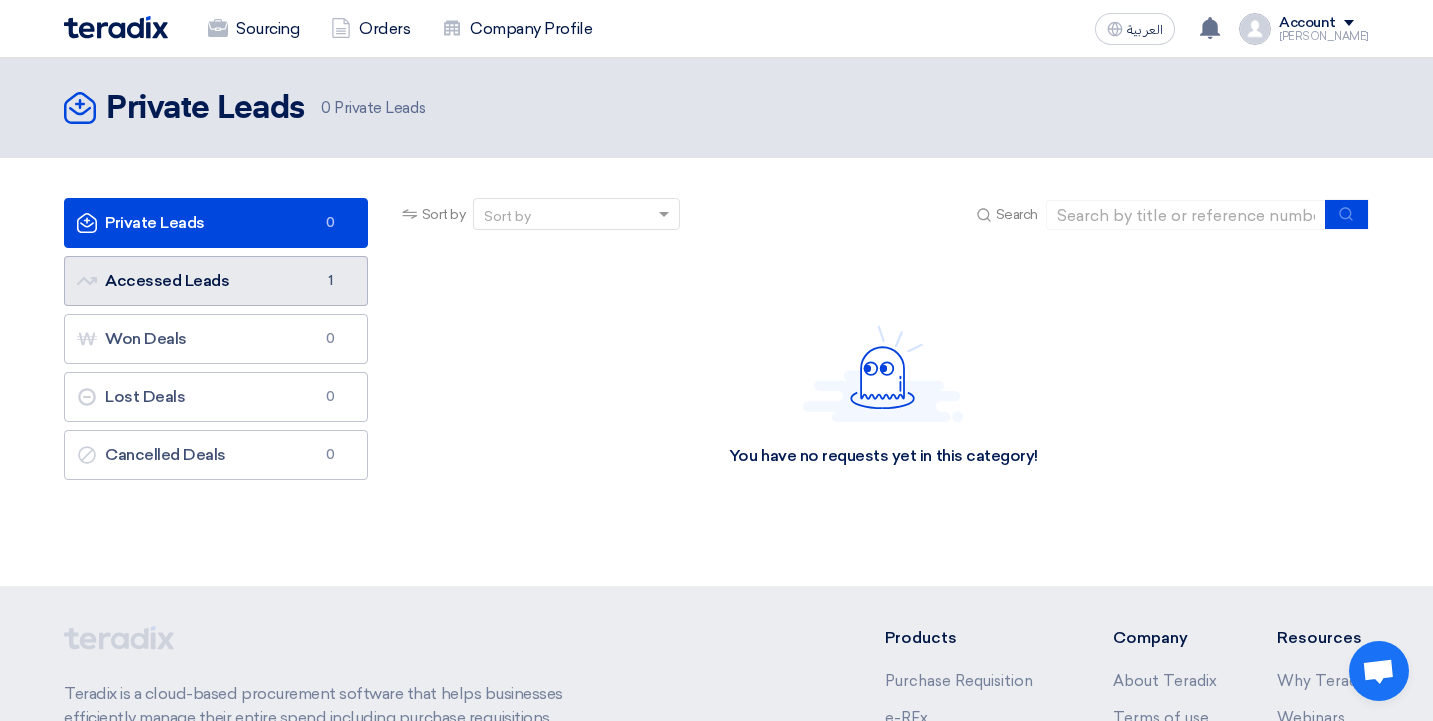 click on "Accessed Leads
Accessed Leads
1" 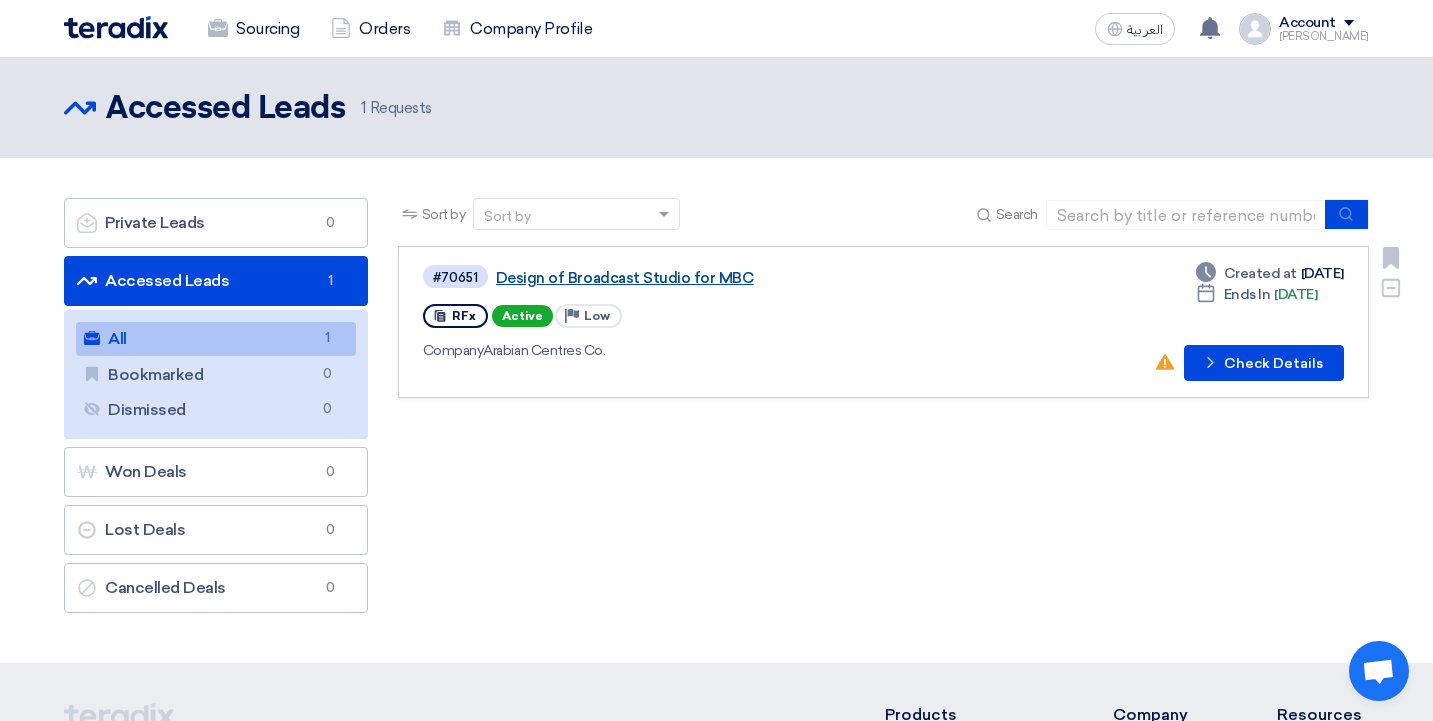 click on "Design of Broadcast Studio for MBC" 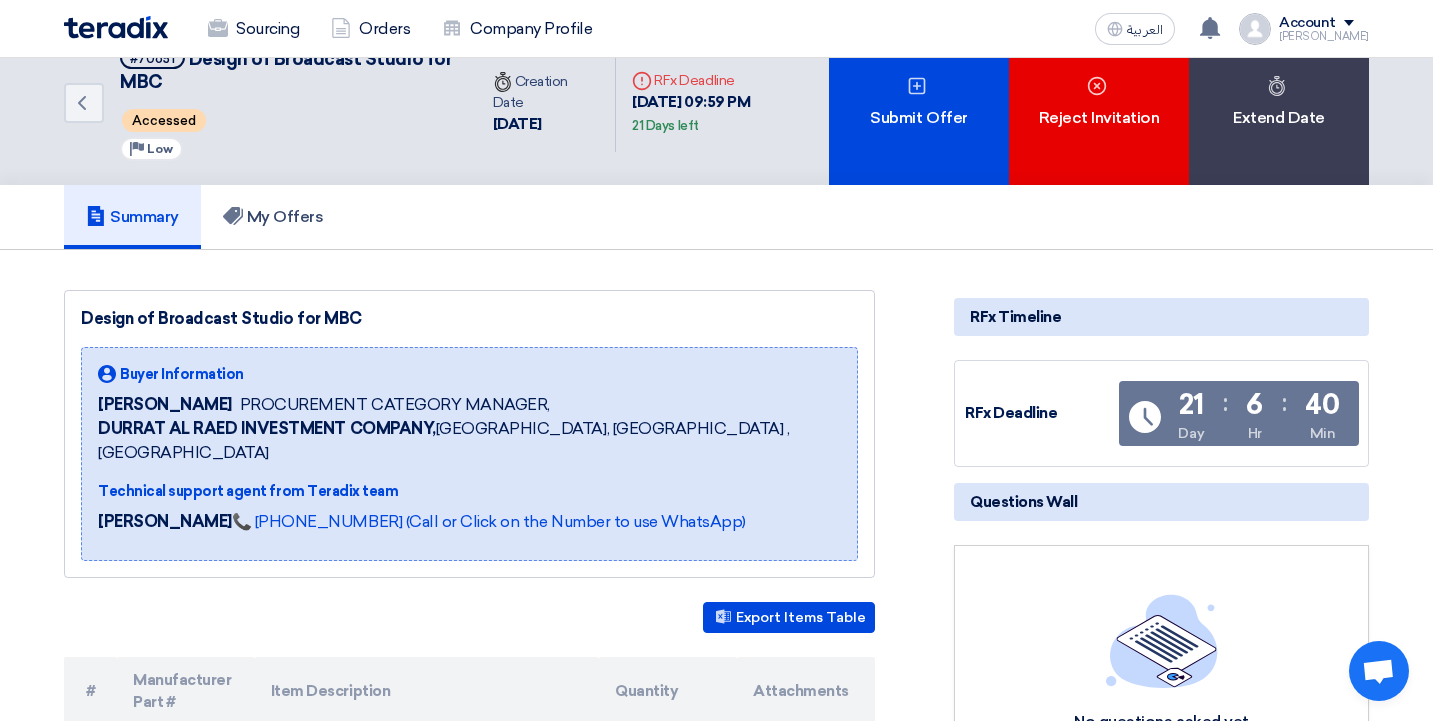 scroll, scrollTop: 43, scrollLeft: 0, axis: vertical 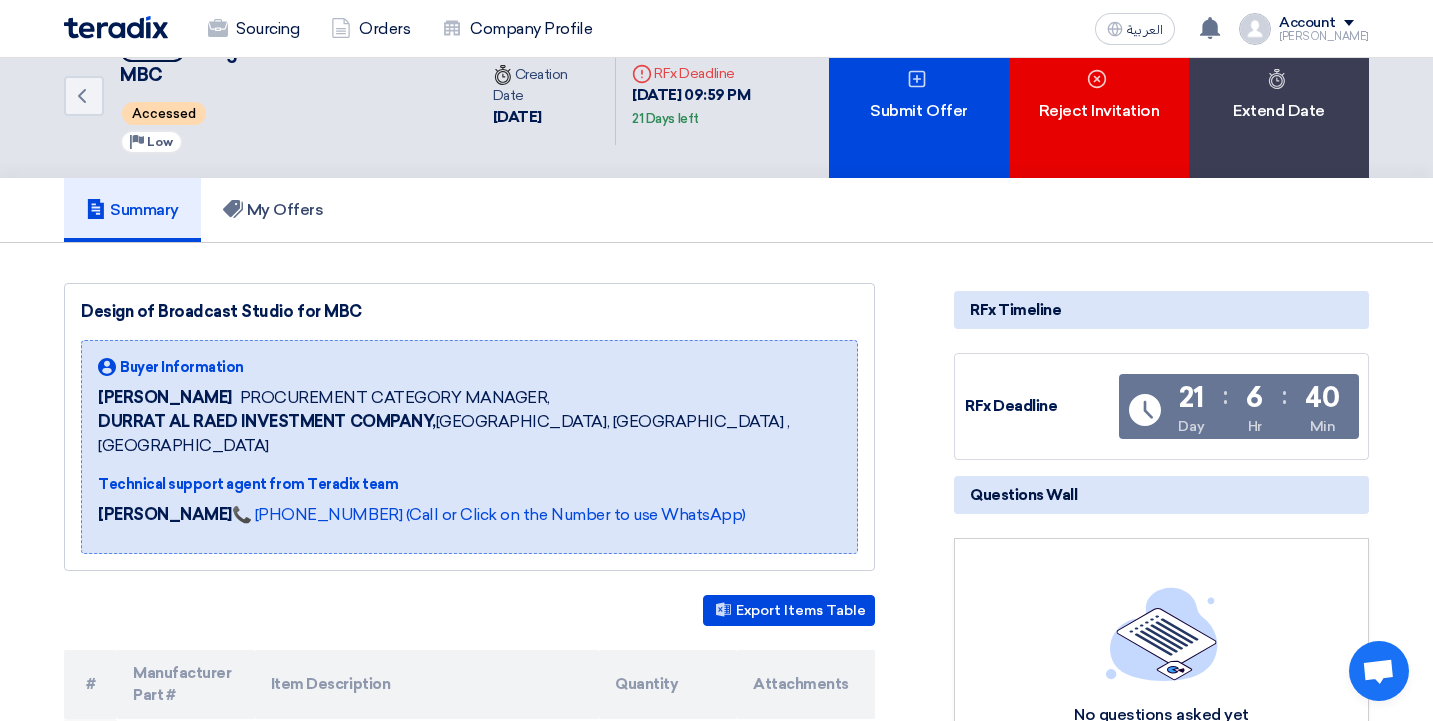 click on "Design of Broadcast Studio for MBC
Buyer Information
James edward Taruc
PROCUREMENT CATEGORY MANAGER,
DURRAT AL RAED INVESTMENT COMPANY,  Riyadh, Saudi Arabia
,Riyadh
Technical support agent from Teradix team
Rawan Wesam 📞 +201126222664 (Call or Click on the Number to use WhatsApp)" 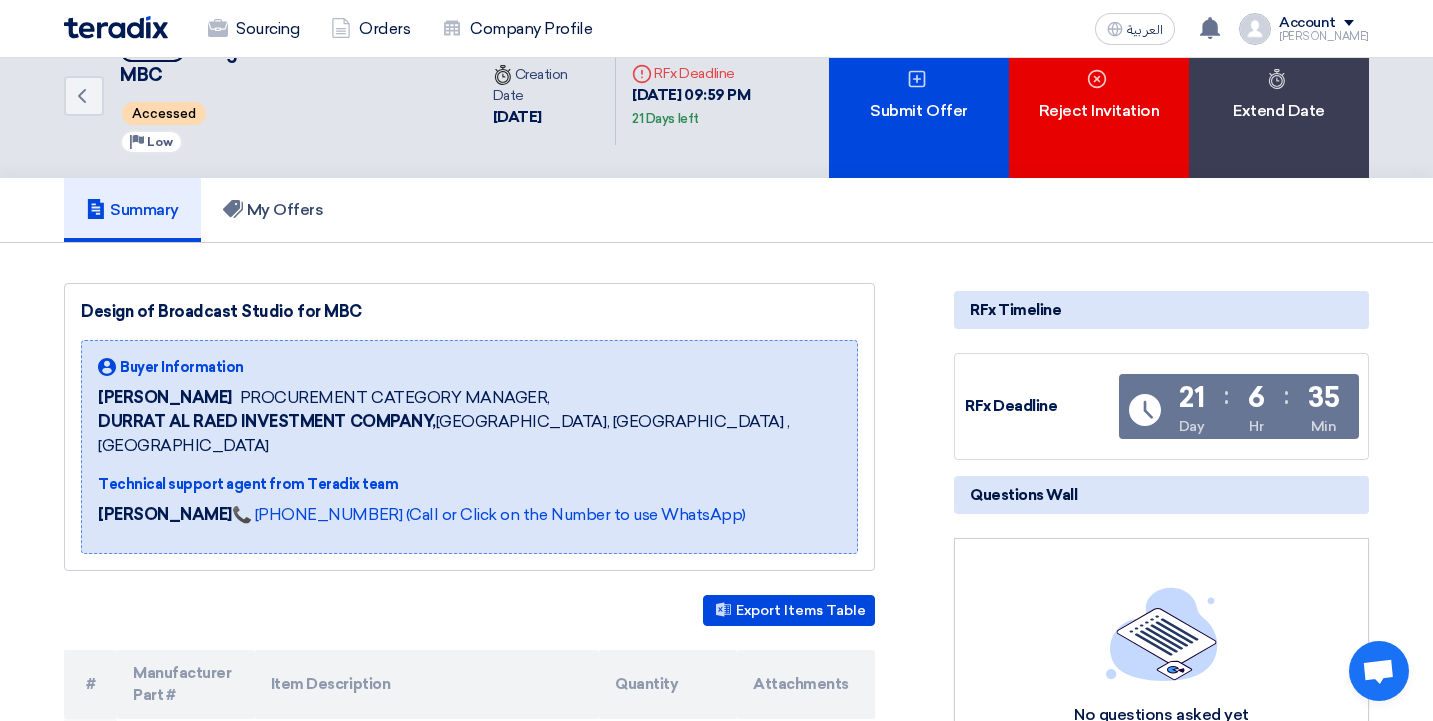 scroll, scrollTop: 0, scrollLeft: 0, axis: both 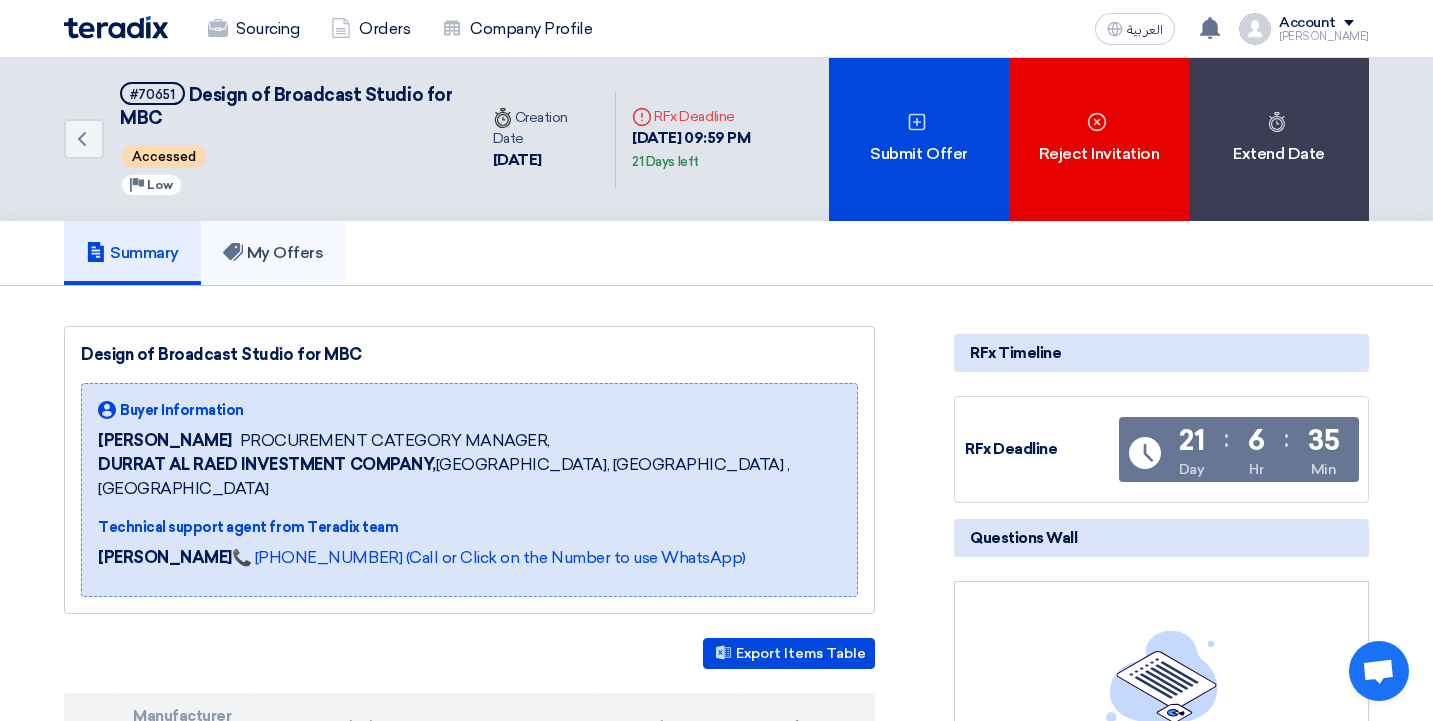 click on "My Offers" 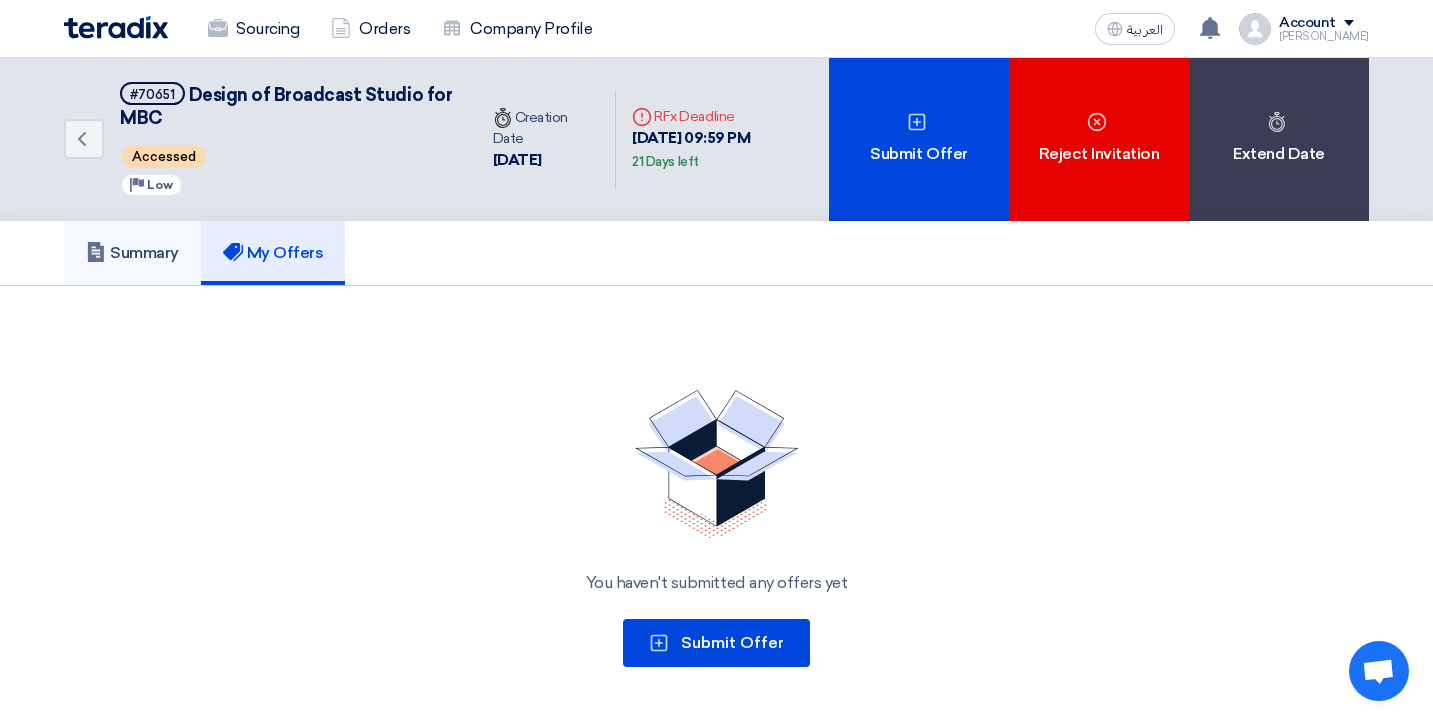 click on "Summary" 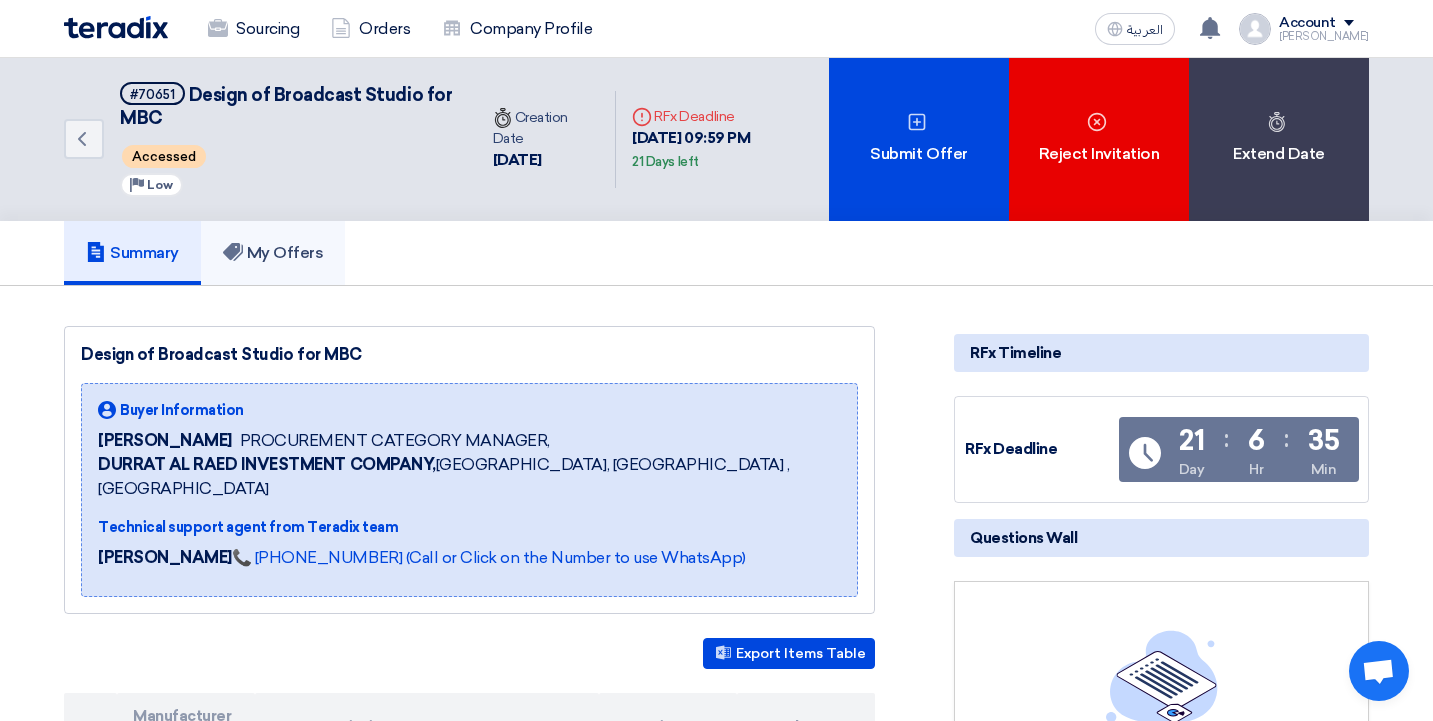 click on "My Offers" 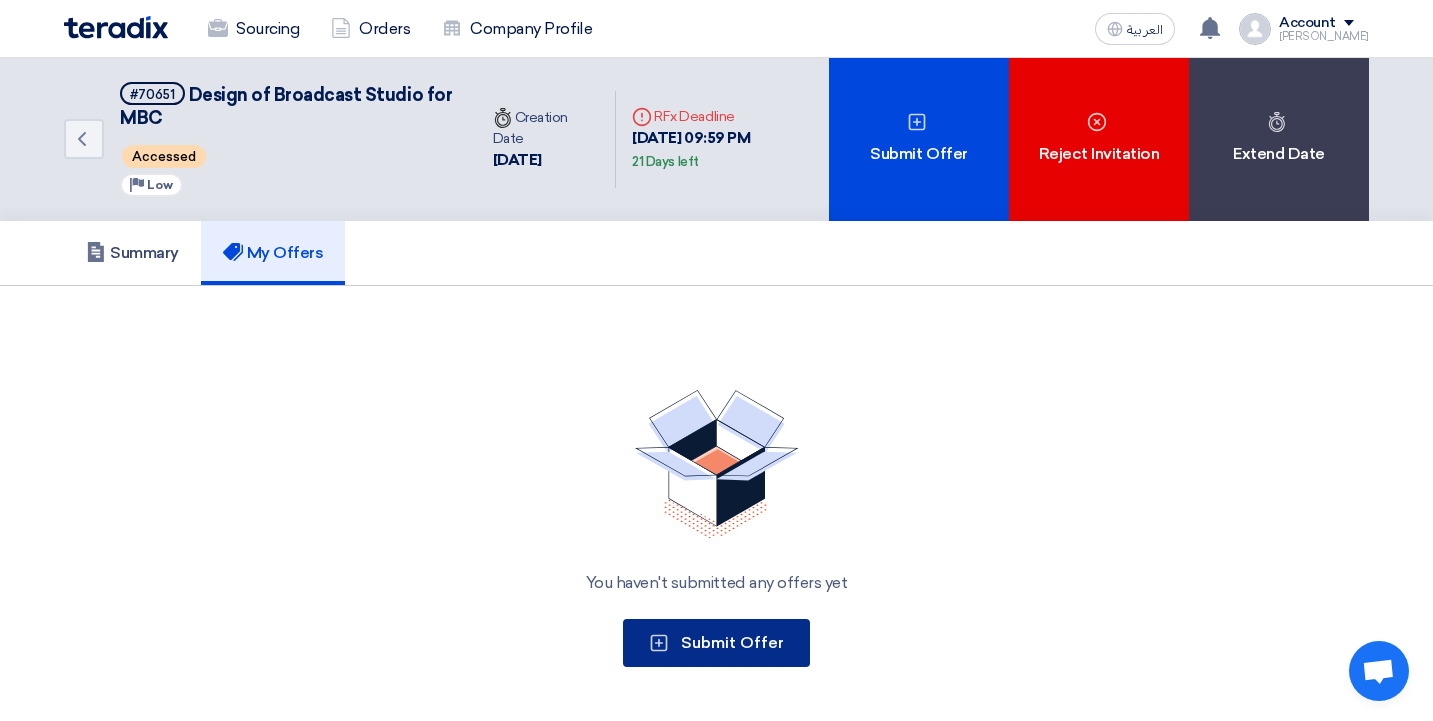 click on "Submit Offer" 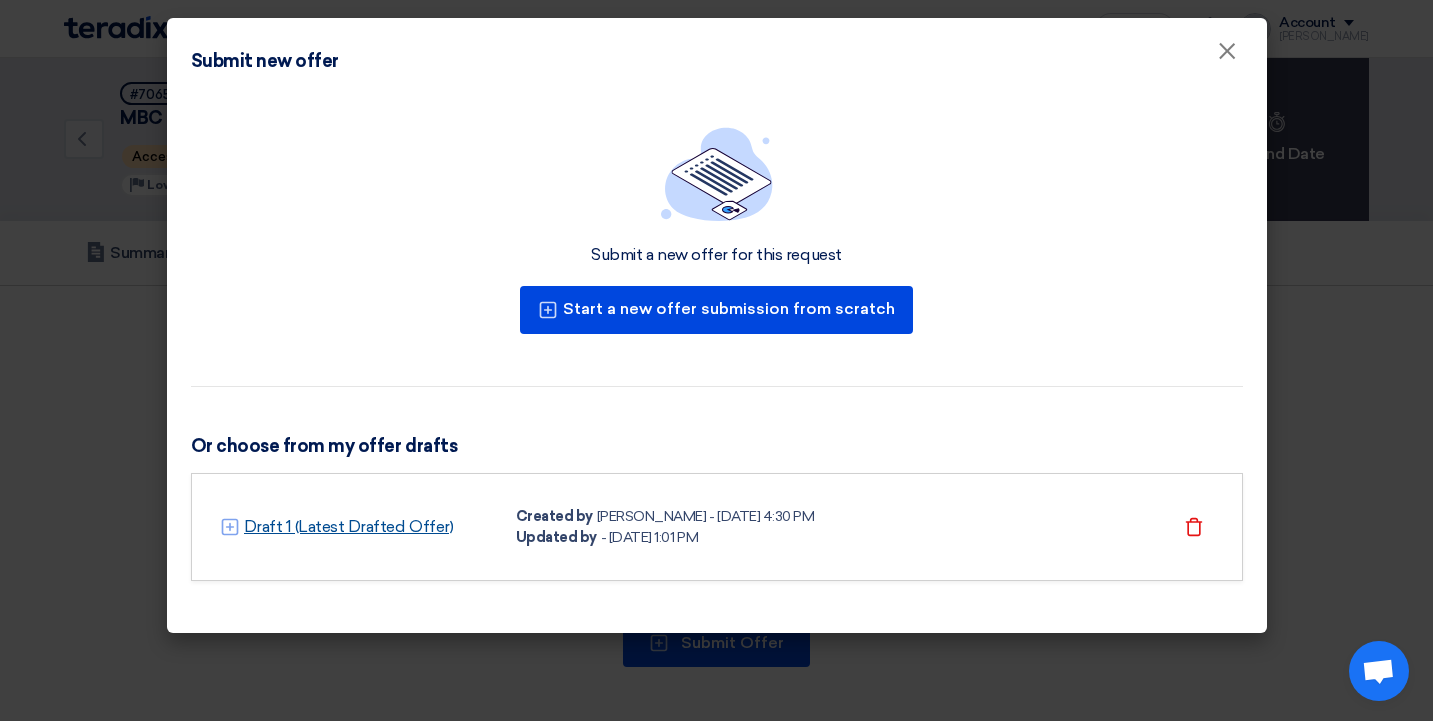 click on "Draft 1 (Latest Drafted Offer)" 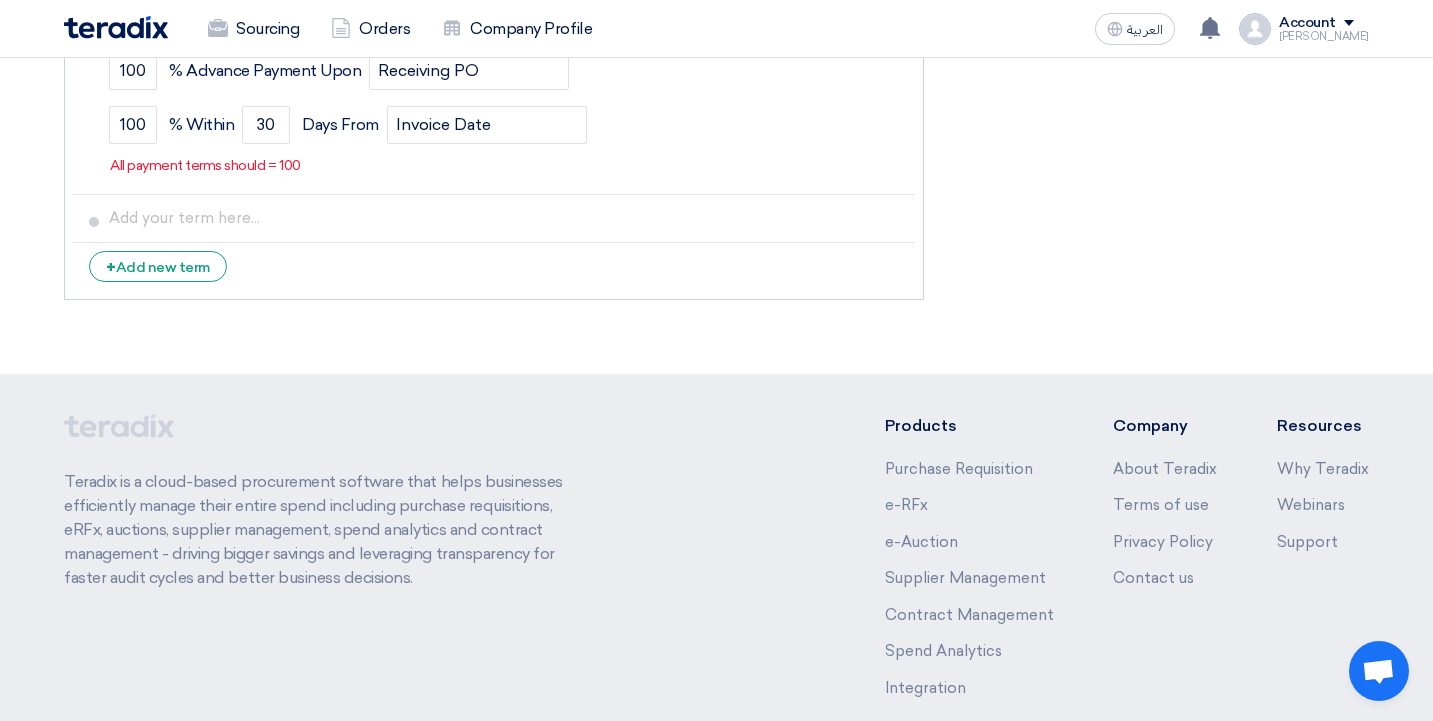 scroll, scrollTop: 1294, scrollLeft: 0, axis: vertical 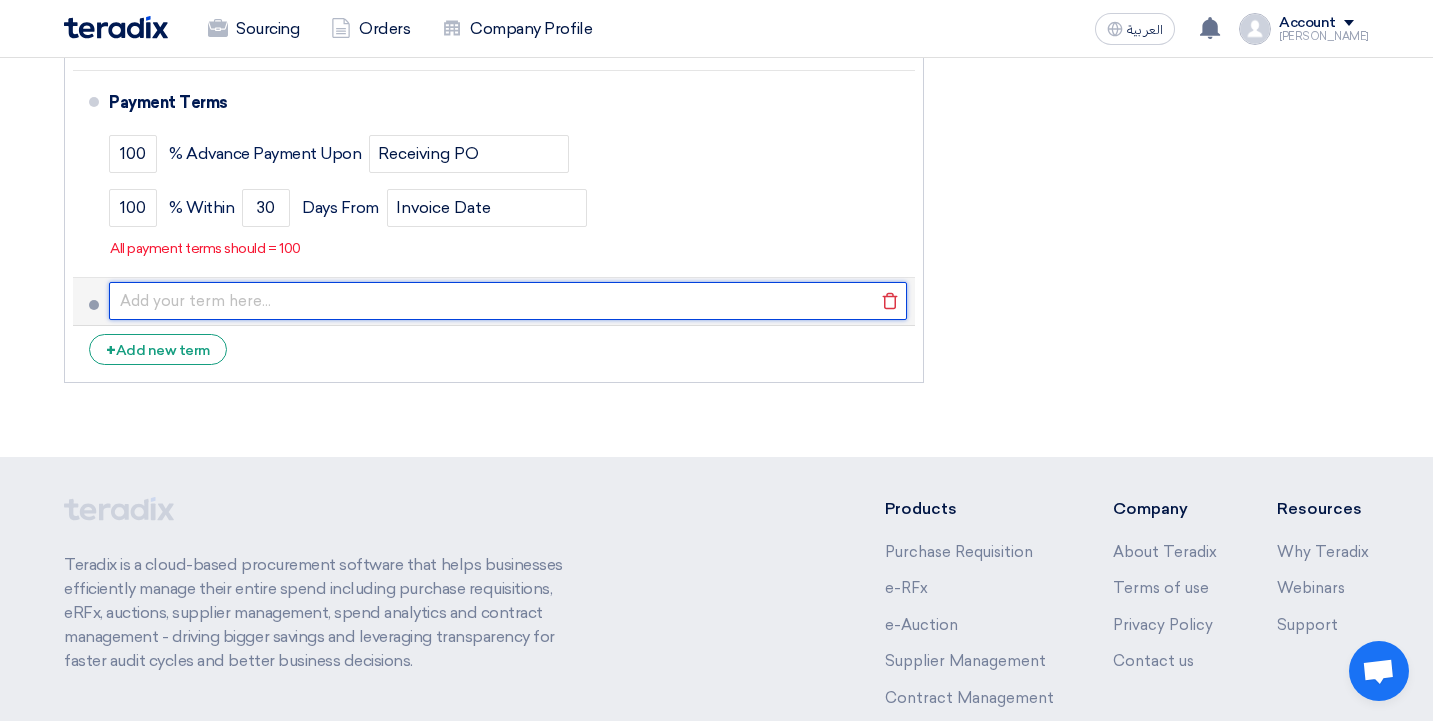 click 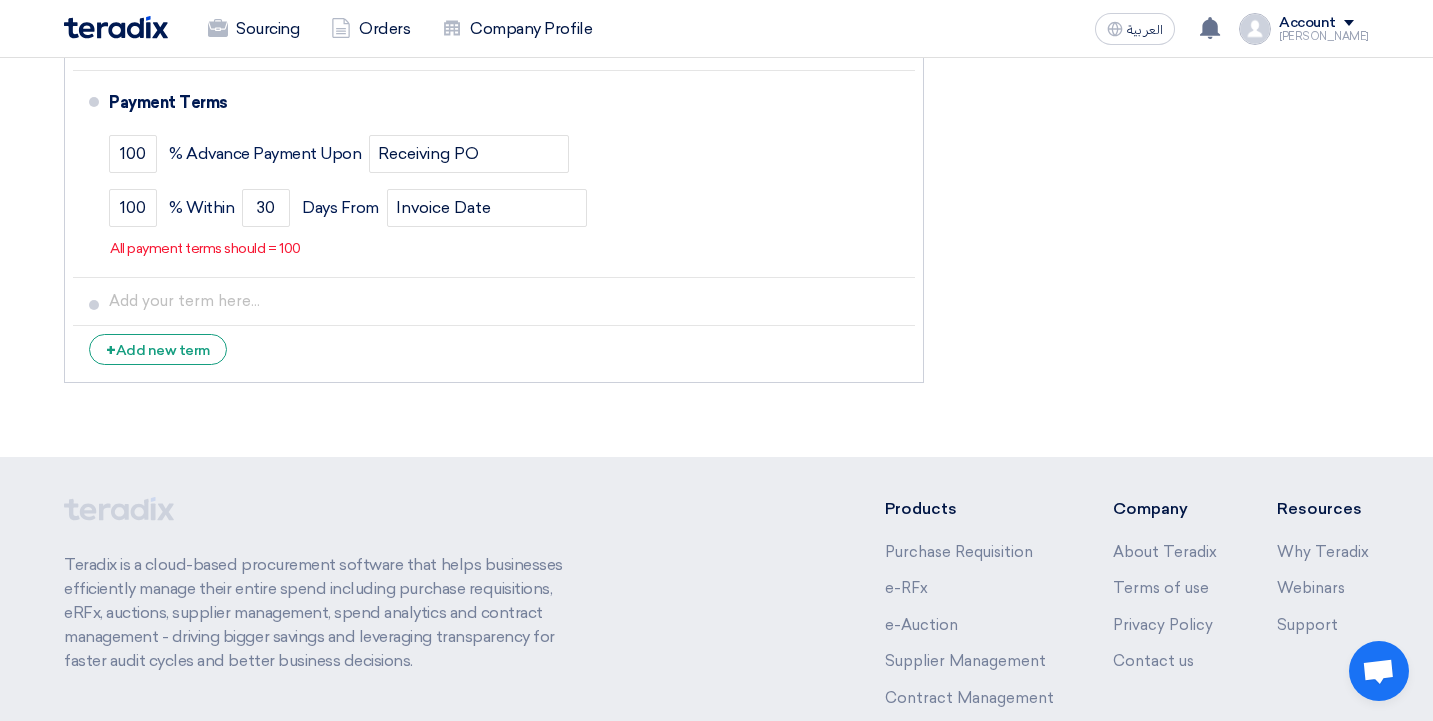 click on "Financial Offer Summary
Subtotal
Saudi Riyal (SAR)
1
Taxes
Saudi Riyal (SAR)" 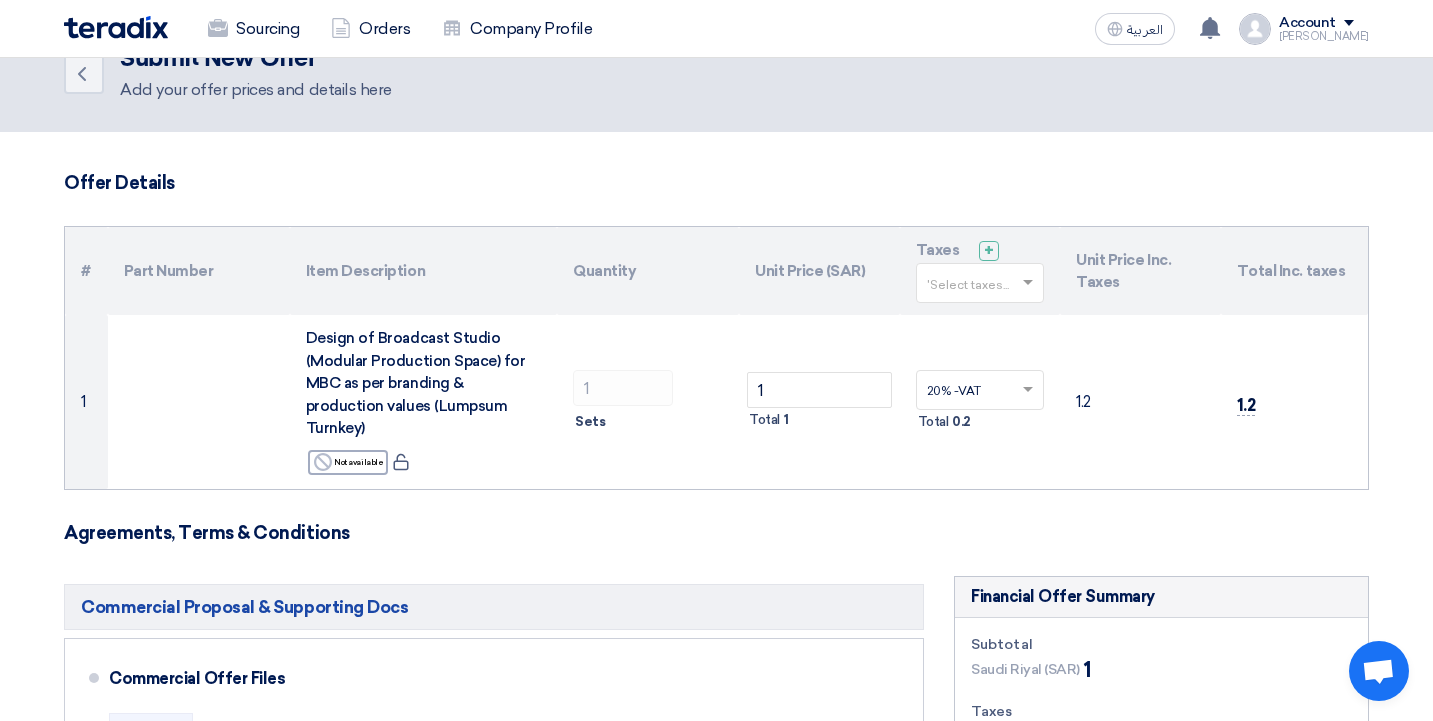 scroll, scrollTop: 0, scrollLeft: 0, axis: both 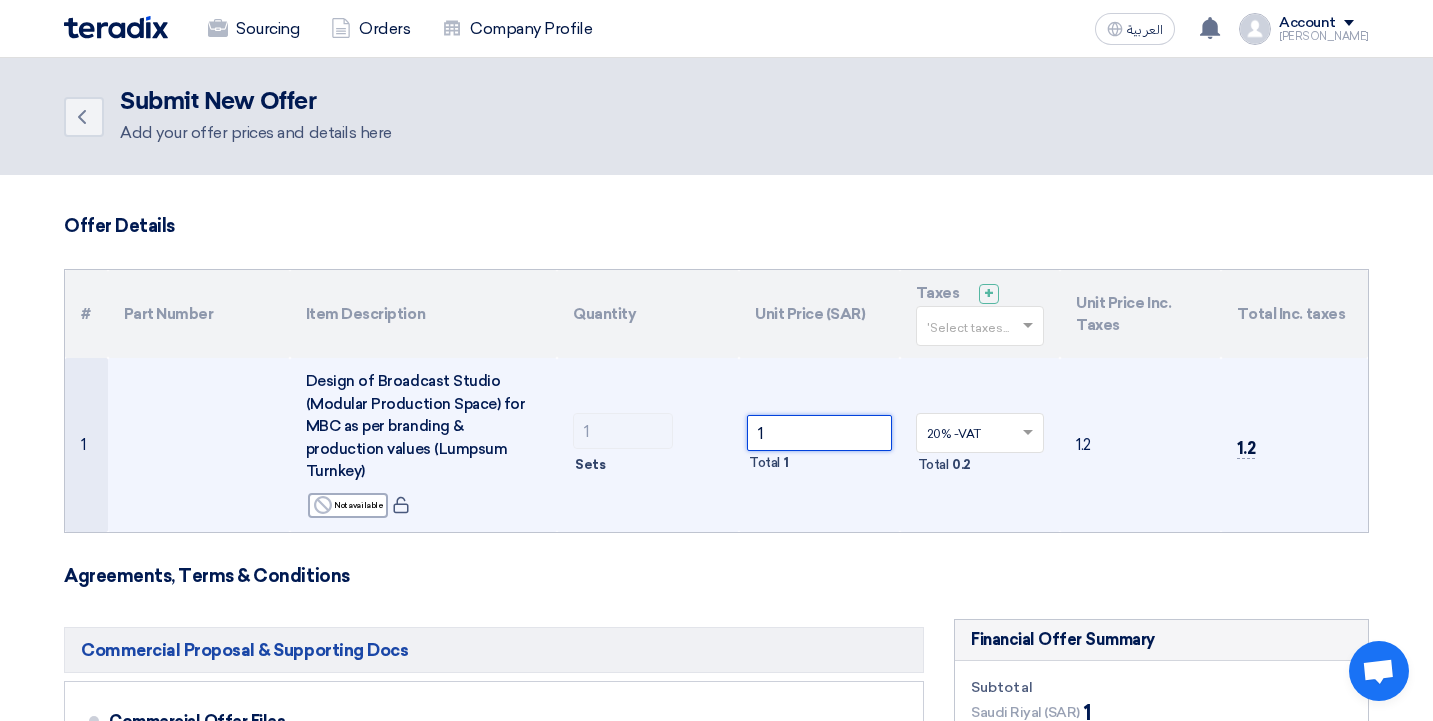 click on "1" 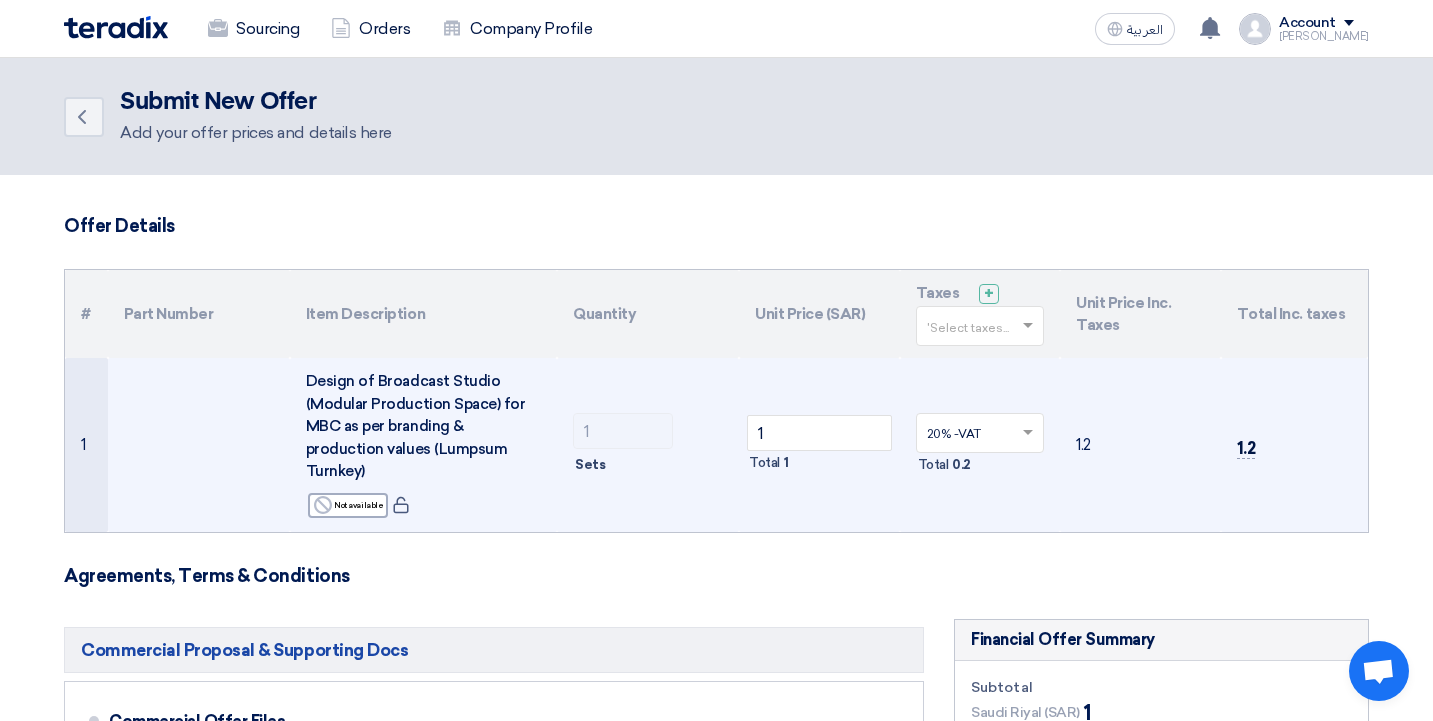 click 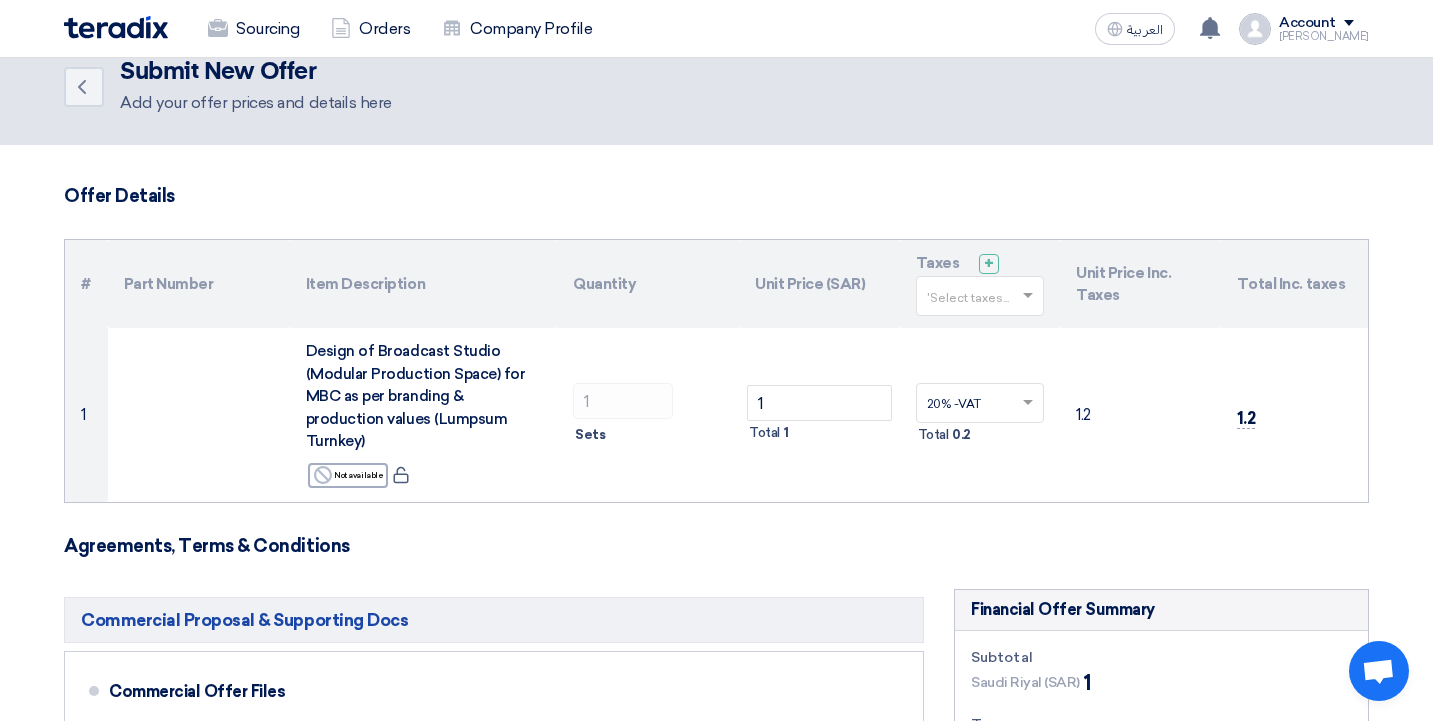 scroll, scrollTop: 0, scrollLeft: 0, axis: both 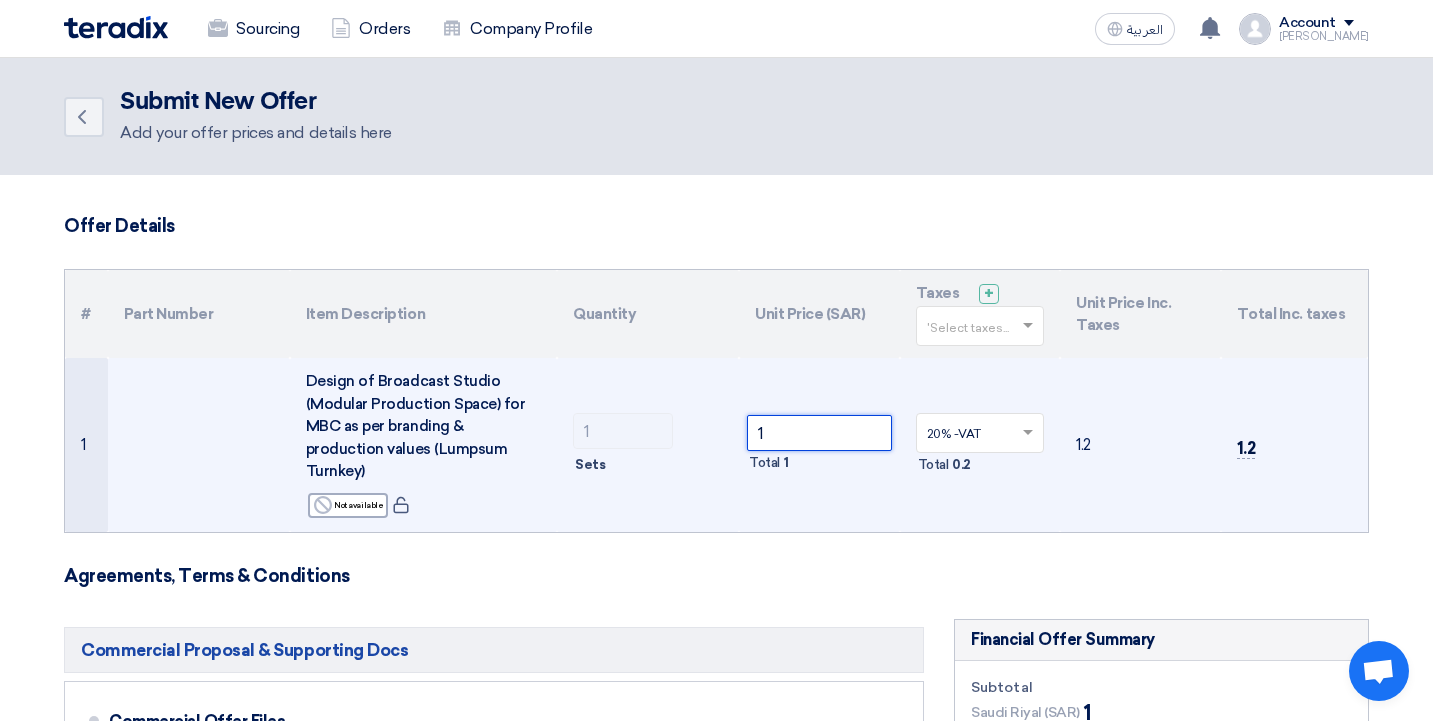 click on "1" 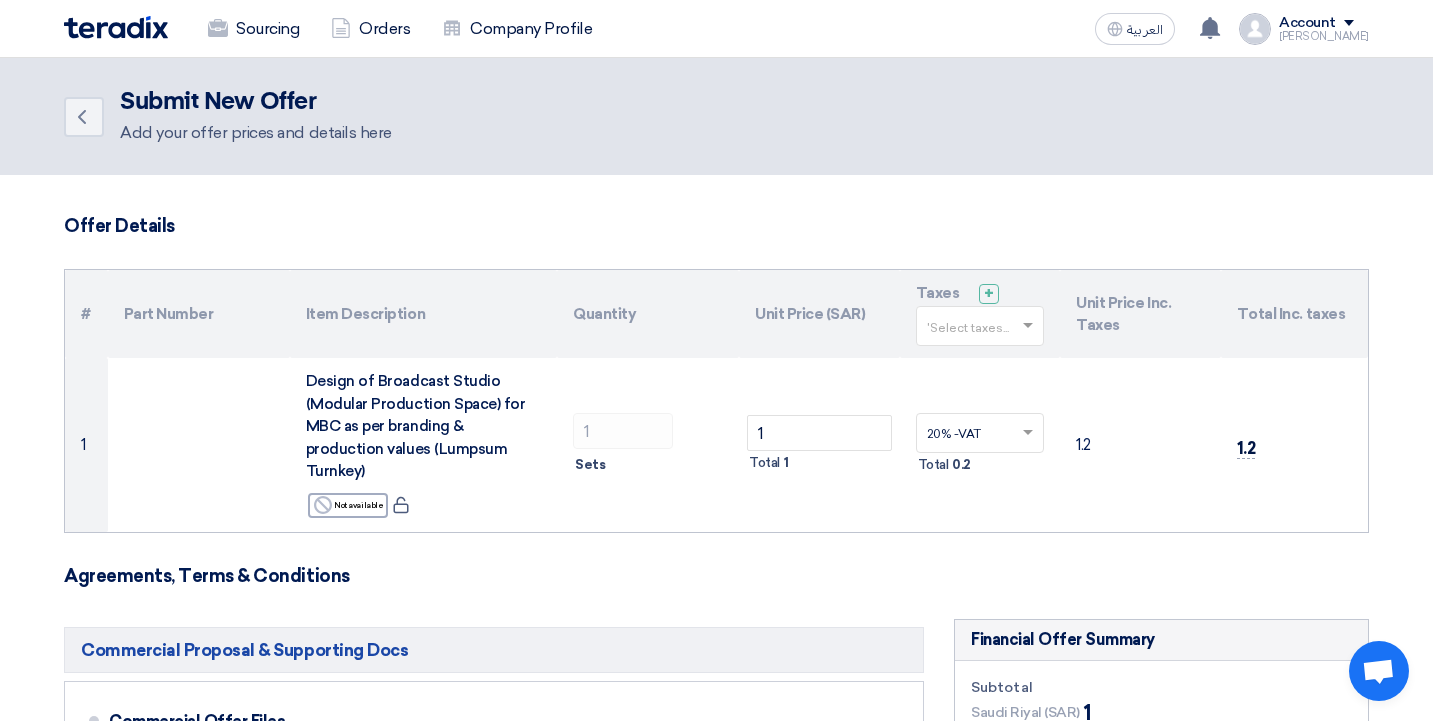 click on "Offer Details
#
Part Number
Item Description
Quantity
Unit Price (SAR)
Taxes
+
'Select taxes...
Unit Price Inc. Taxes
Total Inc. taxes
1" 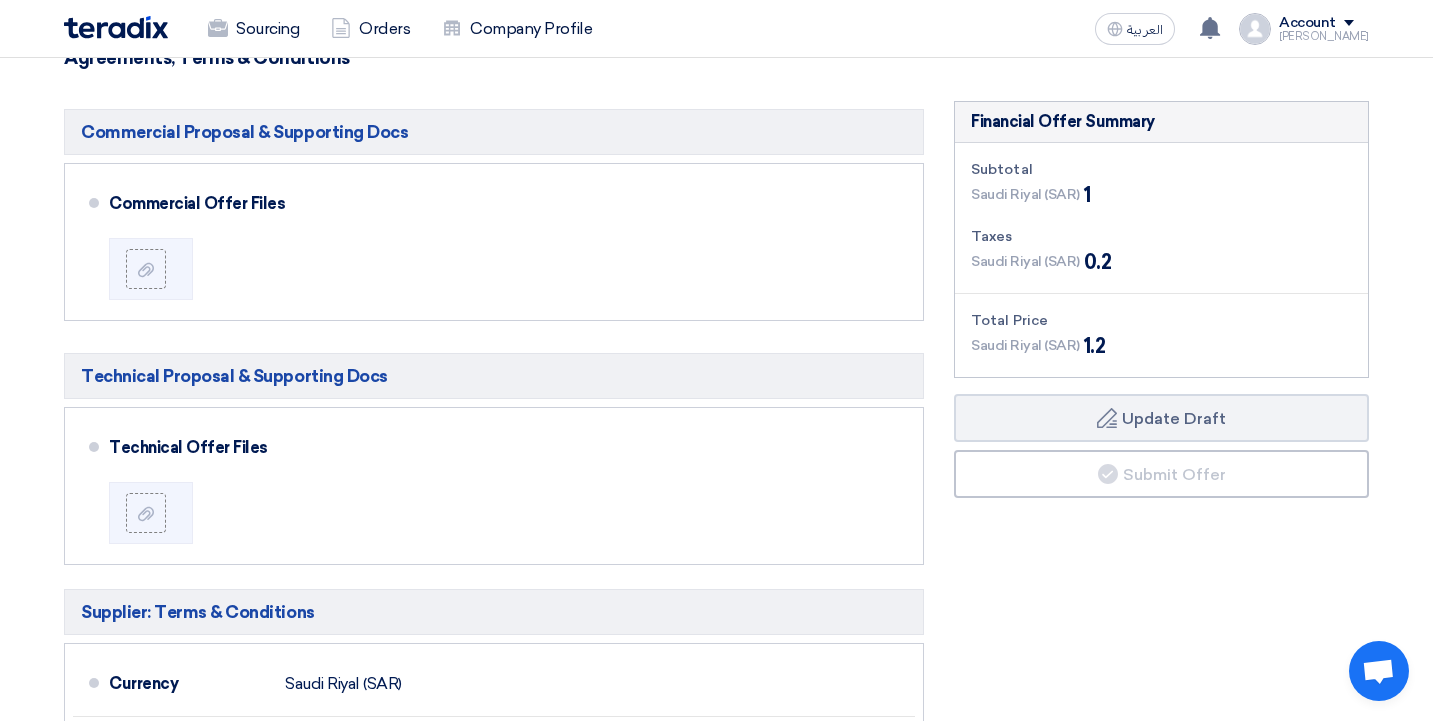 scroll, scrollTop: 0, scrollLeft: 0, axis: both 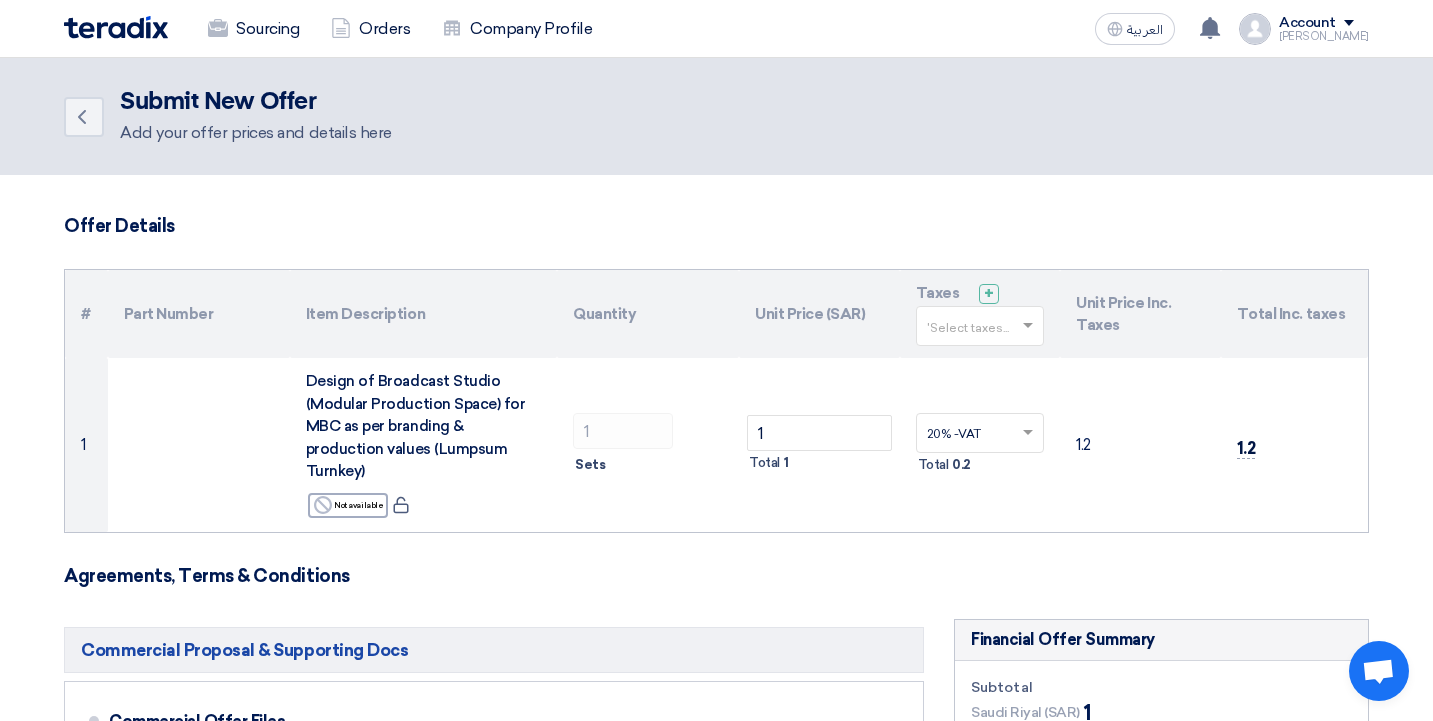 click on "Offer Details" 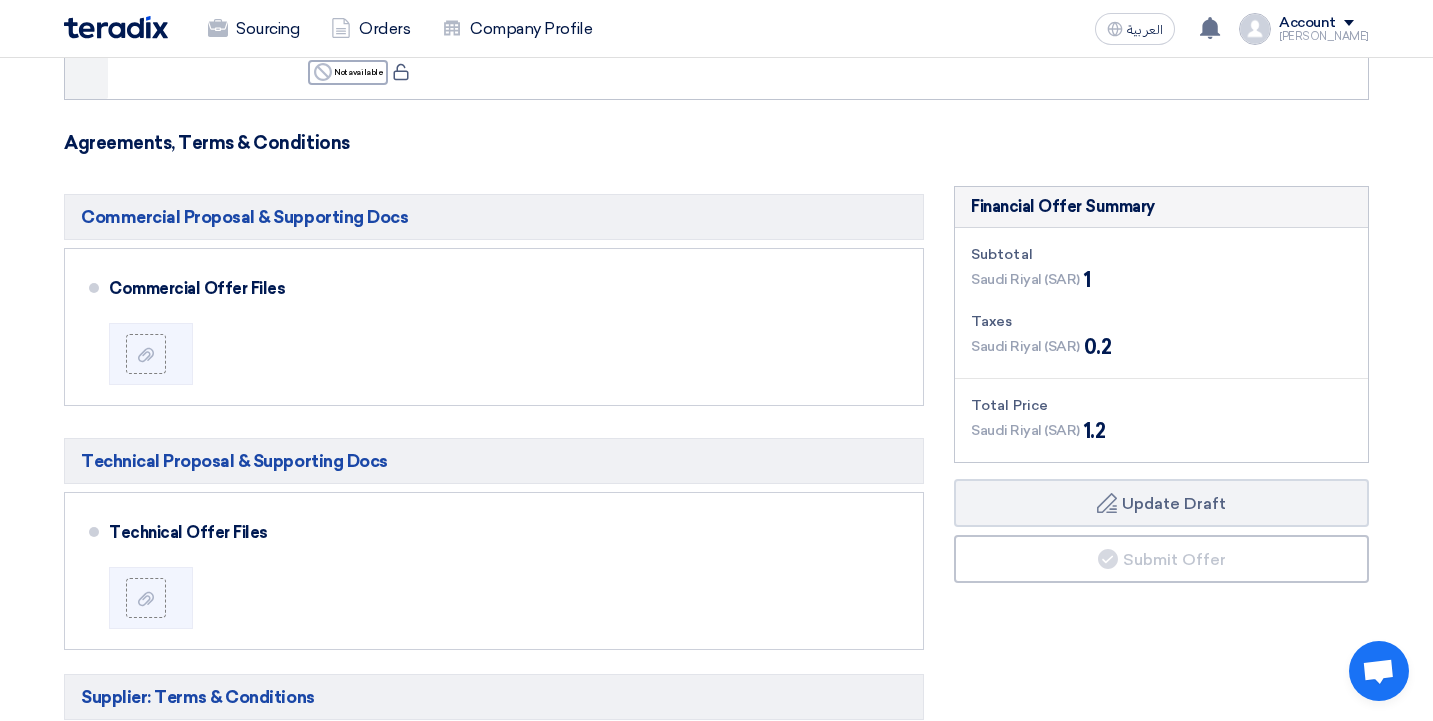 scroll, scrollTop: 454, scrollLeft: 0, axis: vertical 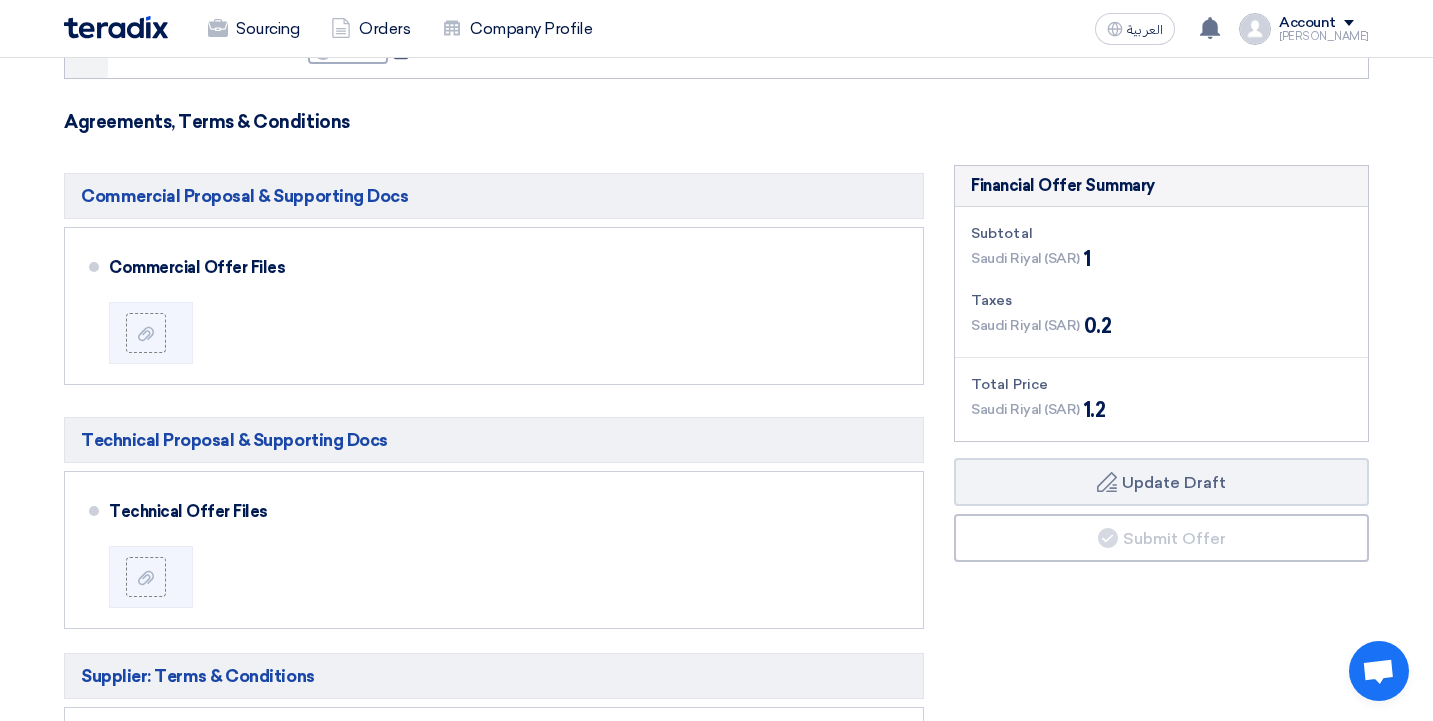 click on "Saudi Riyal (SAR)" 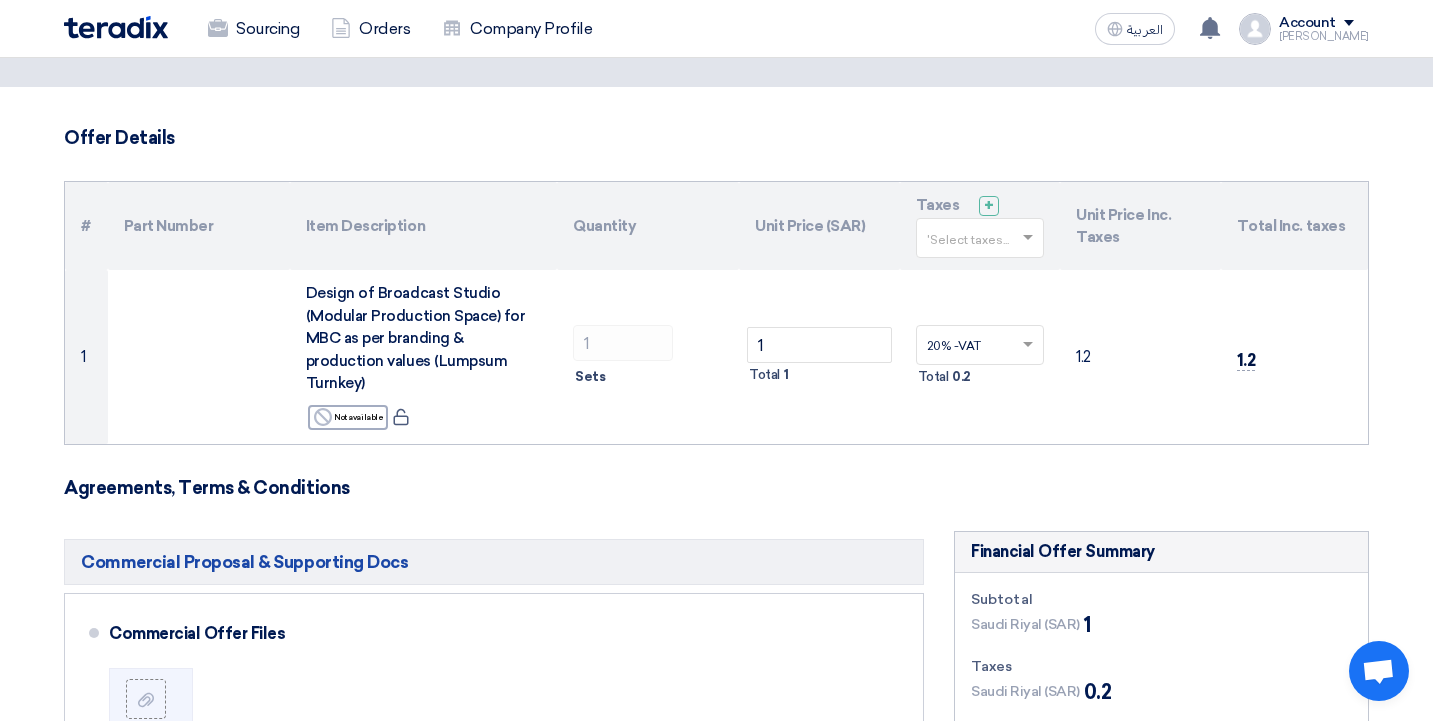 scroll, scrollTop: 0, scrollLeft: 0, axis: both 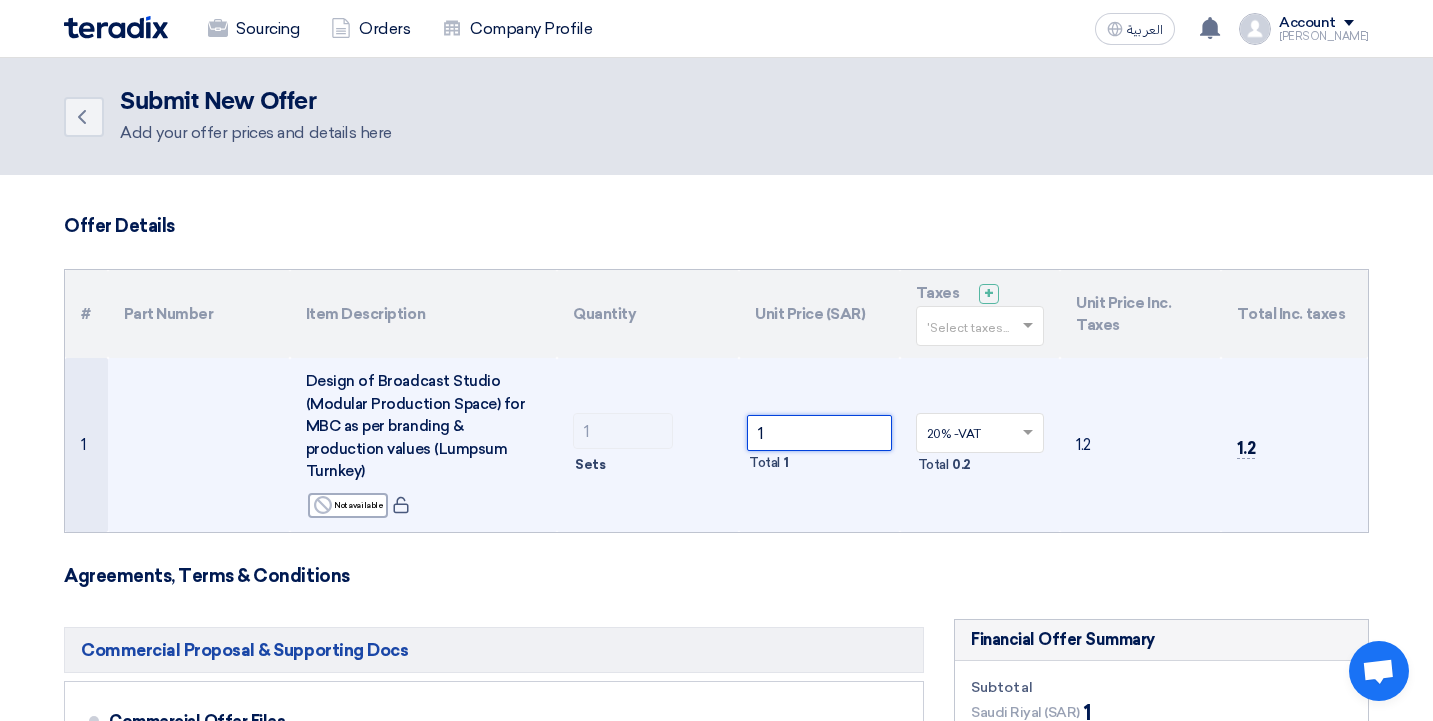 click on "1" 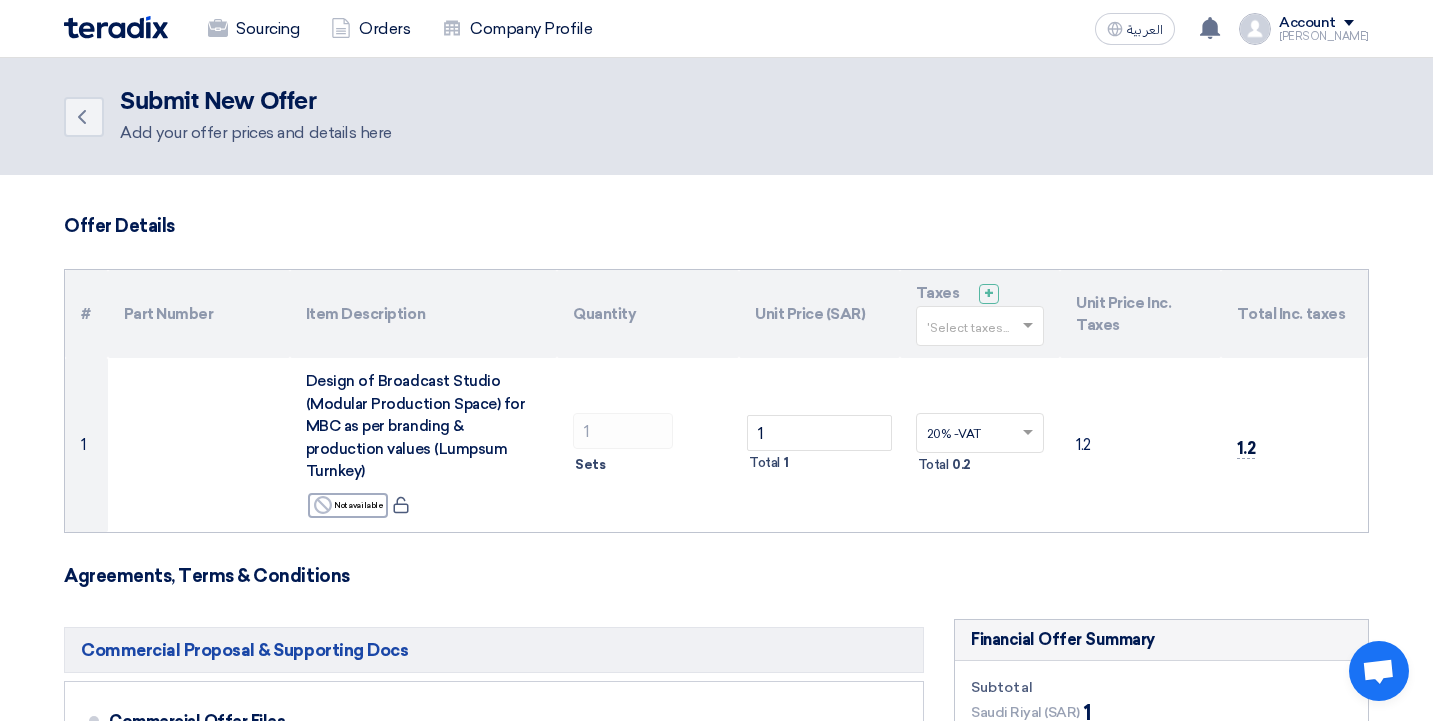 click on "Offer Details
#
Part Number
Item Description
Quantity
Unit Price (SAR)
Taxes
+
'Select taxes...
Unit Price Inc. Taxes
Total Inc. taxes
1" 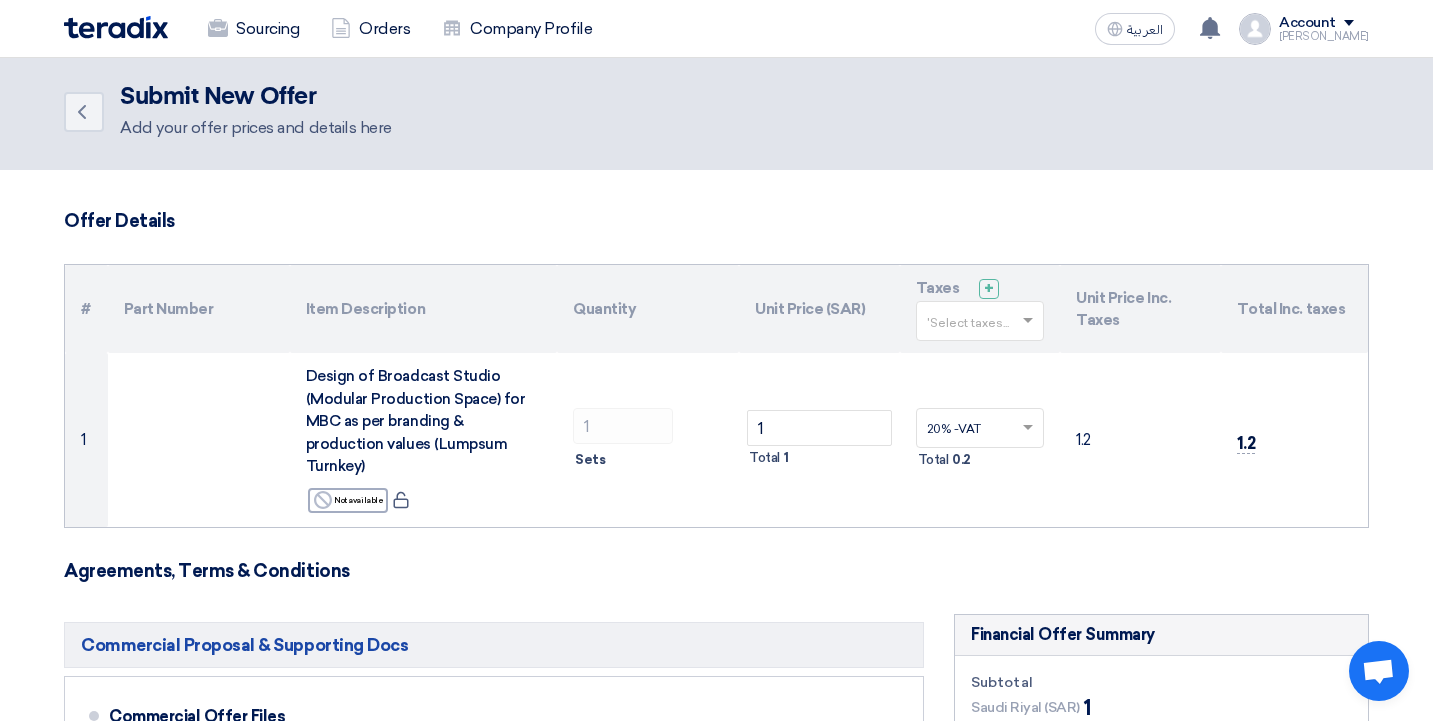 scroll, scrollTop: 0, scrollLeft: 0, axis: both 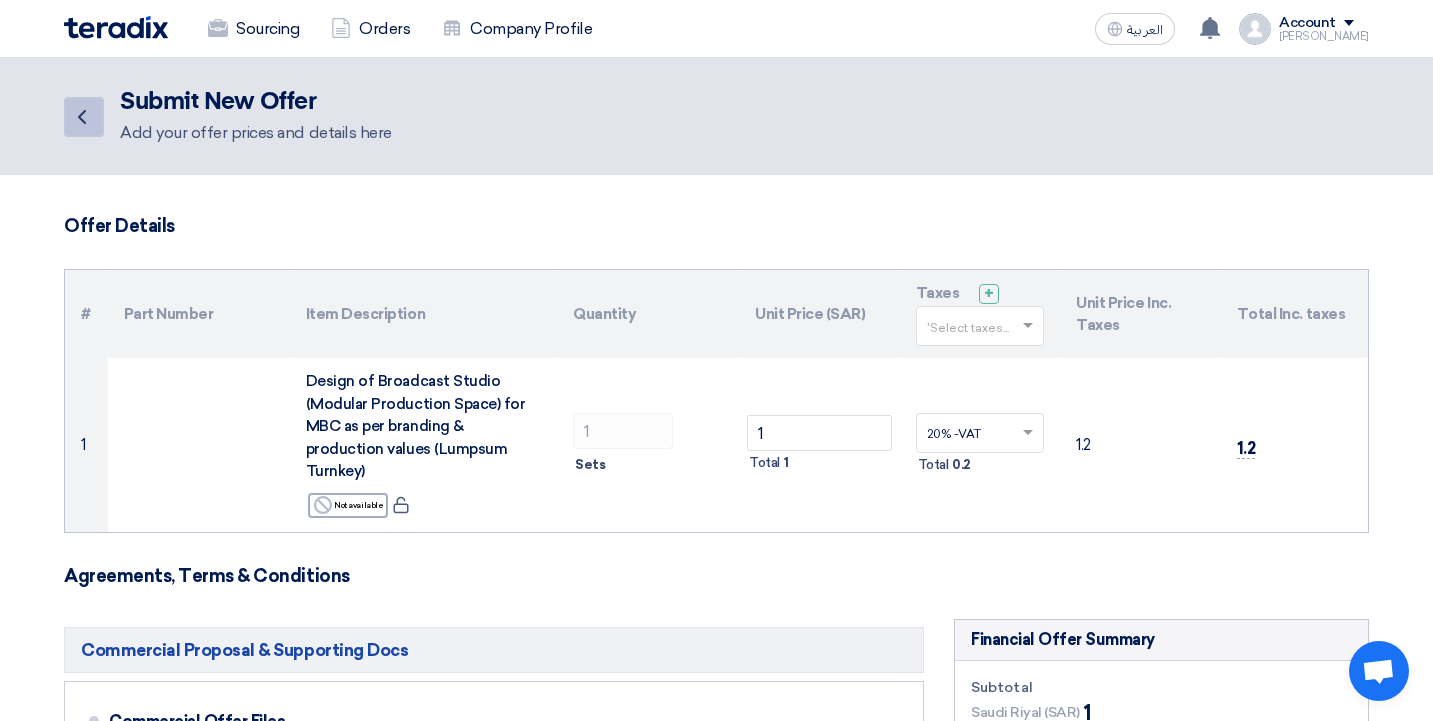 click on "Back" 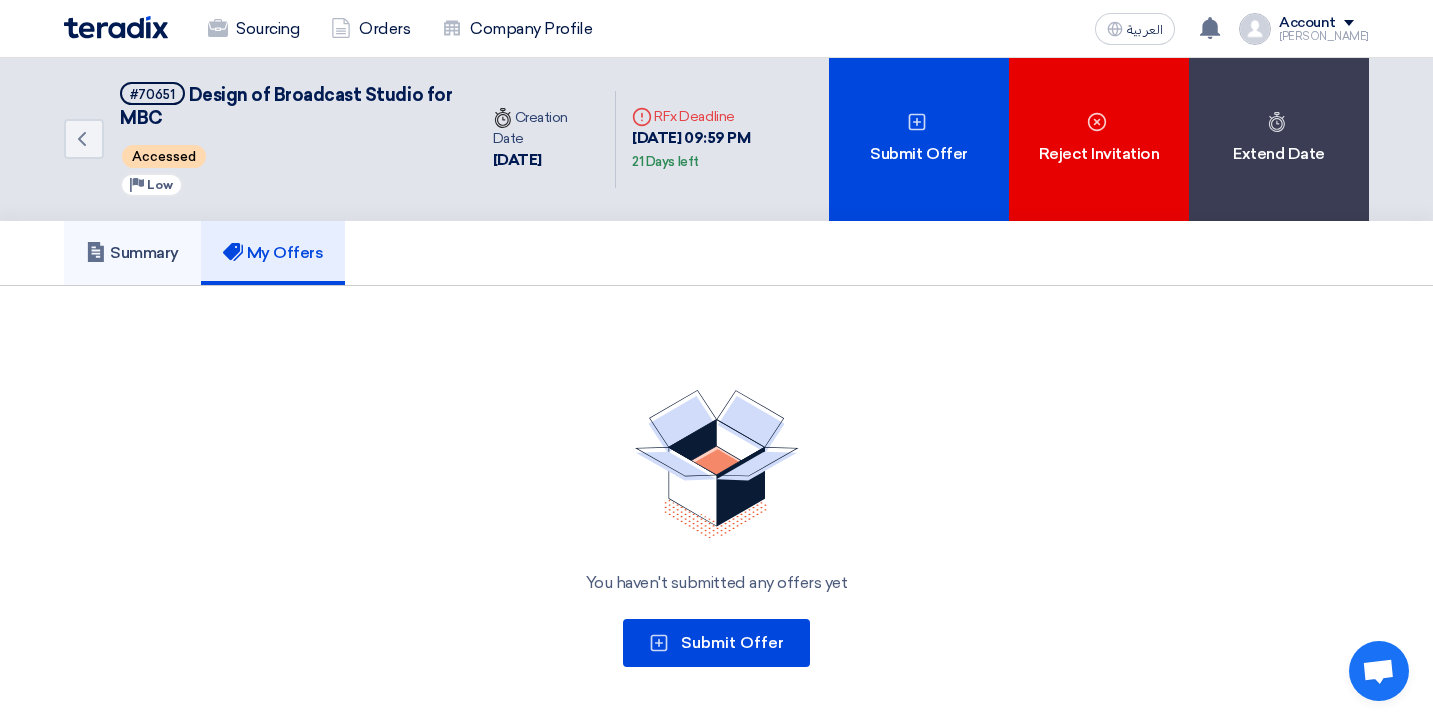 click on "Summary" 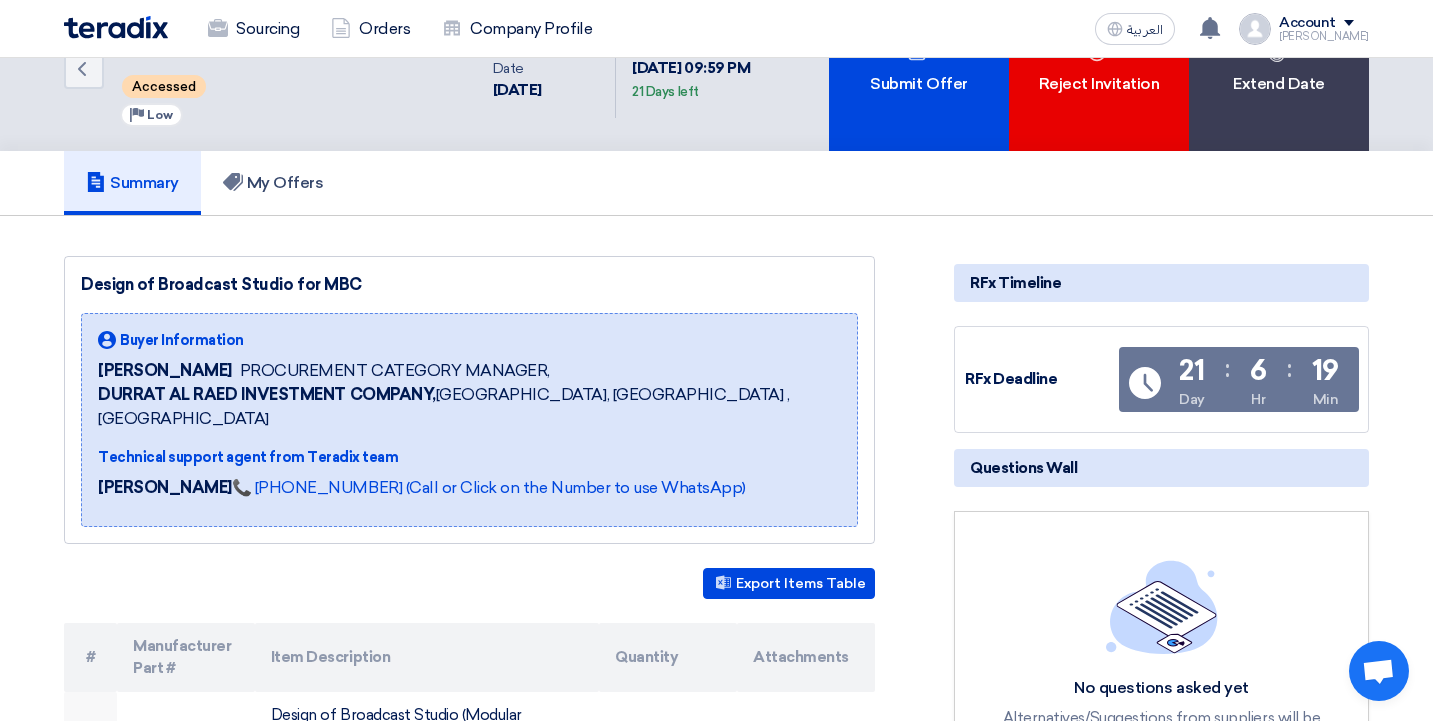 scroll, scrollTop: 85, scrollLeft: 0, axis: vertical 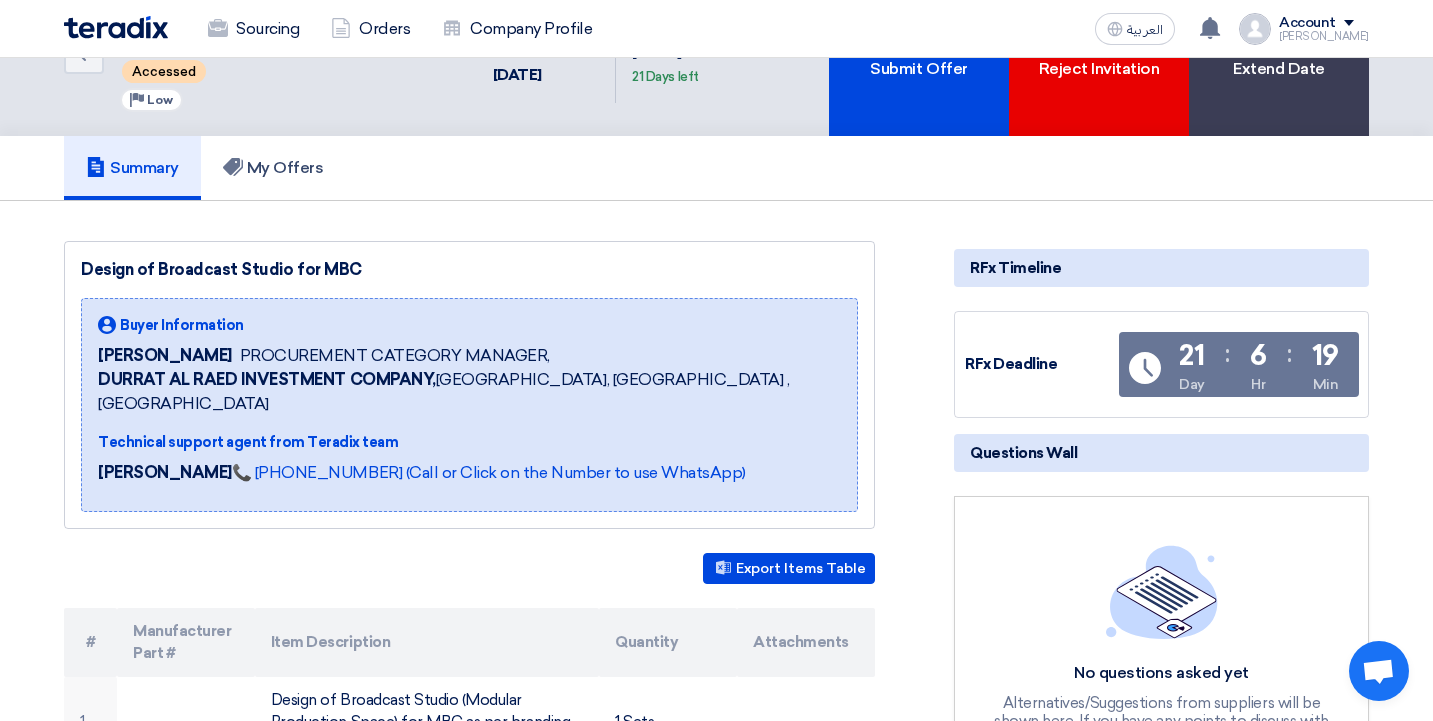 click on "Technical support agent from Teradix team" 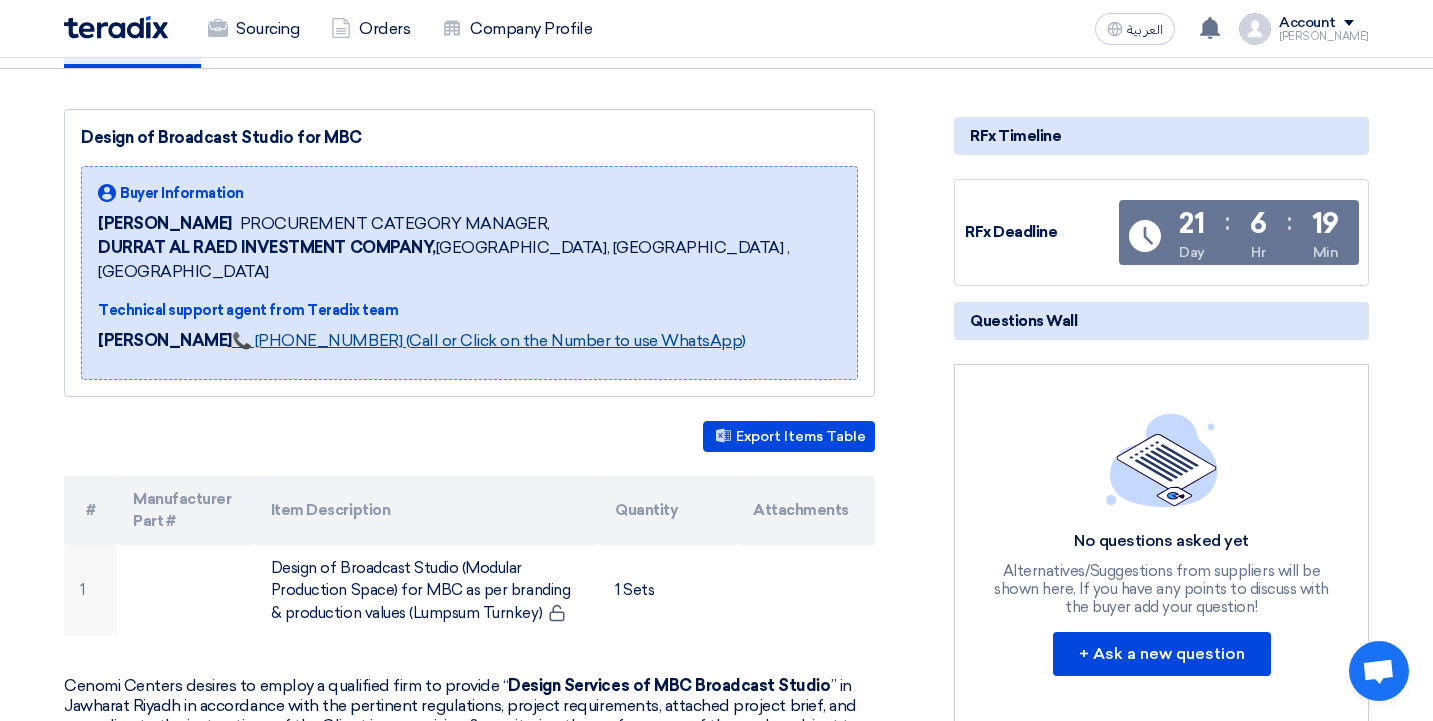 scroll, scrollTop: 248, scrollLeft: 0, axis: vertical 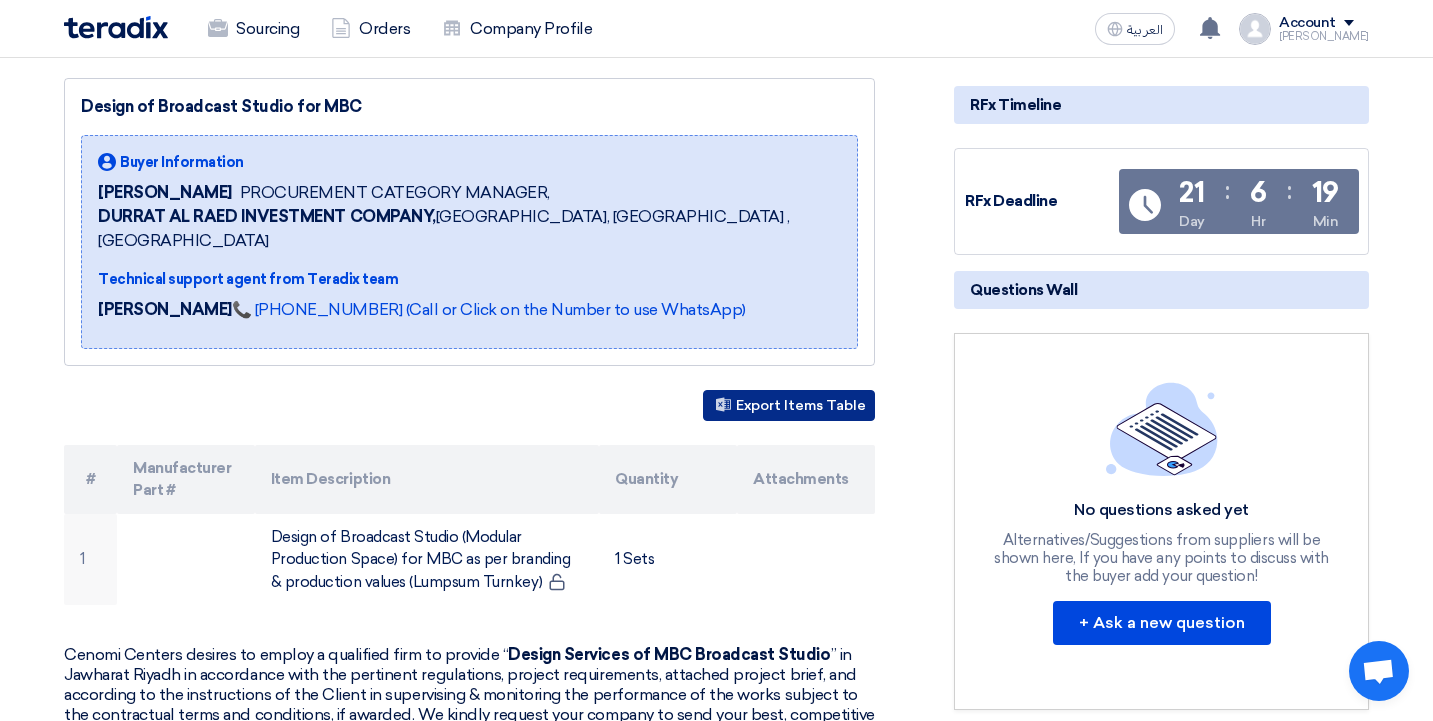 click on "Export Items Table" 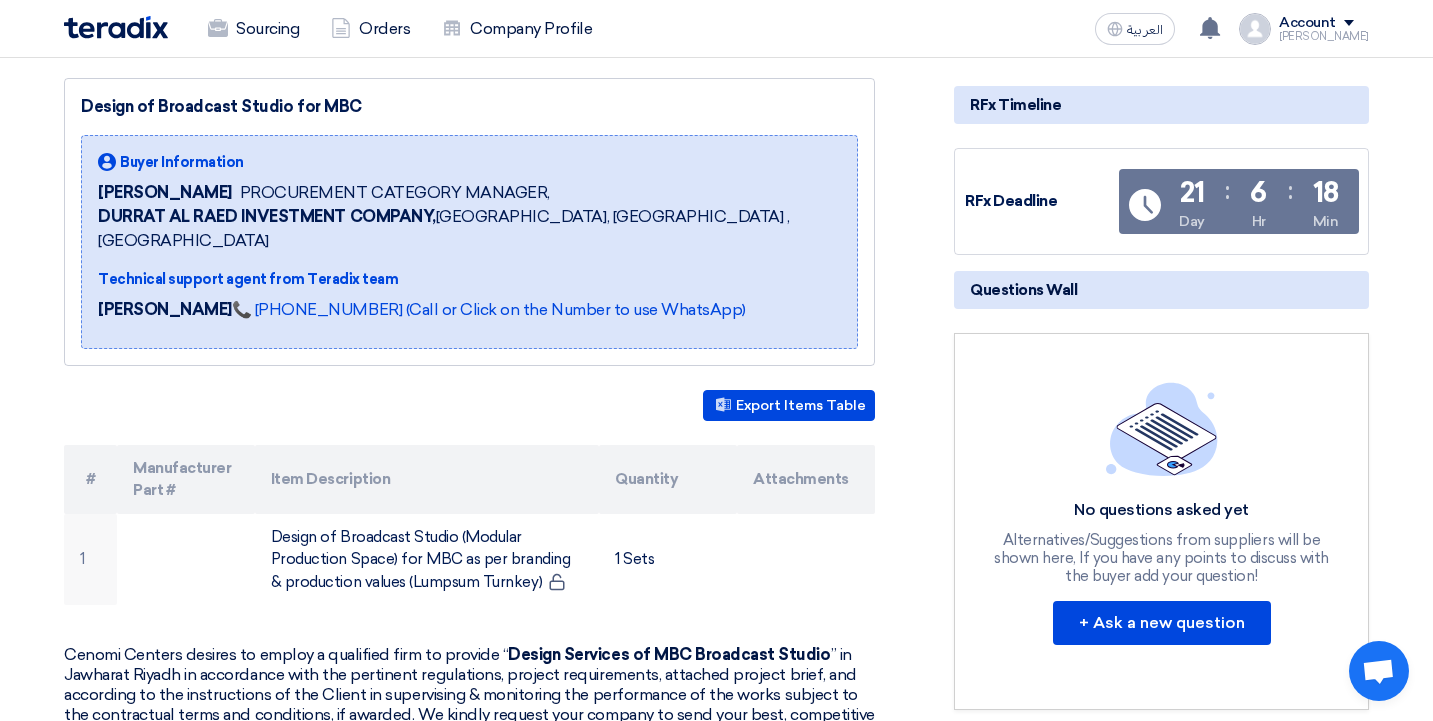 click 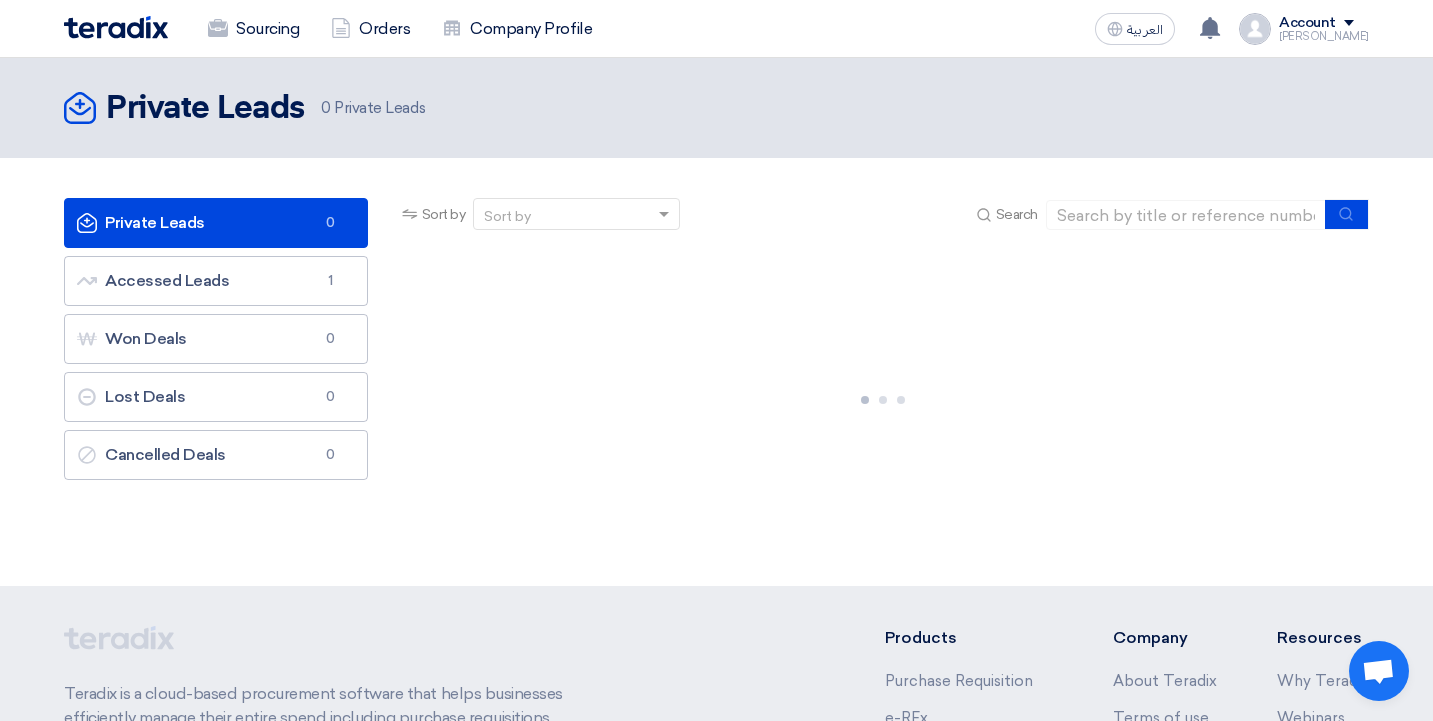 click on "Private Leads
Private Leads
0" 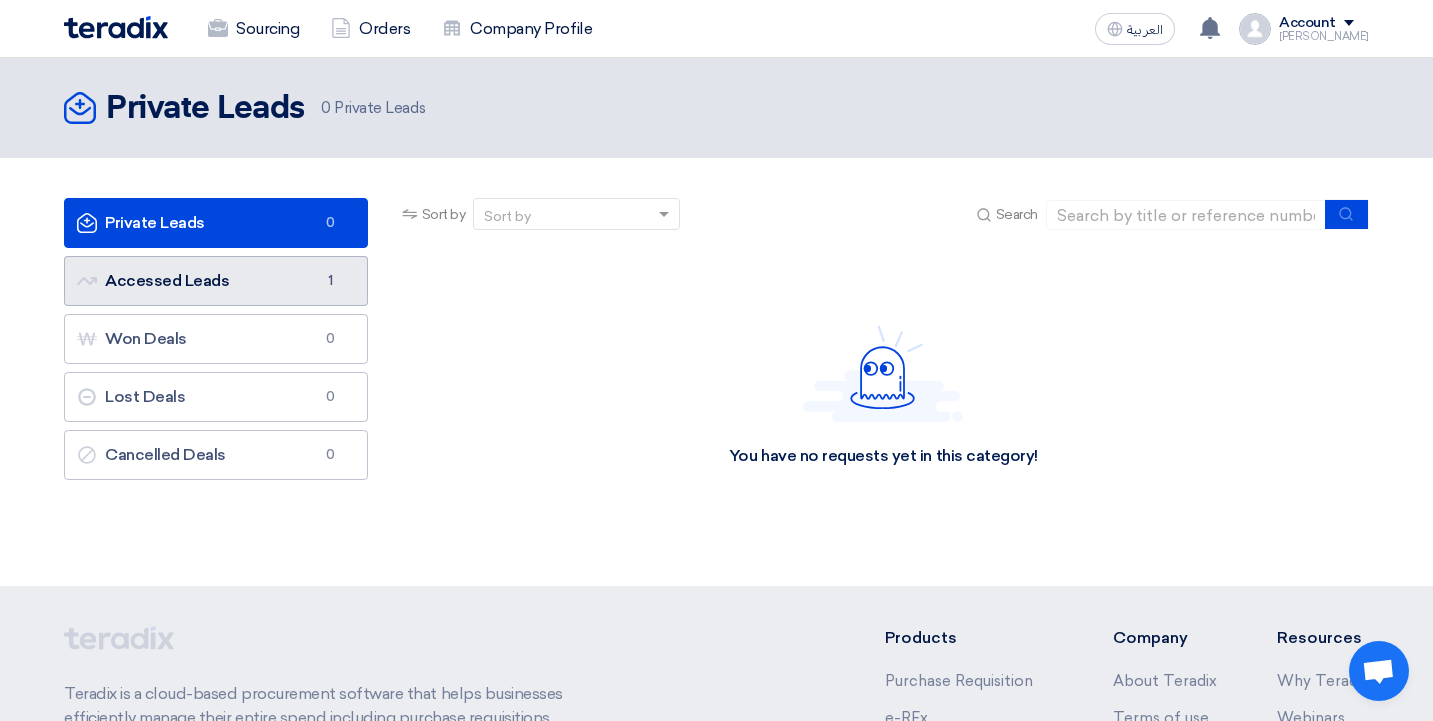 click on "Accessed Leads
Accessed Leads
1" 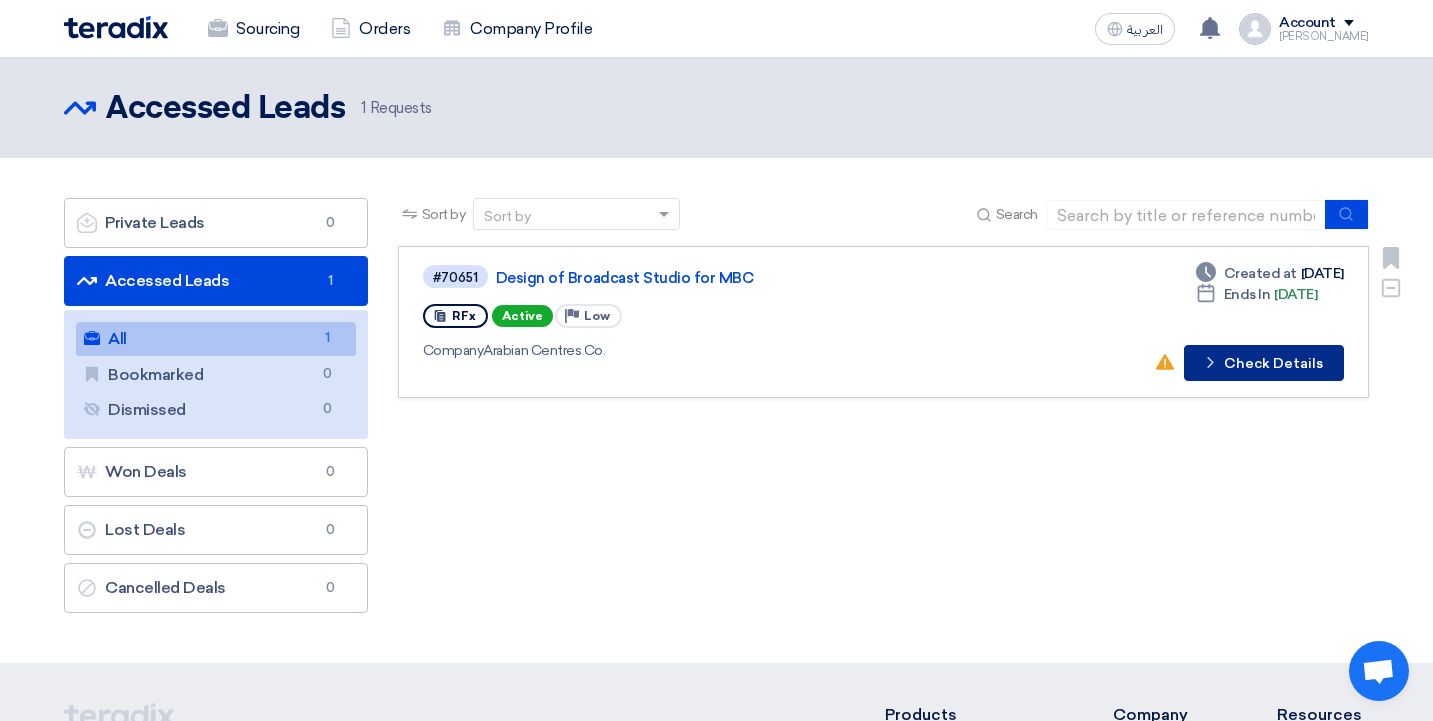 click on "Check details" 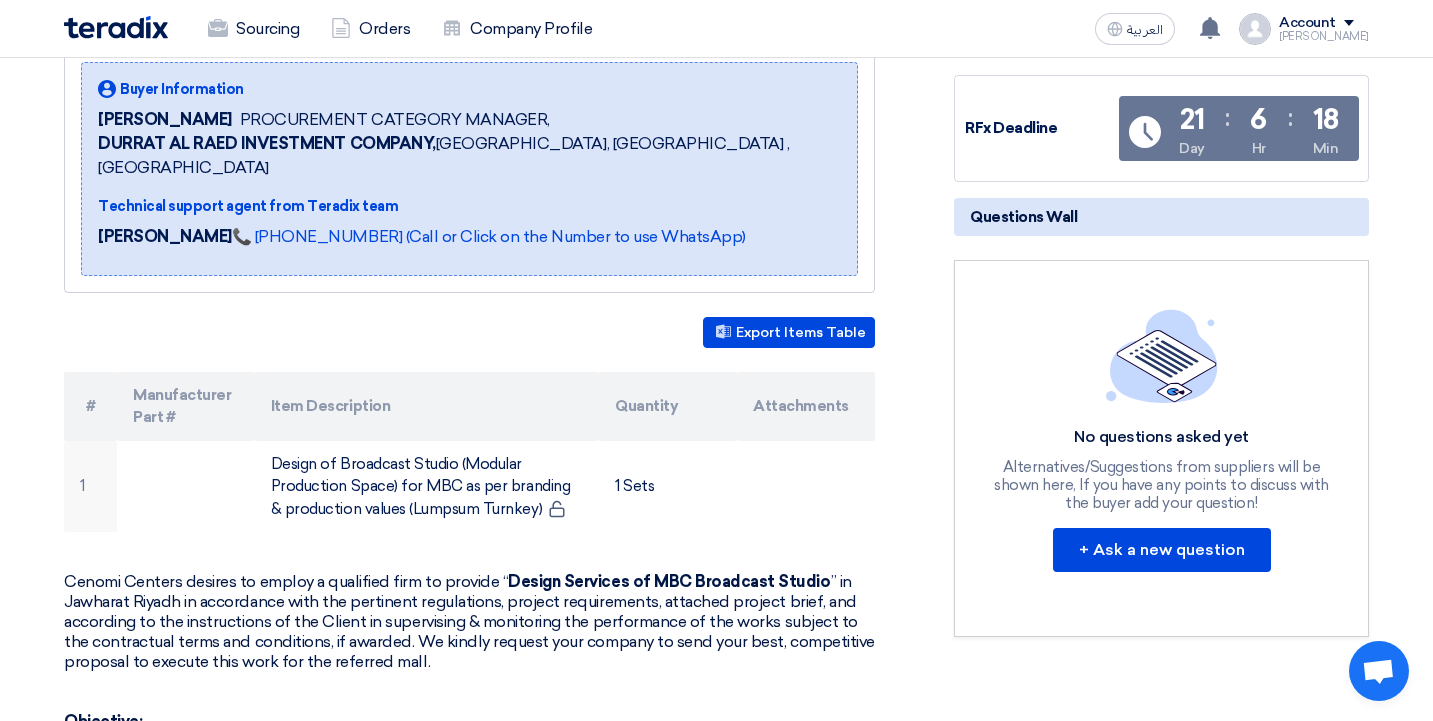 scroll, scrollTop: 0, scrollLeft: 0, axis: both 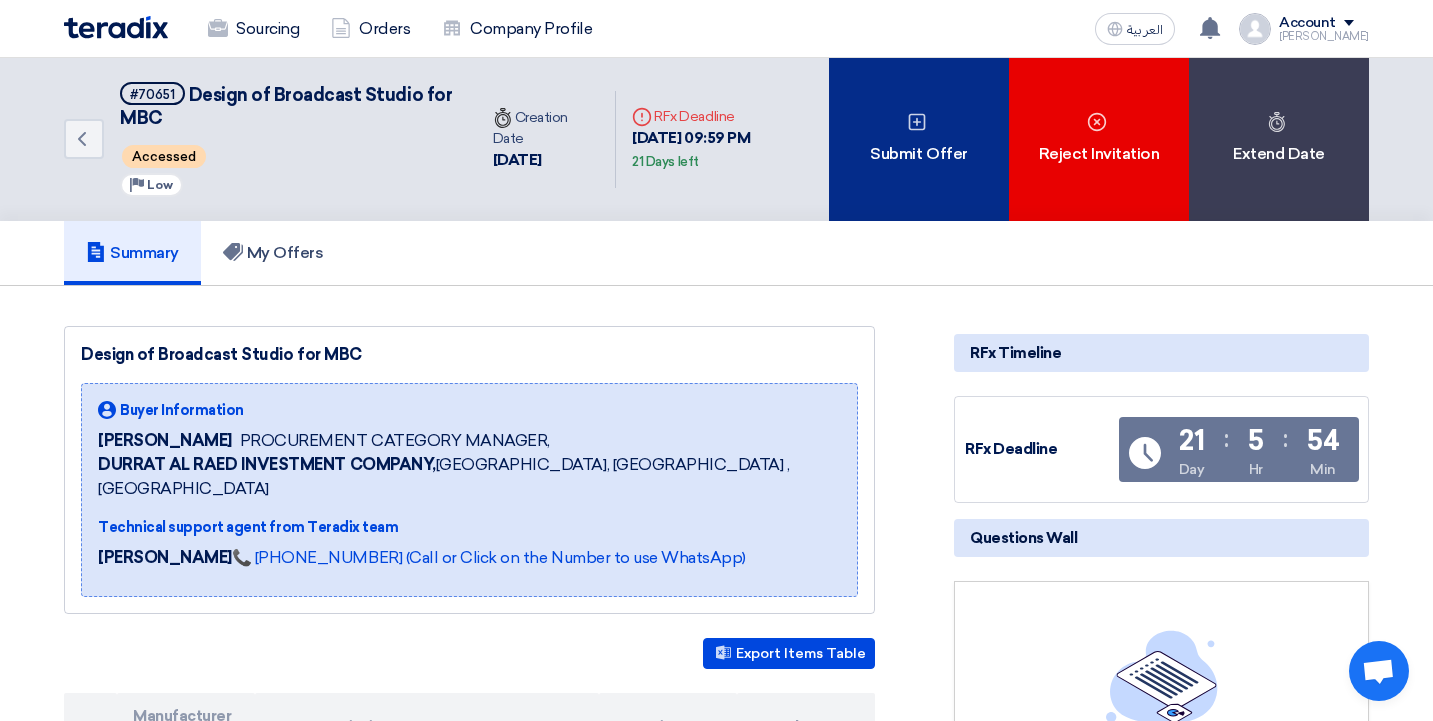 click on "Submit Offer" 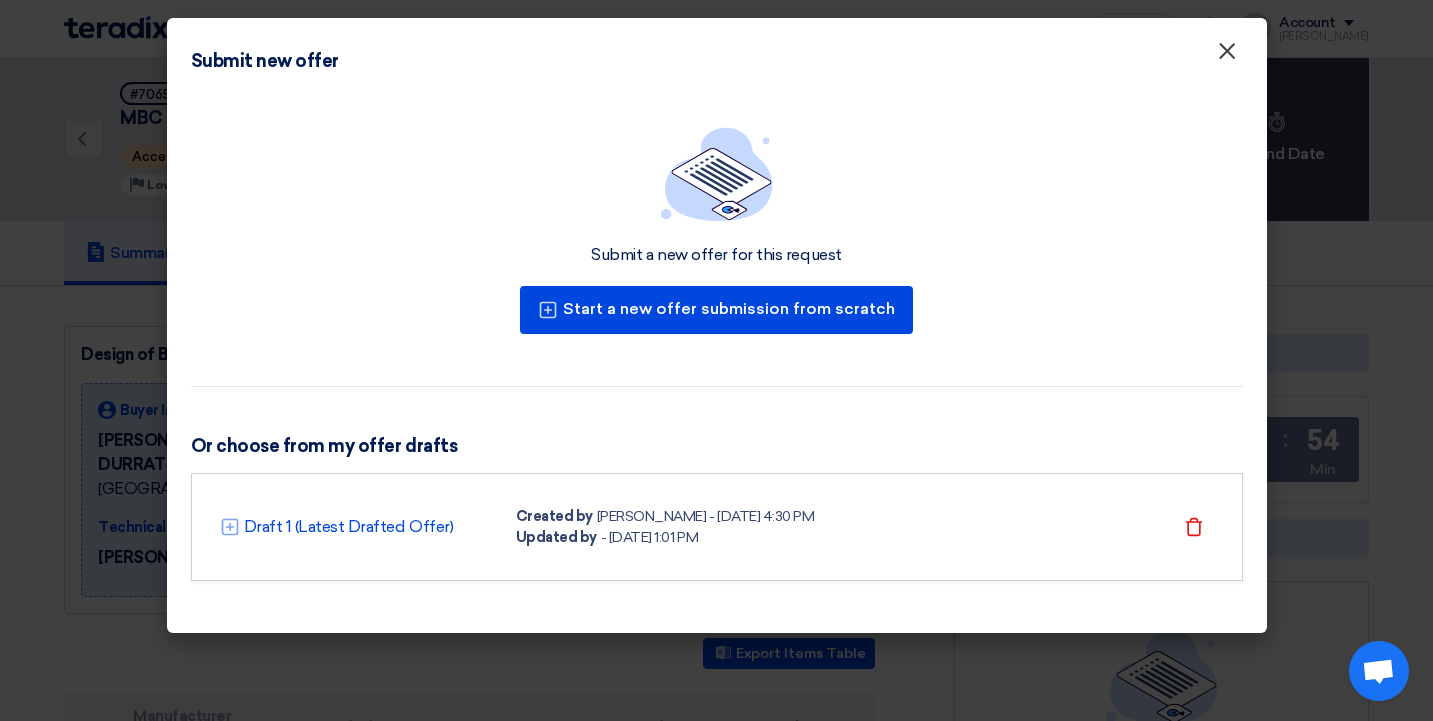 click on "×" 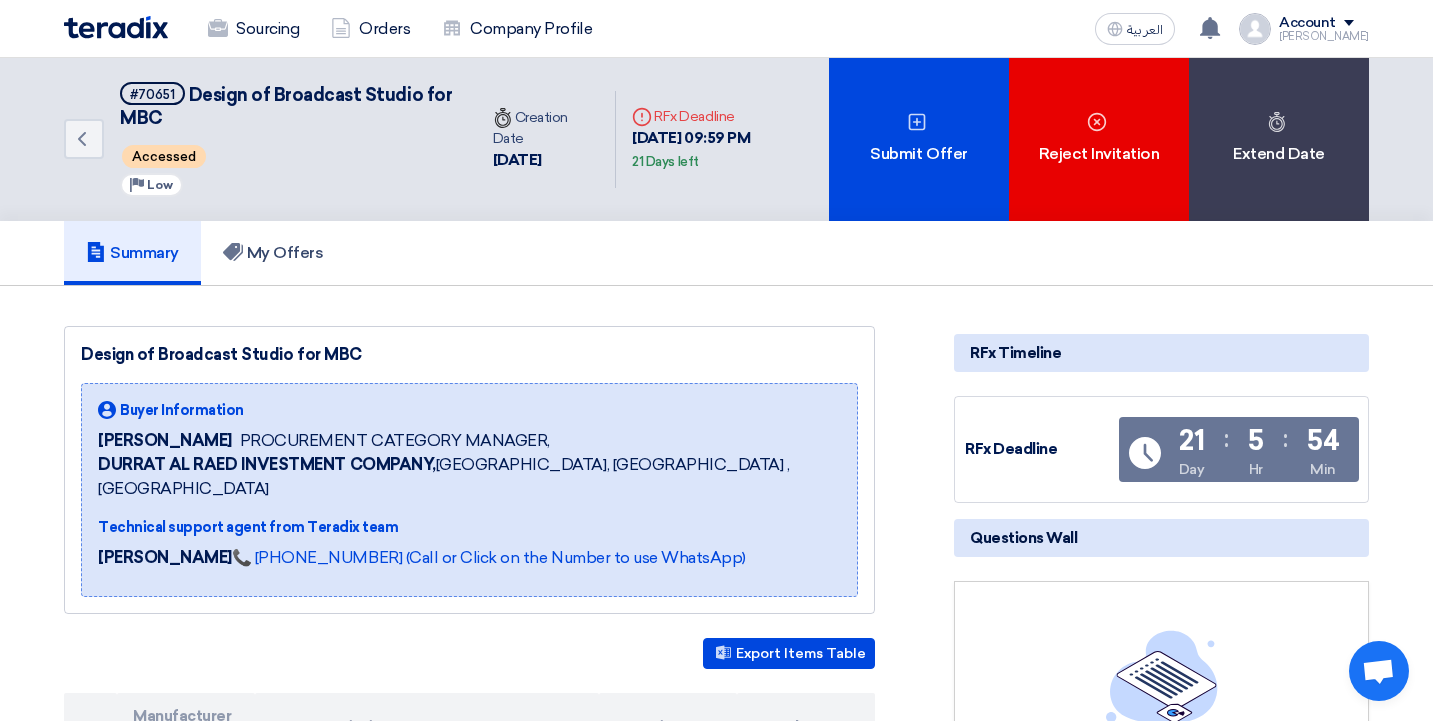 click on "Summary
My Offers" 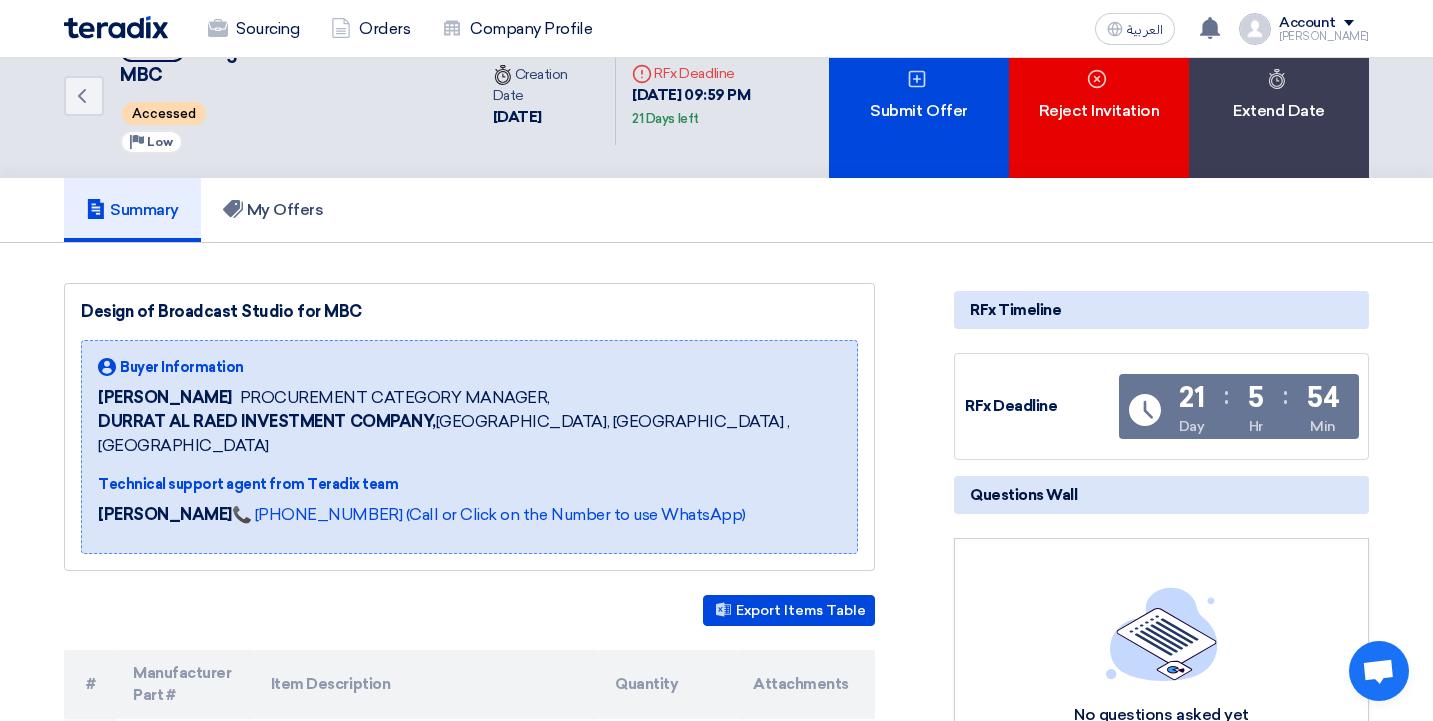 scroll, scrollTop: 0, scrollLeft: 0, axis: both 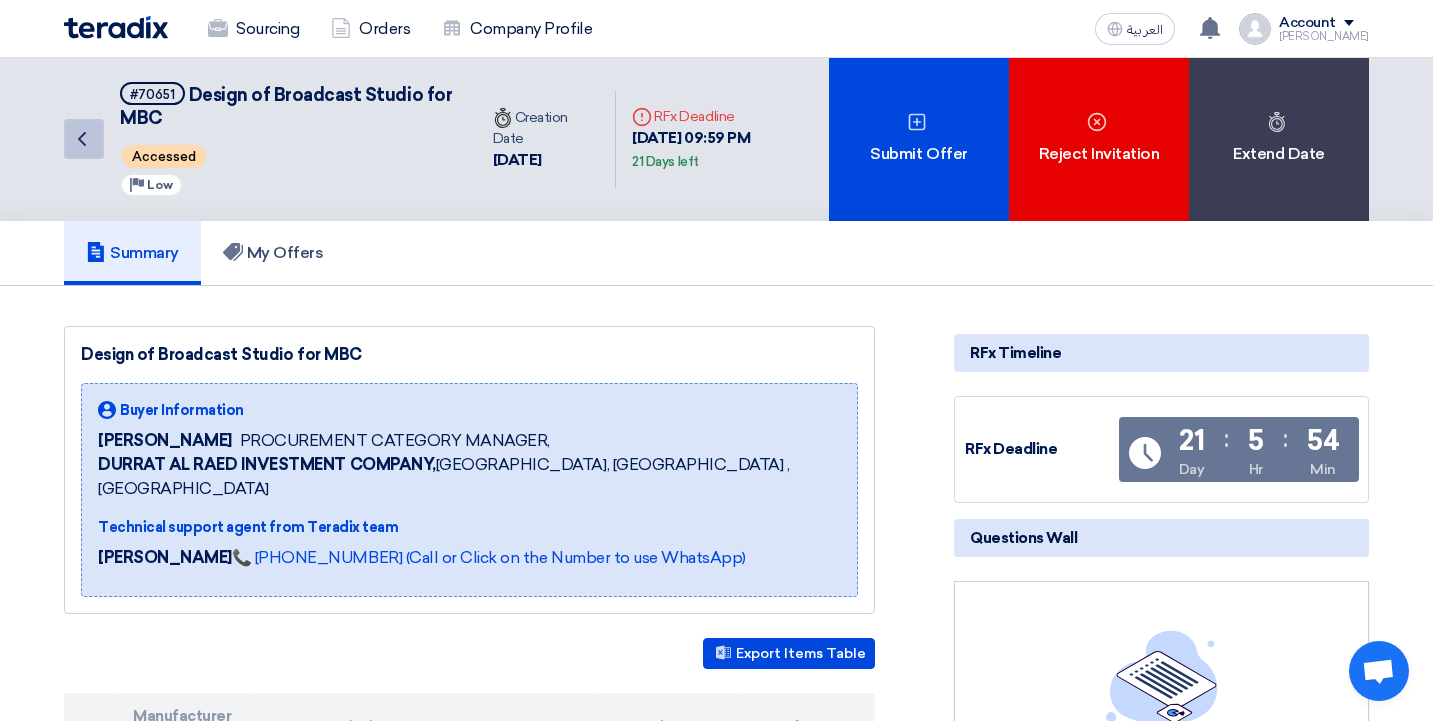 click on "Back" 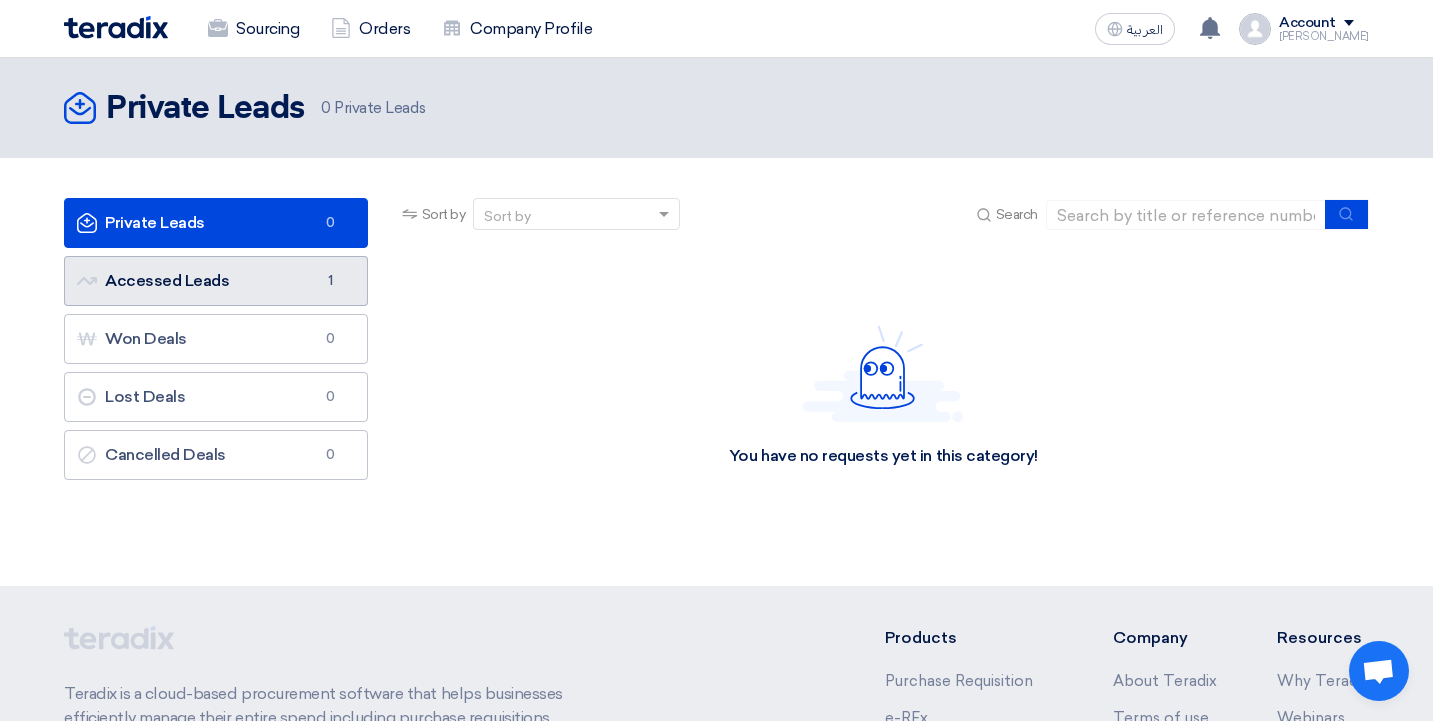 click on "Accessed Leads
Accessed Leads
1" 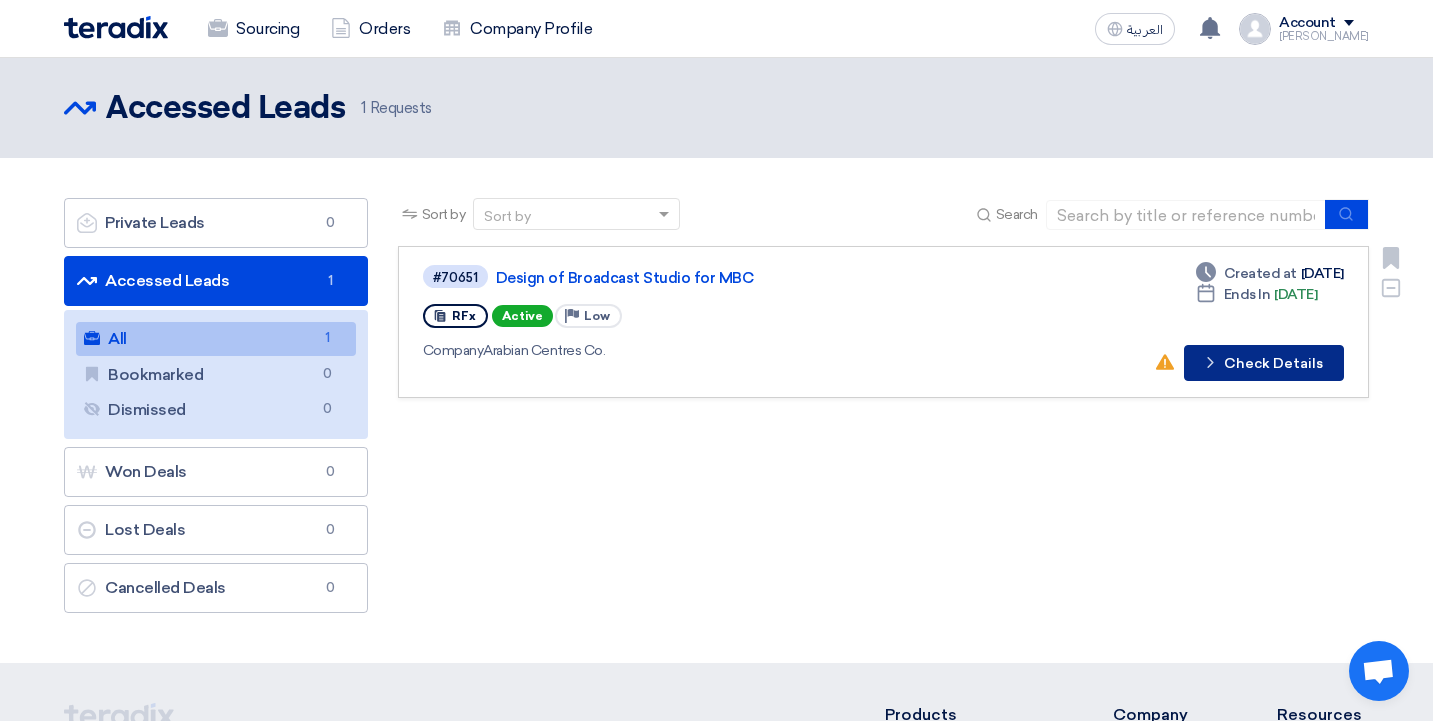 click on "Check details
Check Details" 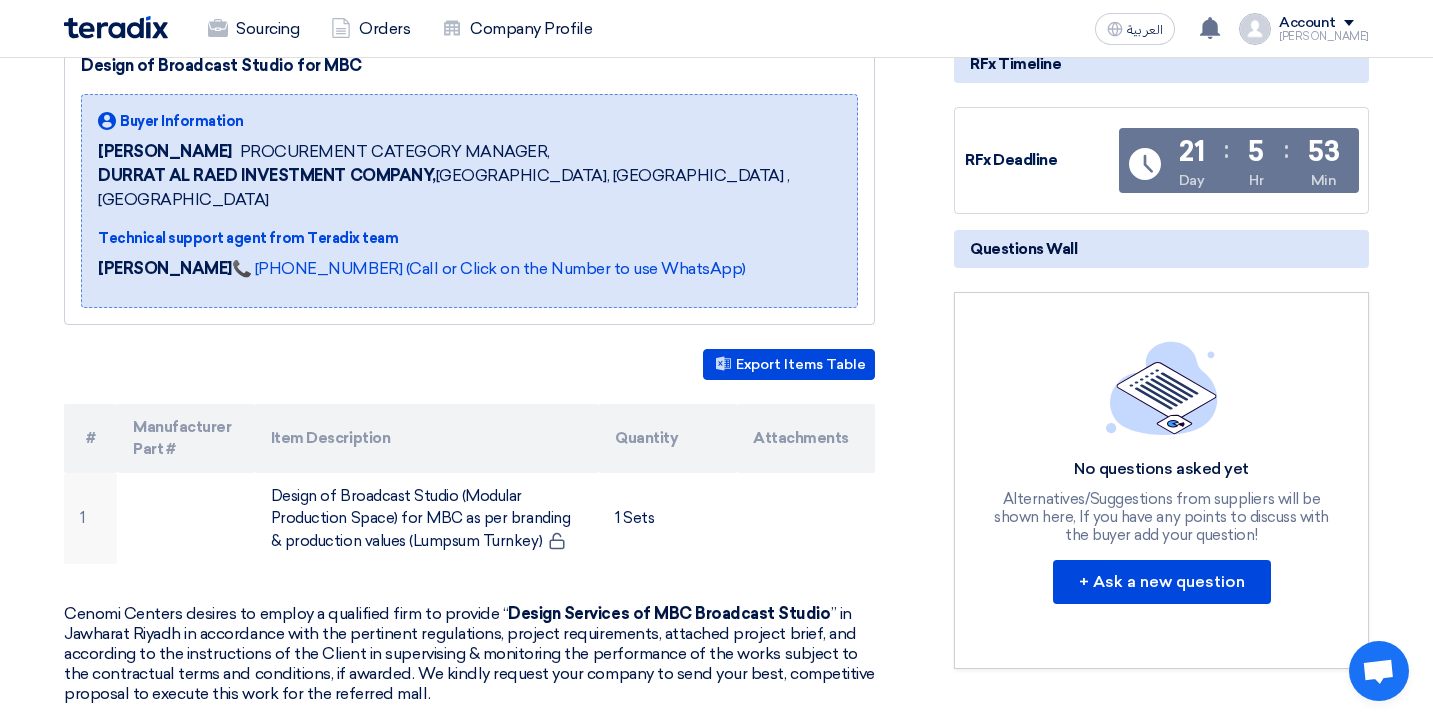 scroll, scrollTop: 0, scrollLeft: 0, axis: both 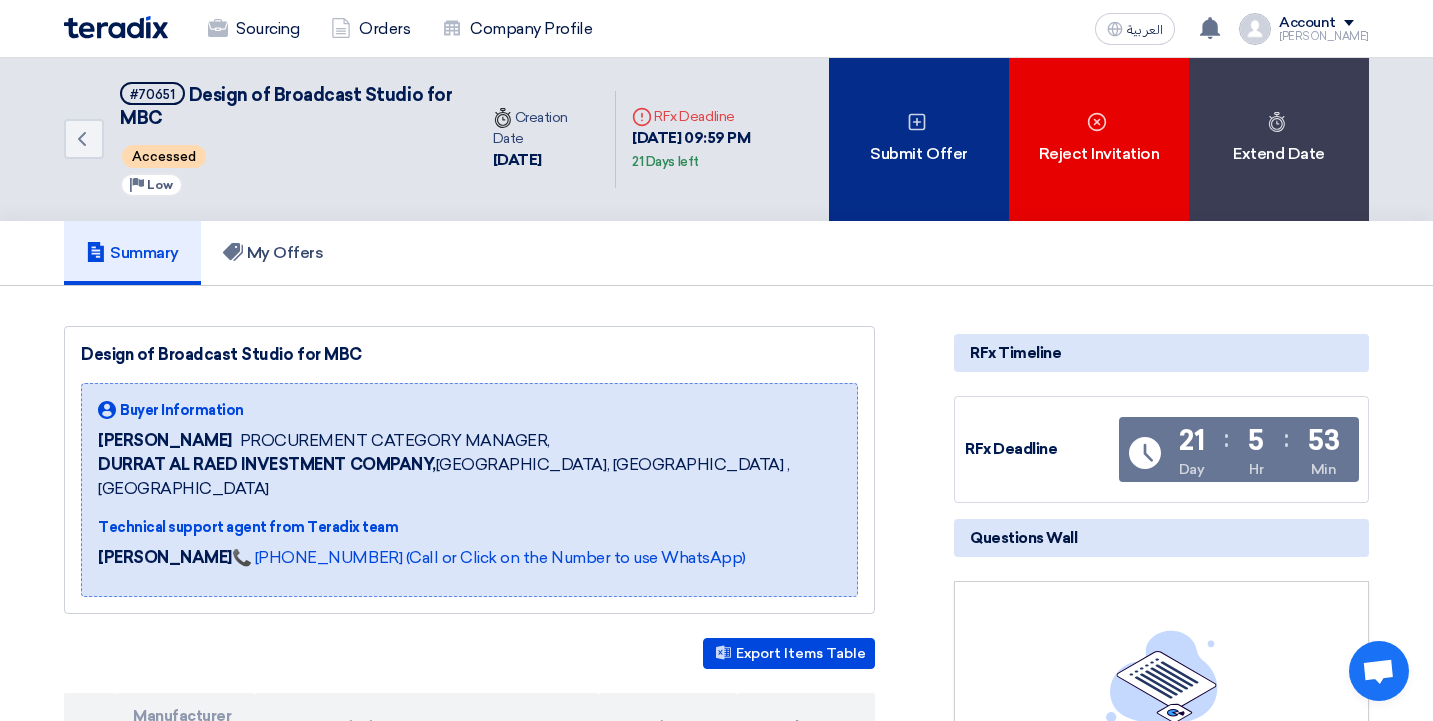 click 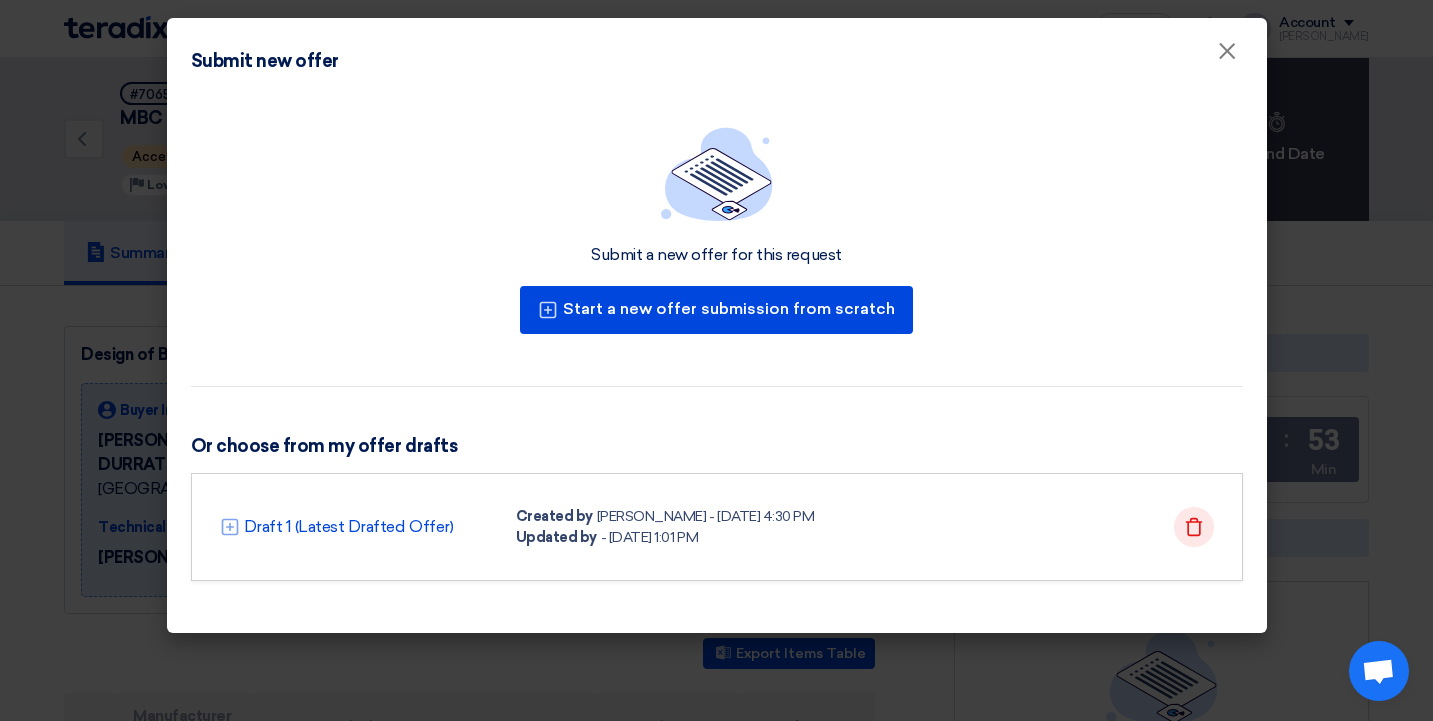 click on "Delete" 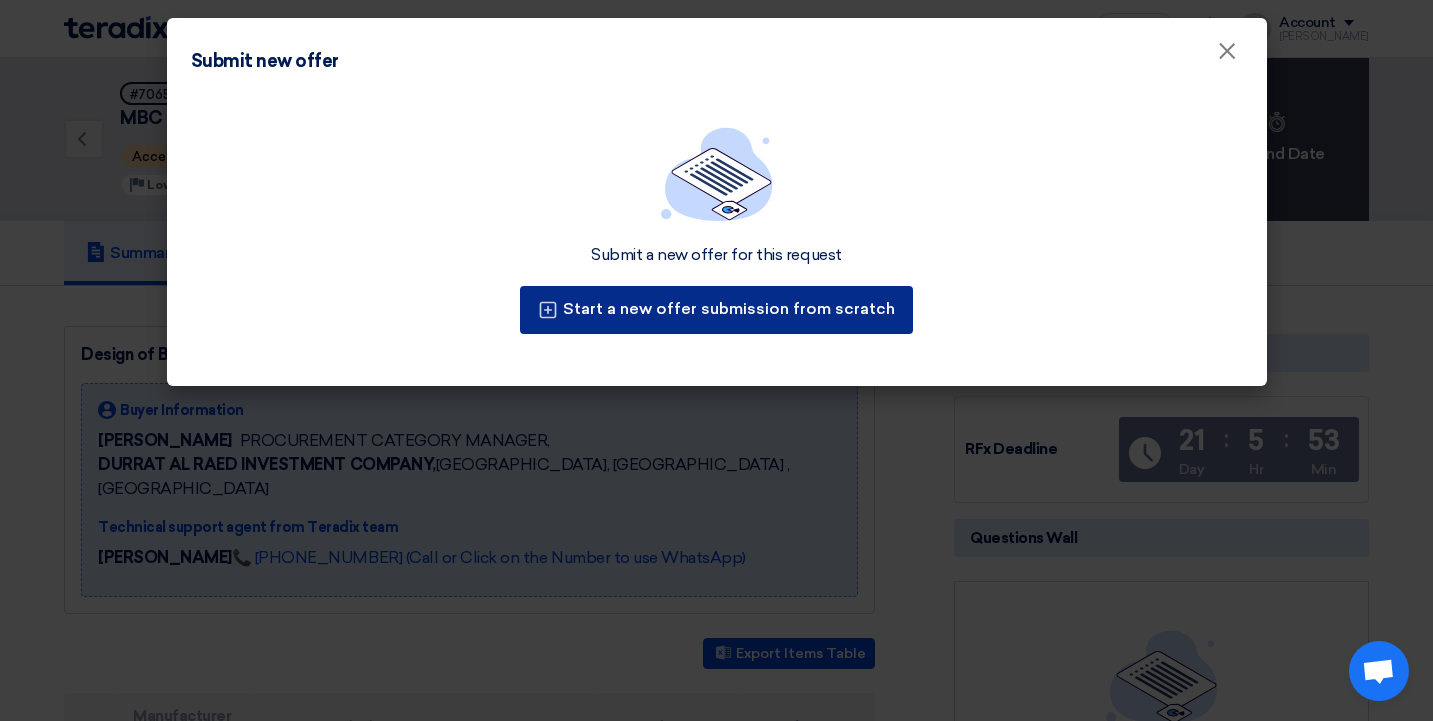click on "Start a new offer submission from scratch" 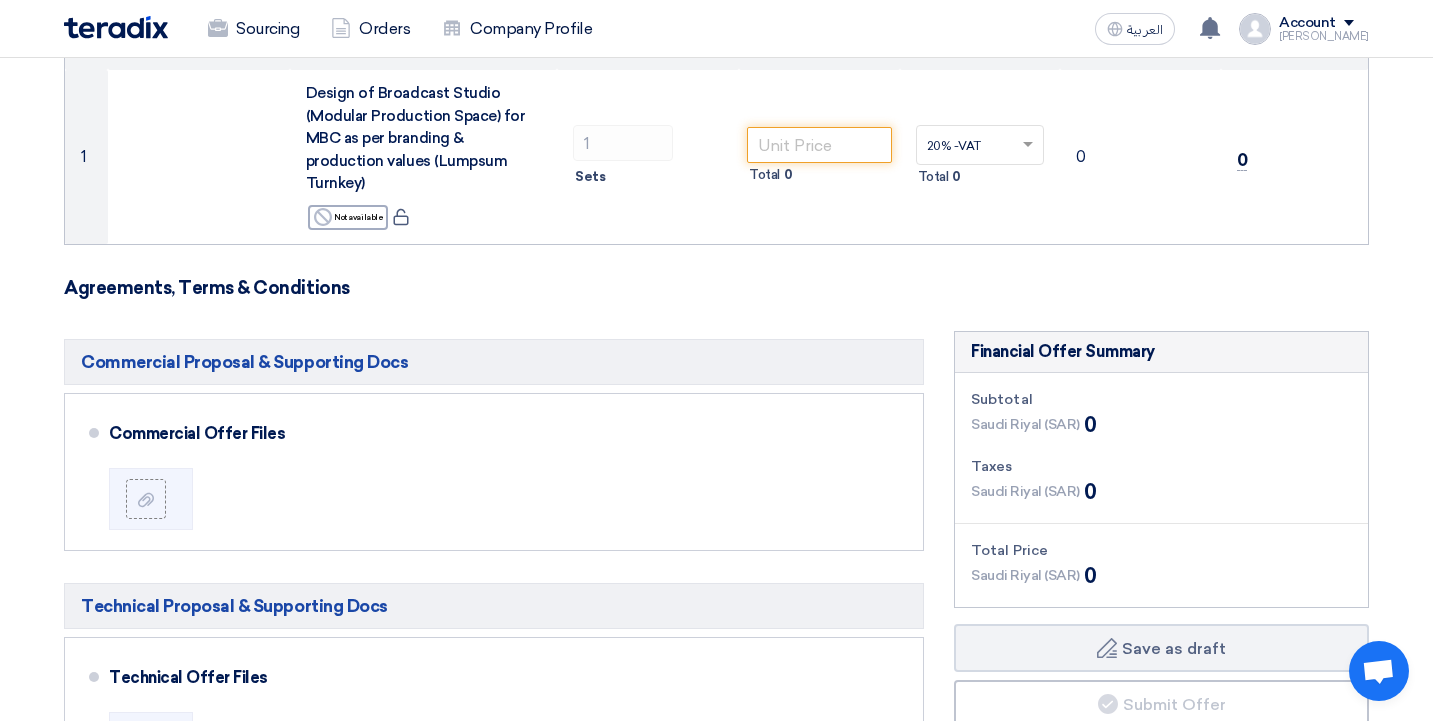 scroll, scrollTop: 276, scrollLeft: 0, axis: vertical 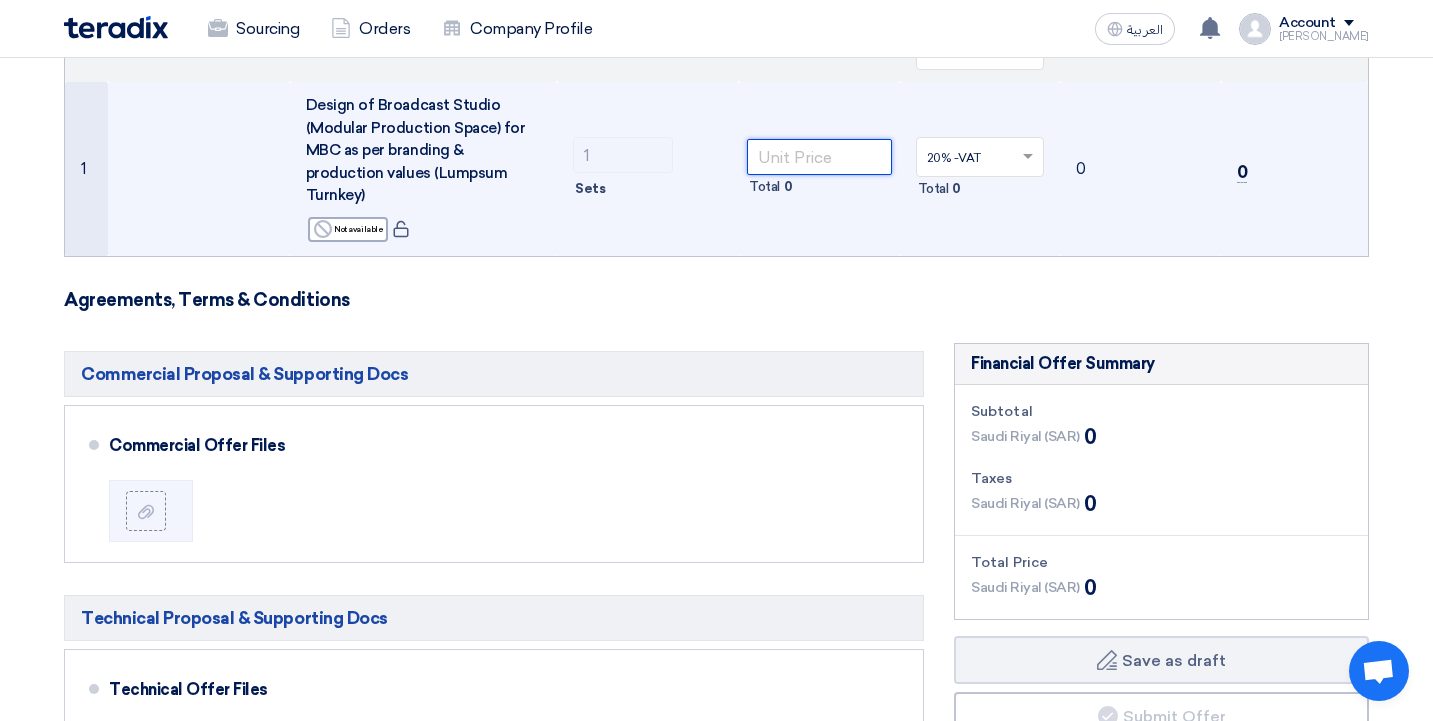 click 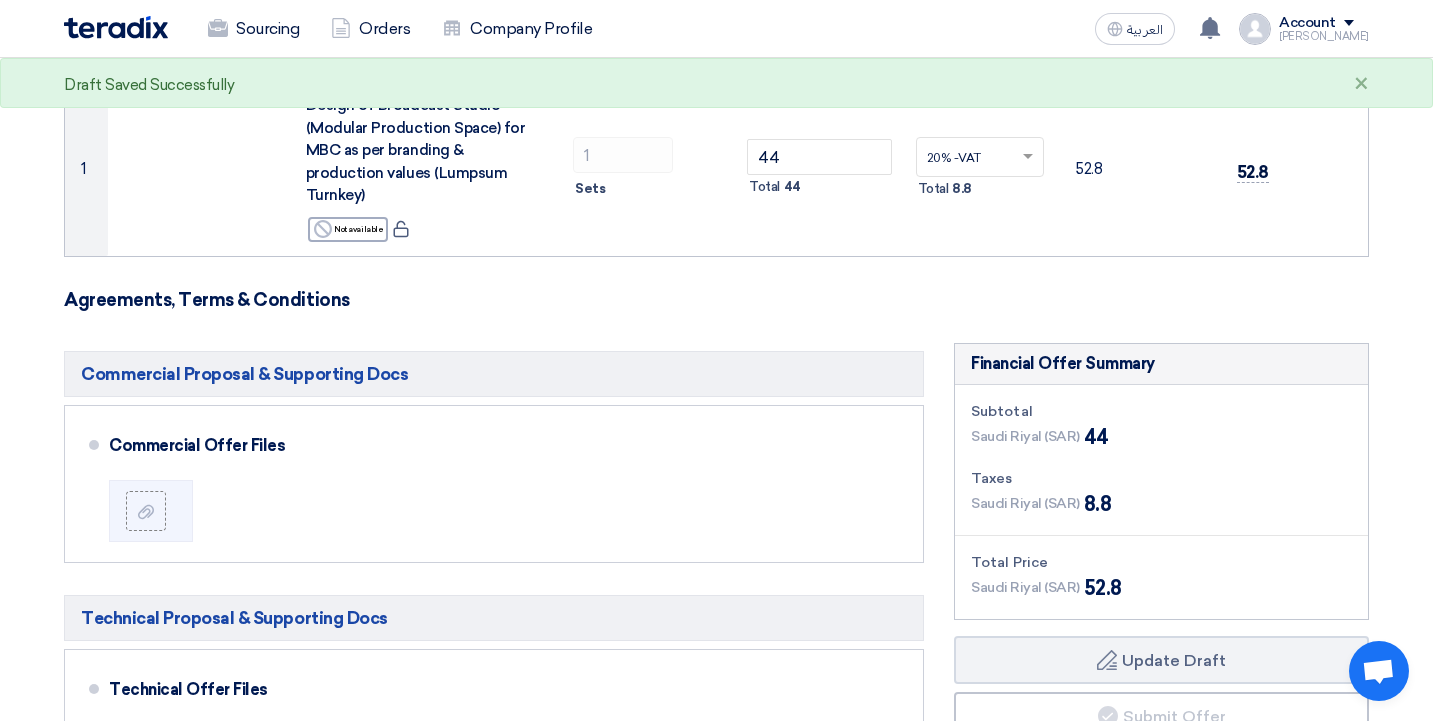 click on "Offer Details
#
Part Number
Item Description
Quantity
Unit Price (SAR)
Taxes
+
'Select taxes...
20% -VAT
×" 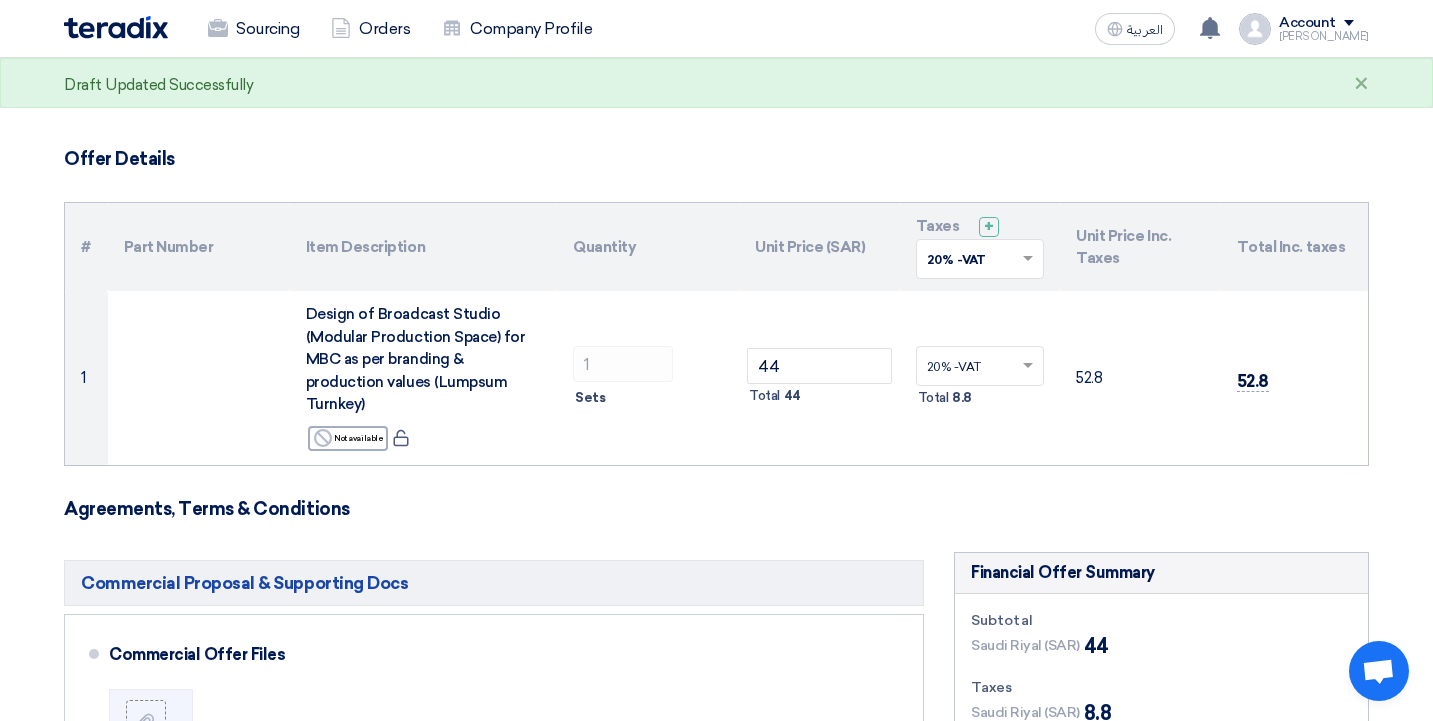 scroll, scrollTop: 0, scrollLeft: 0, axis: both 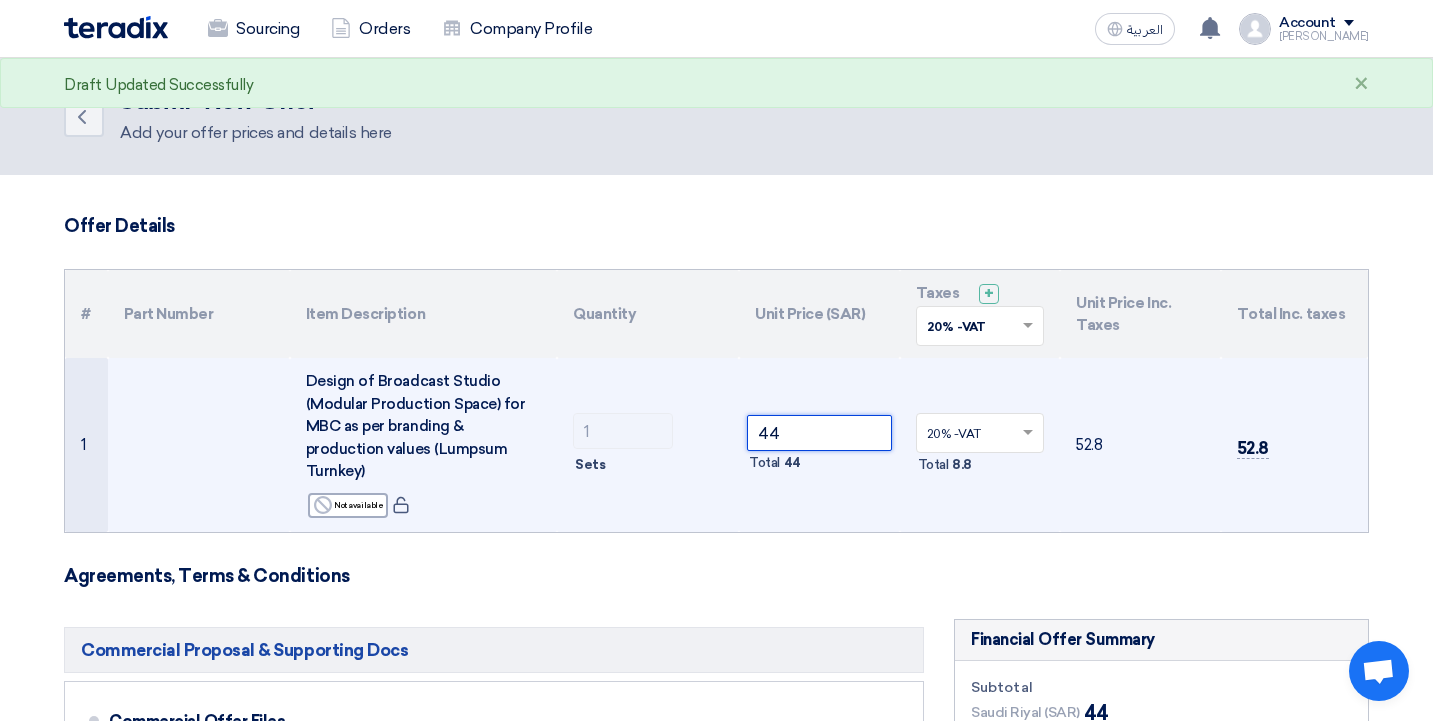 click on "44" 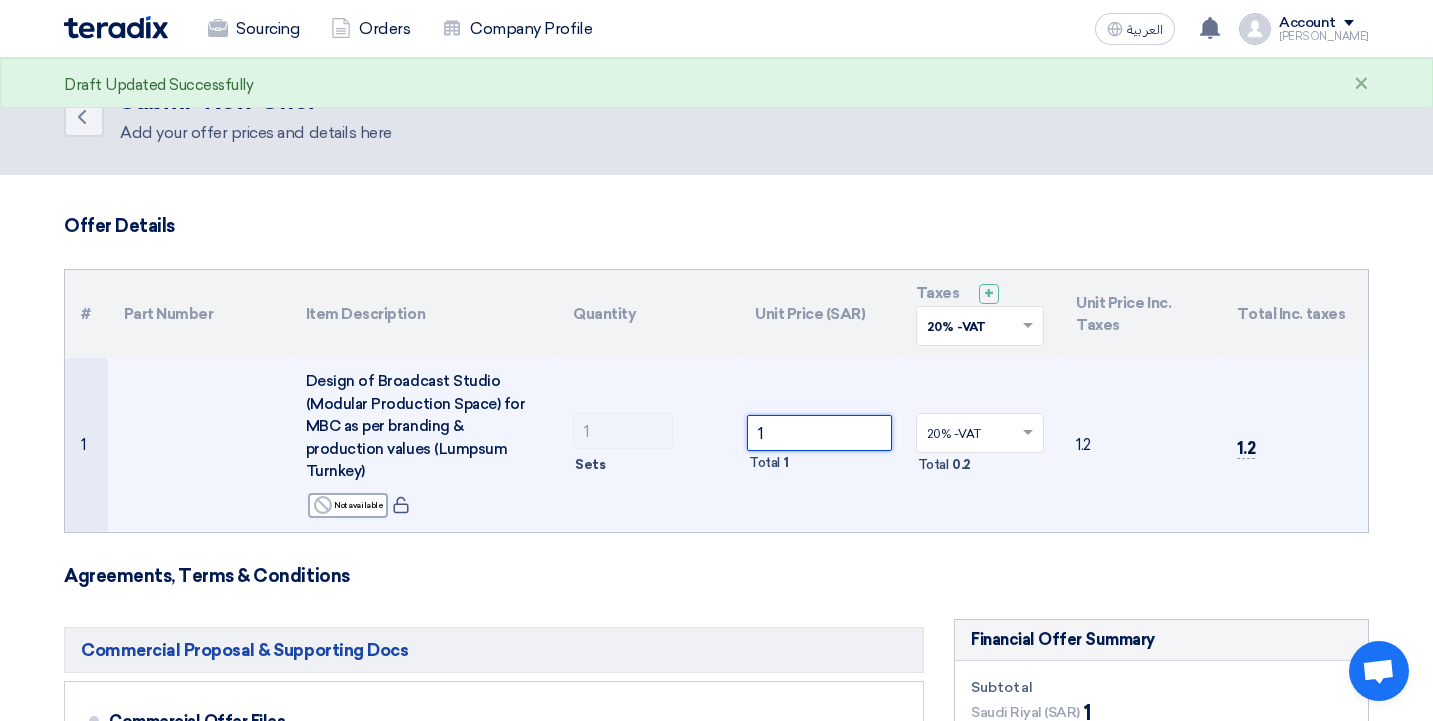 type on "1" 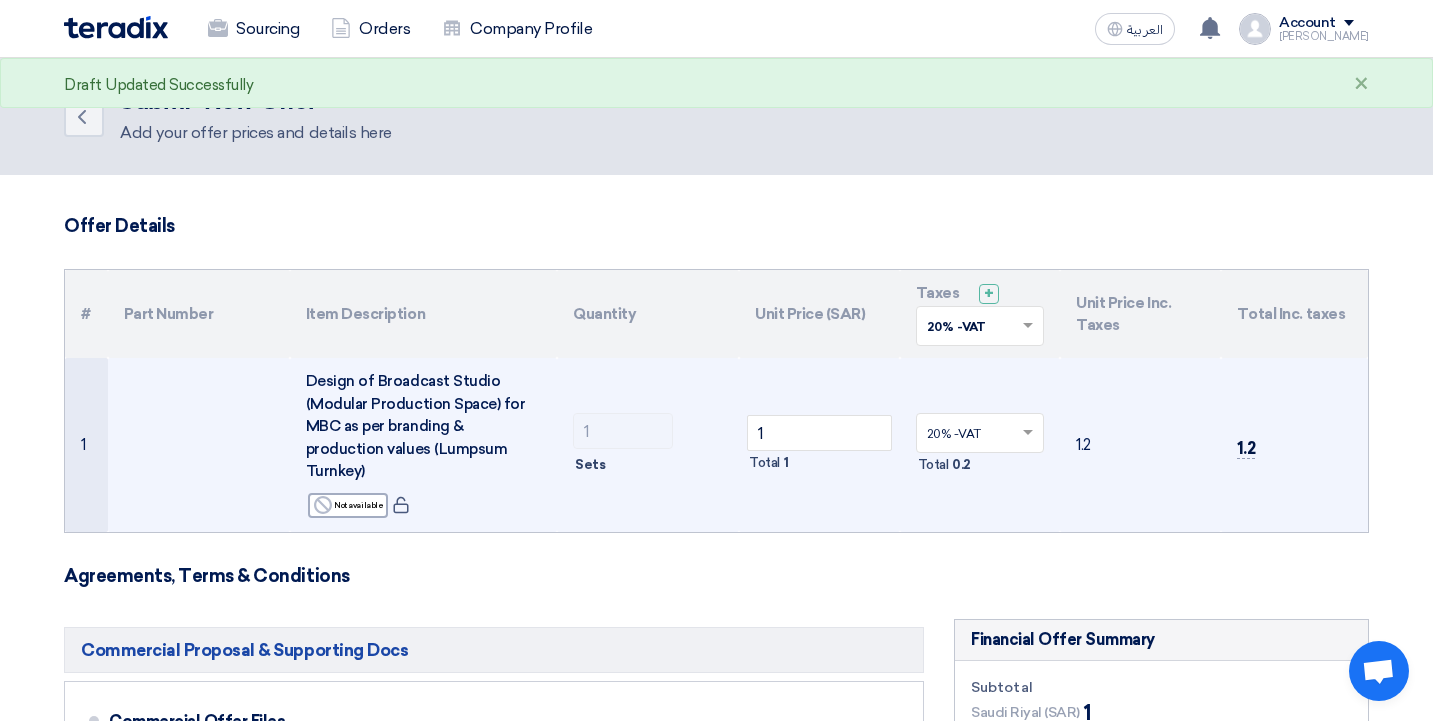 click on "1
Total
1" 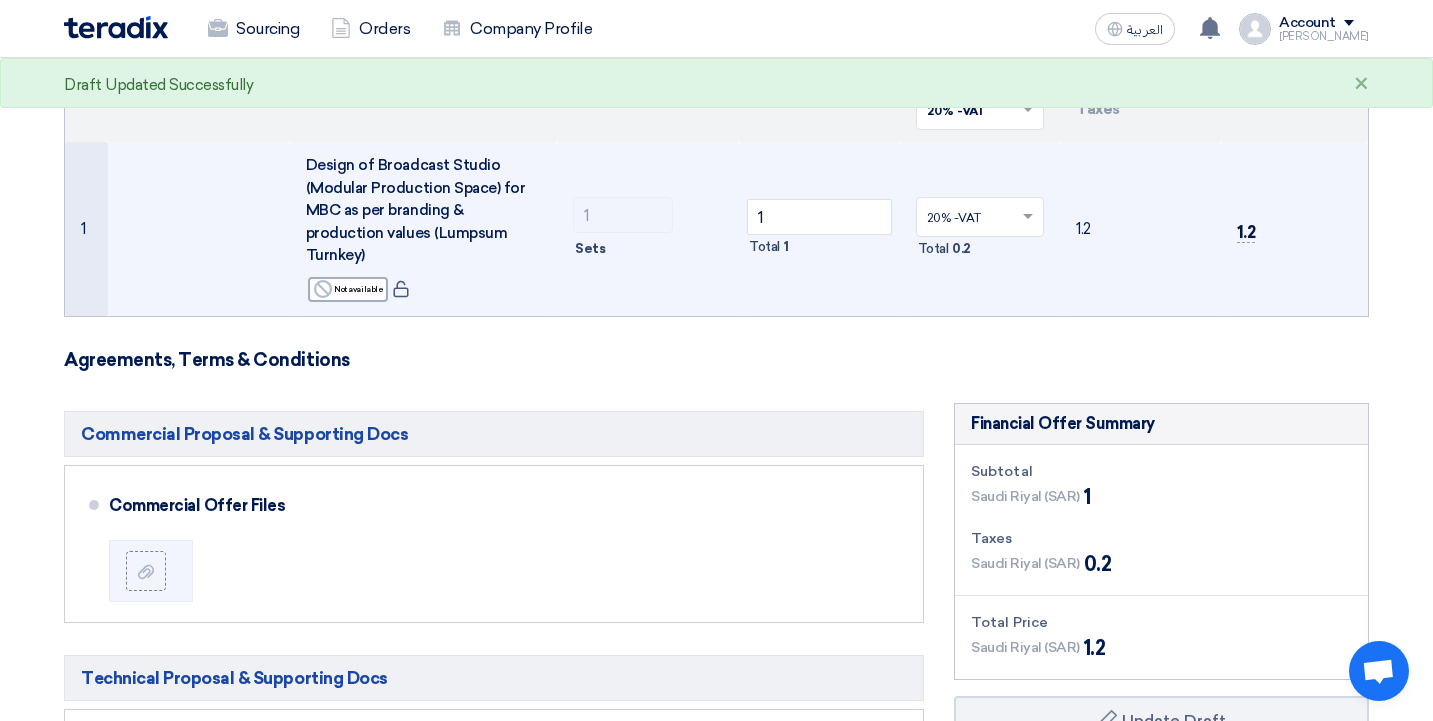 scroll, scrollTop: 334, scrollLeft: 0, axis: vertical 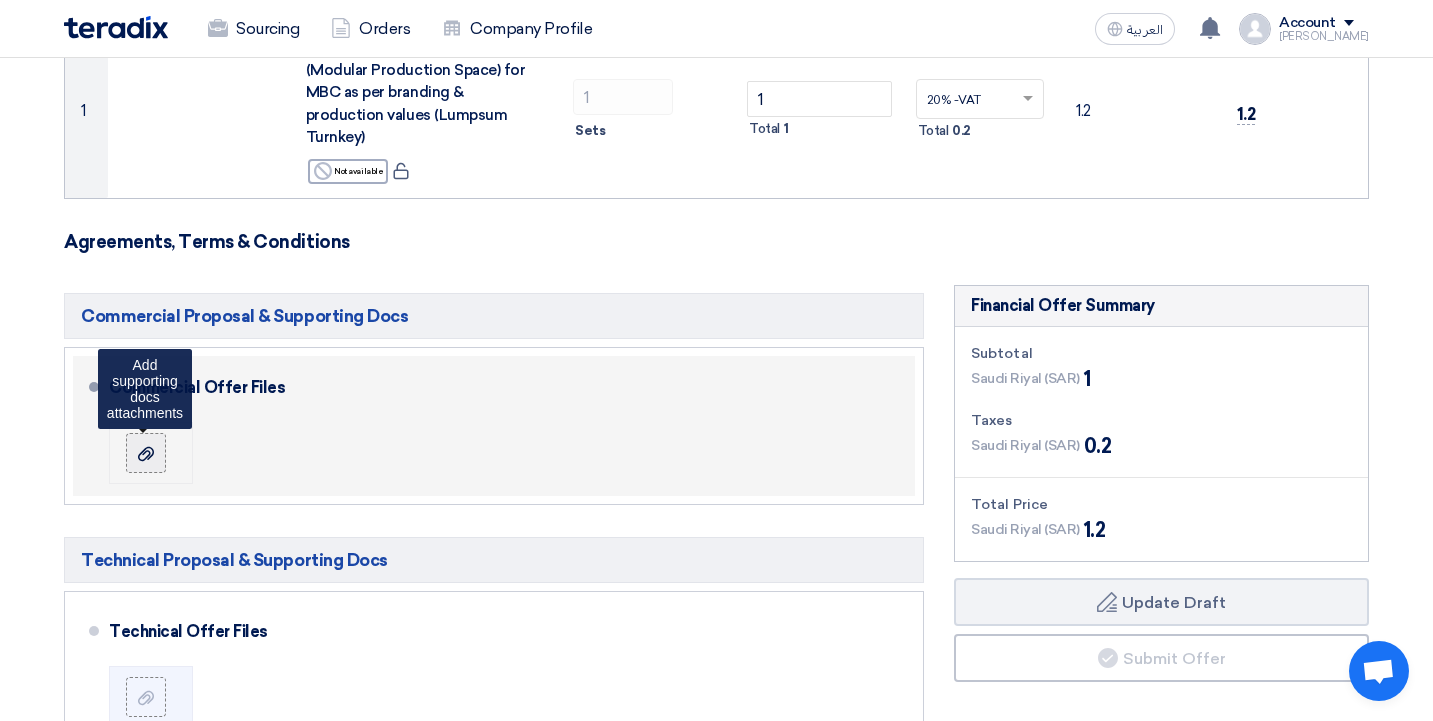 click 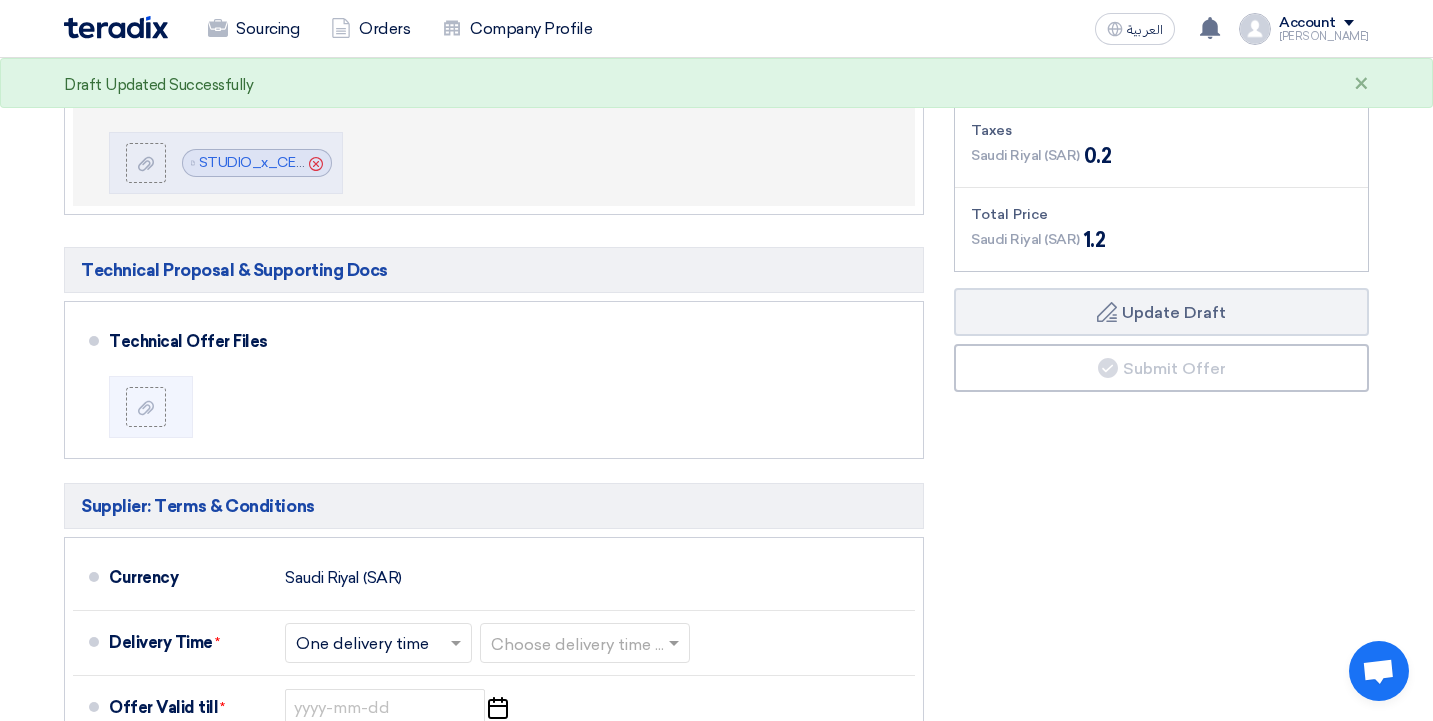 scroll, scrollTop: 646, scrollLeft: 0, axis: vertical 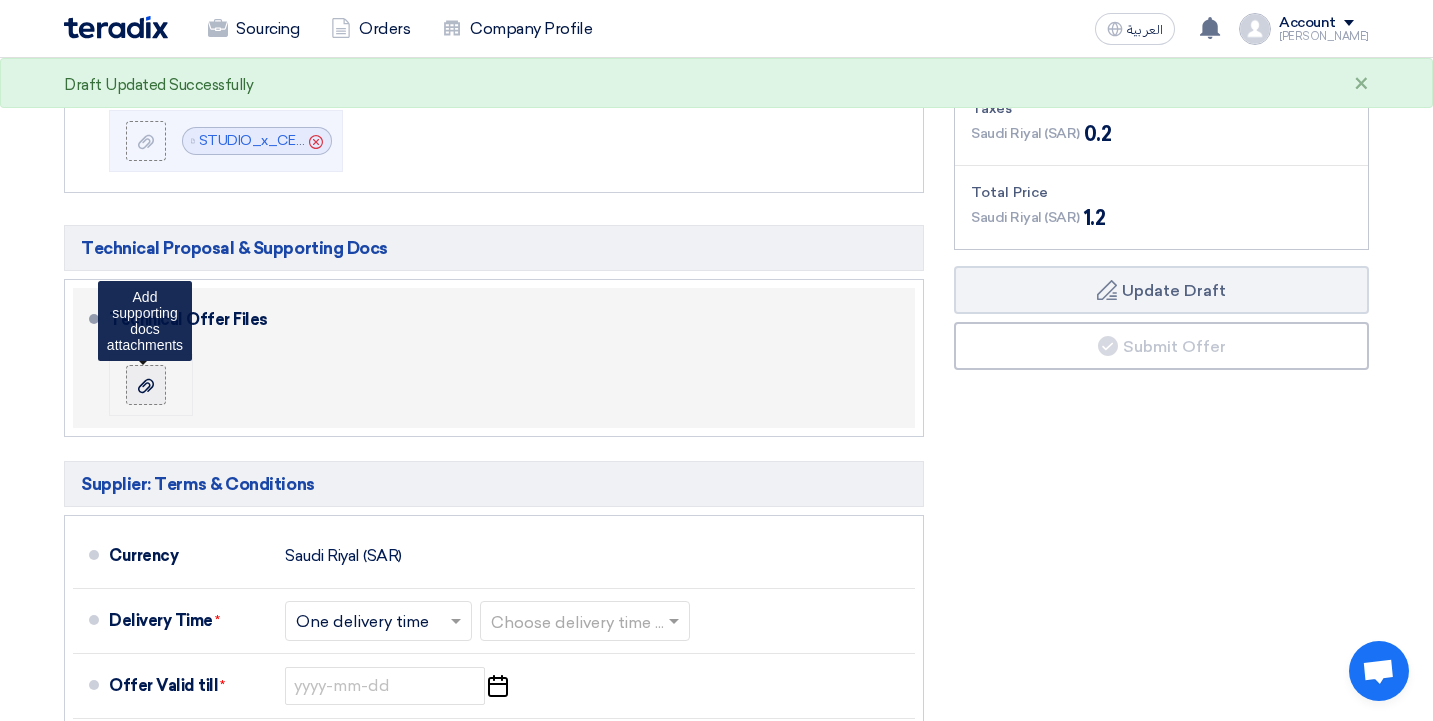 click 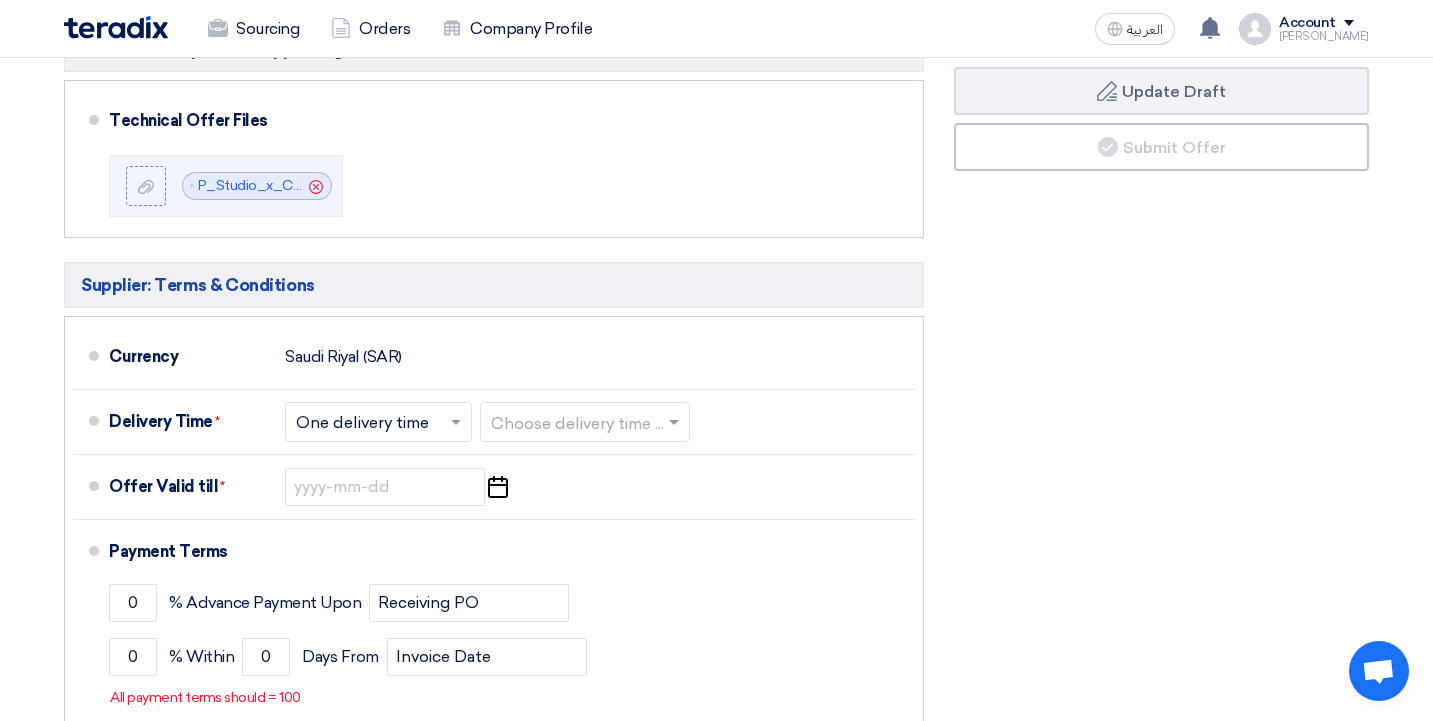 scroll, scrollTop: 933, scrollLeft: 0, axis: vertical 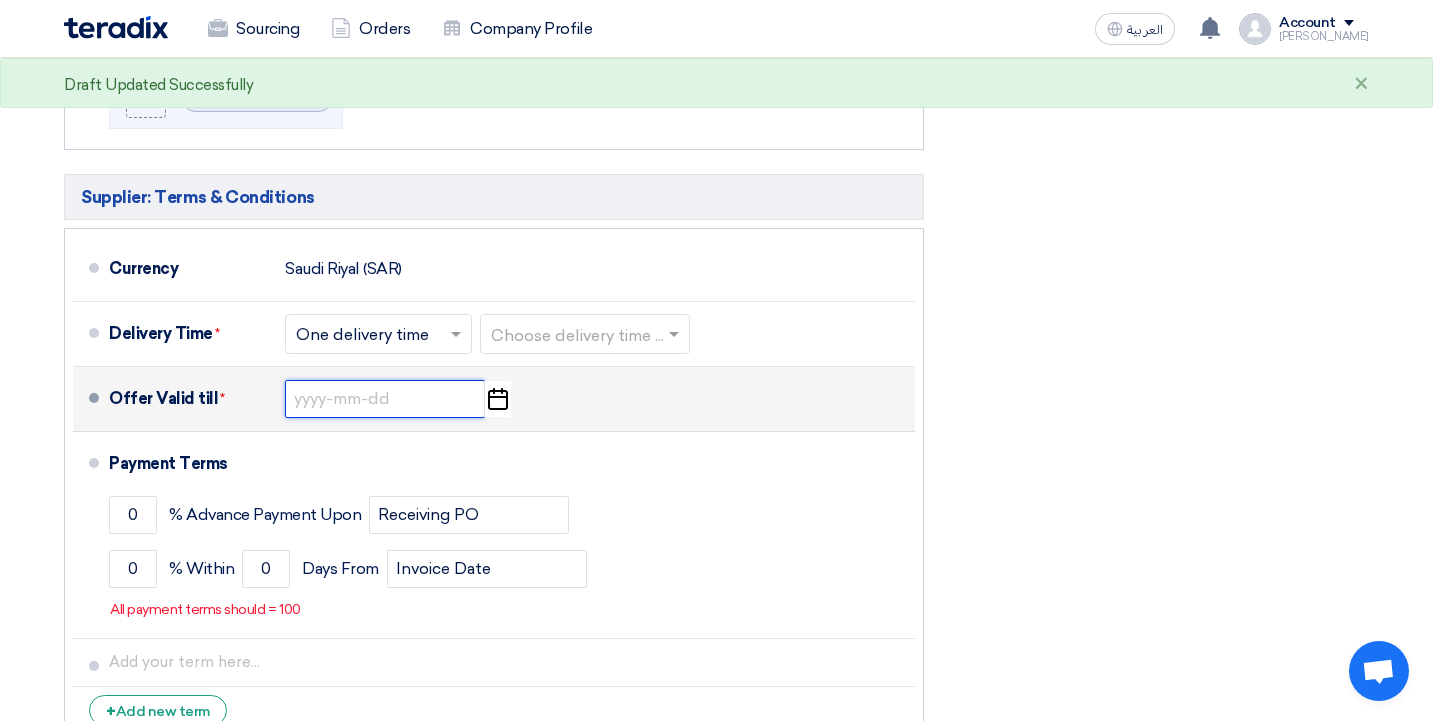 click 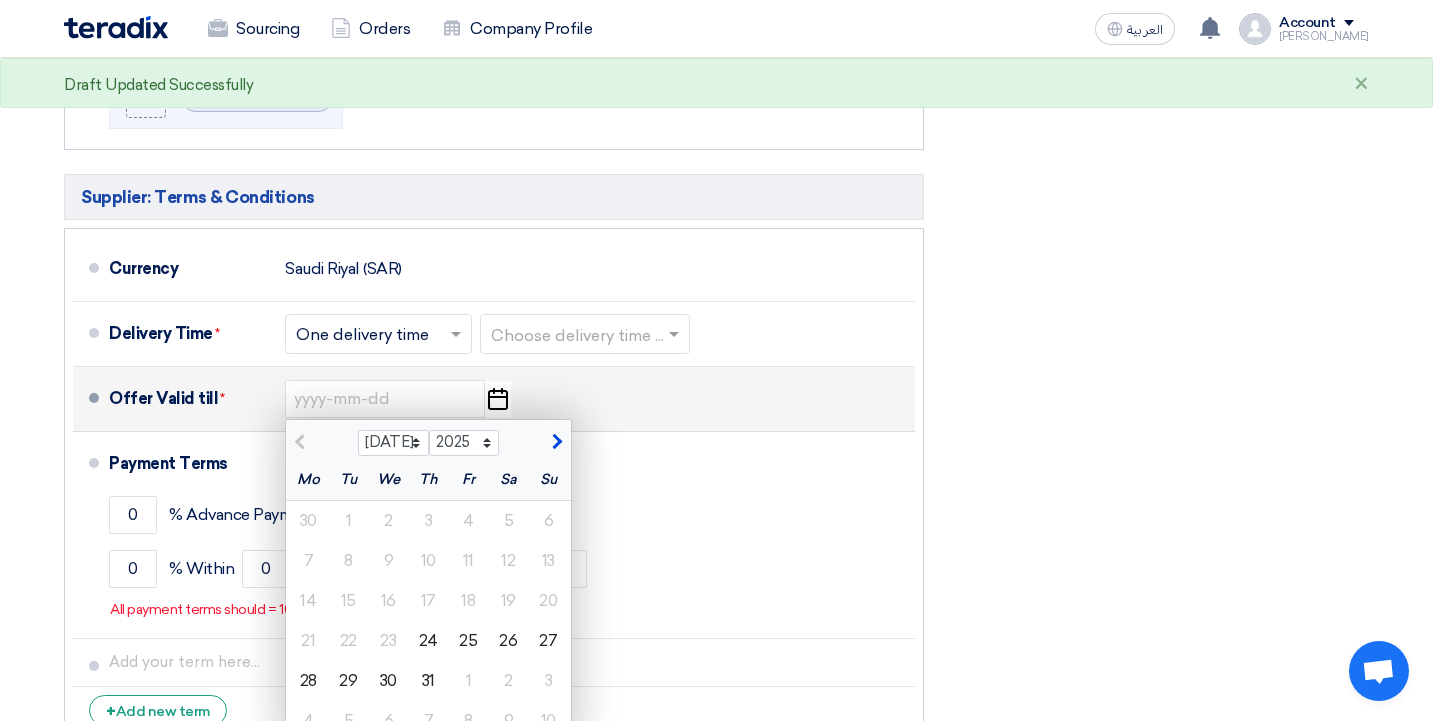 click 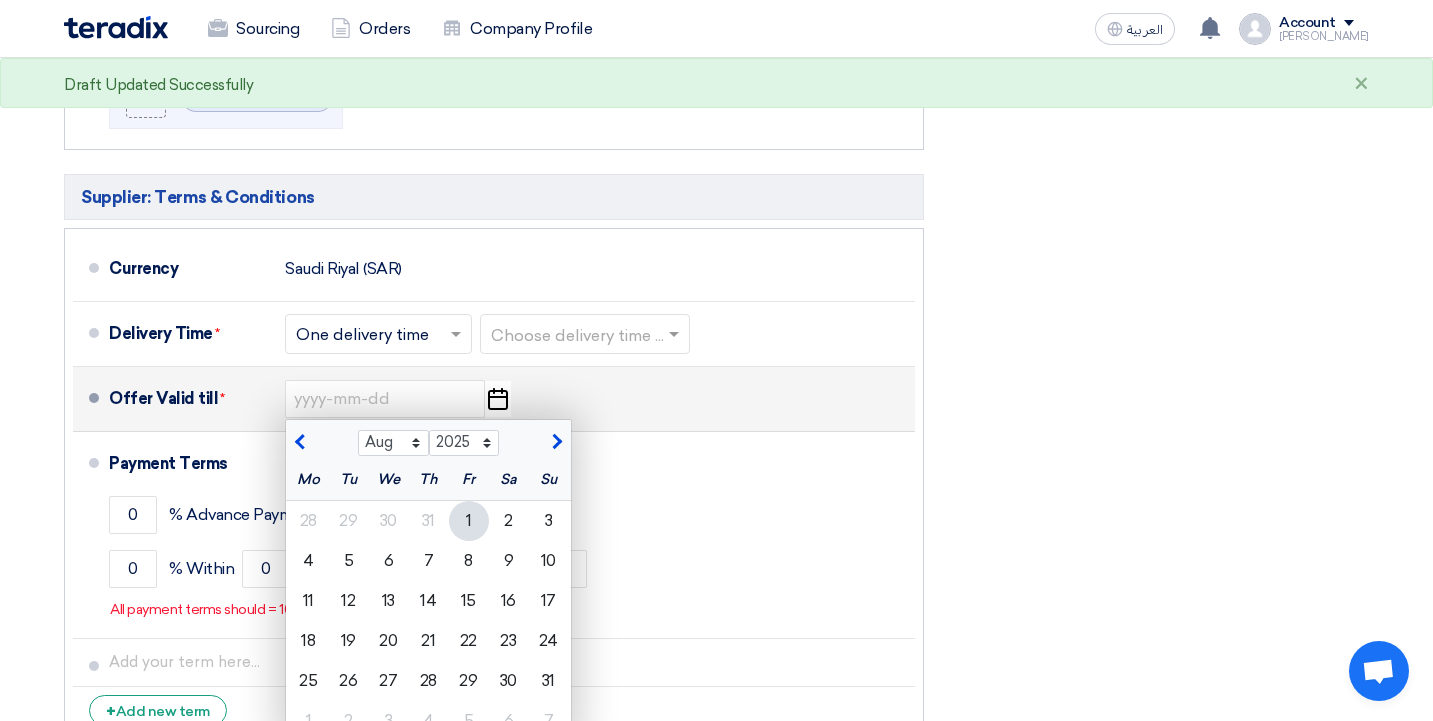 click on "Jul Aug Sep Oct Nov Dec
2025 2026 2027 2028 2029 2030 2031 2032 2033 2034 2035" 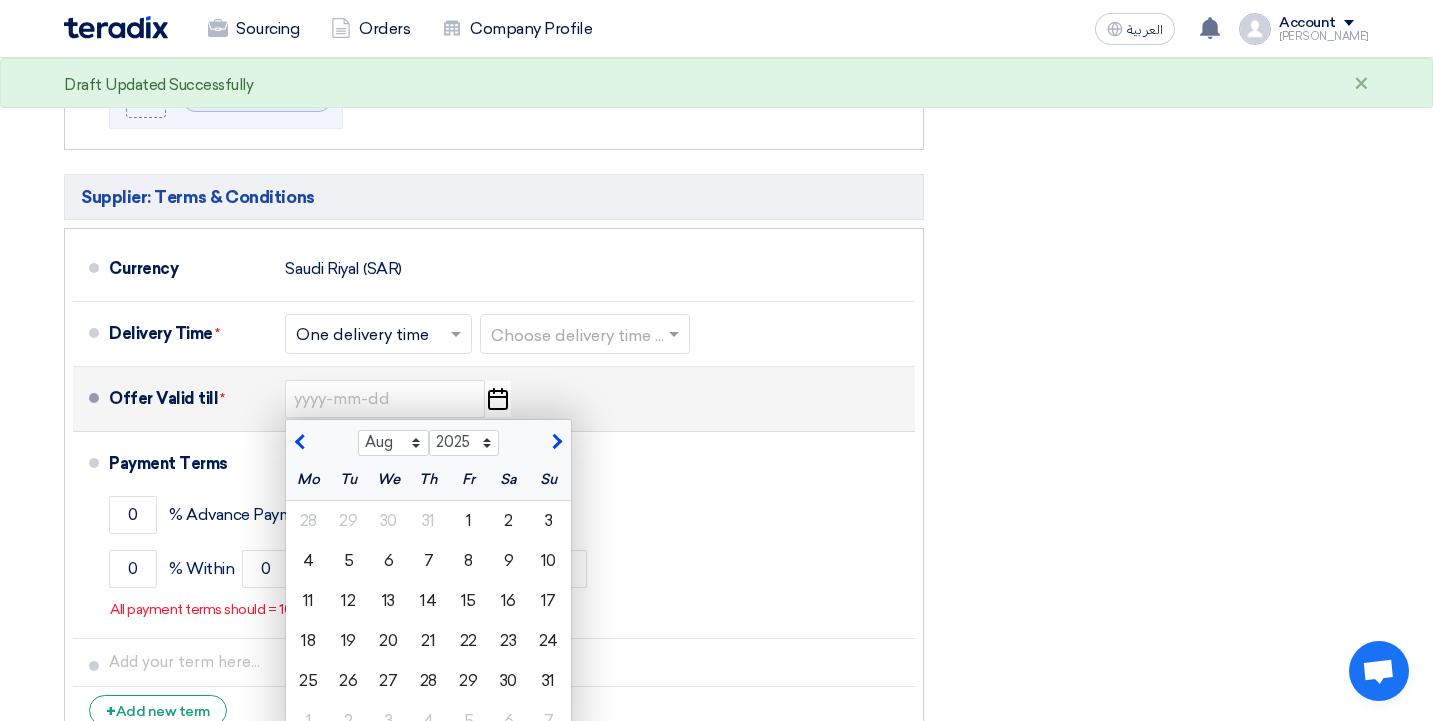 click 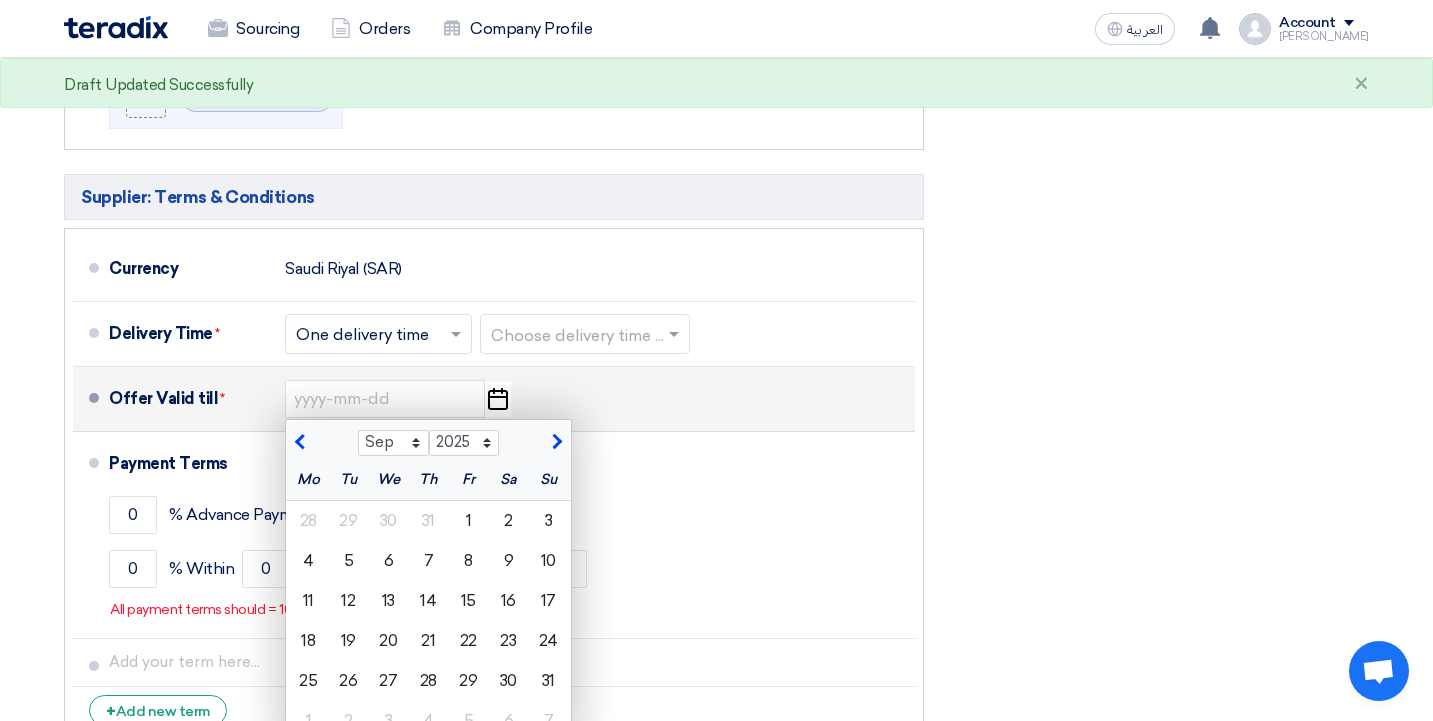 click 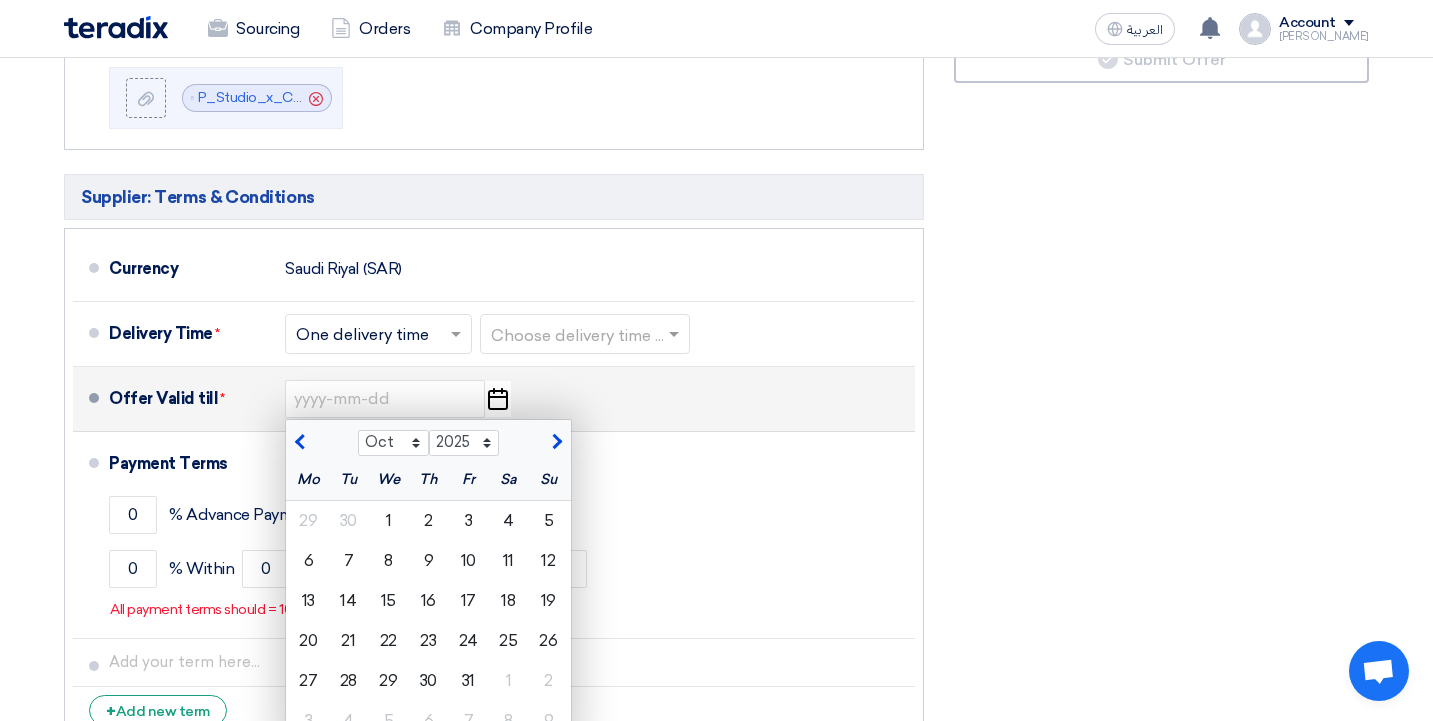 click 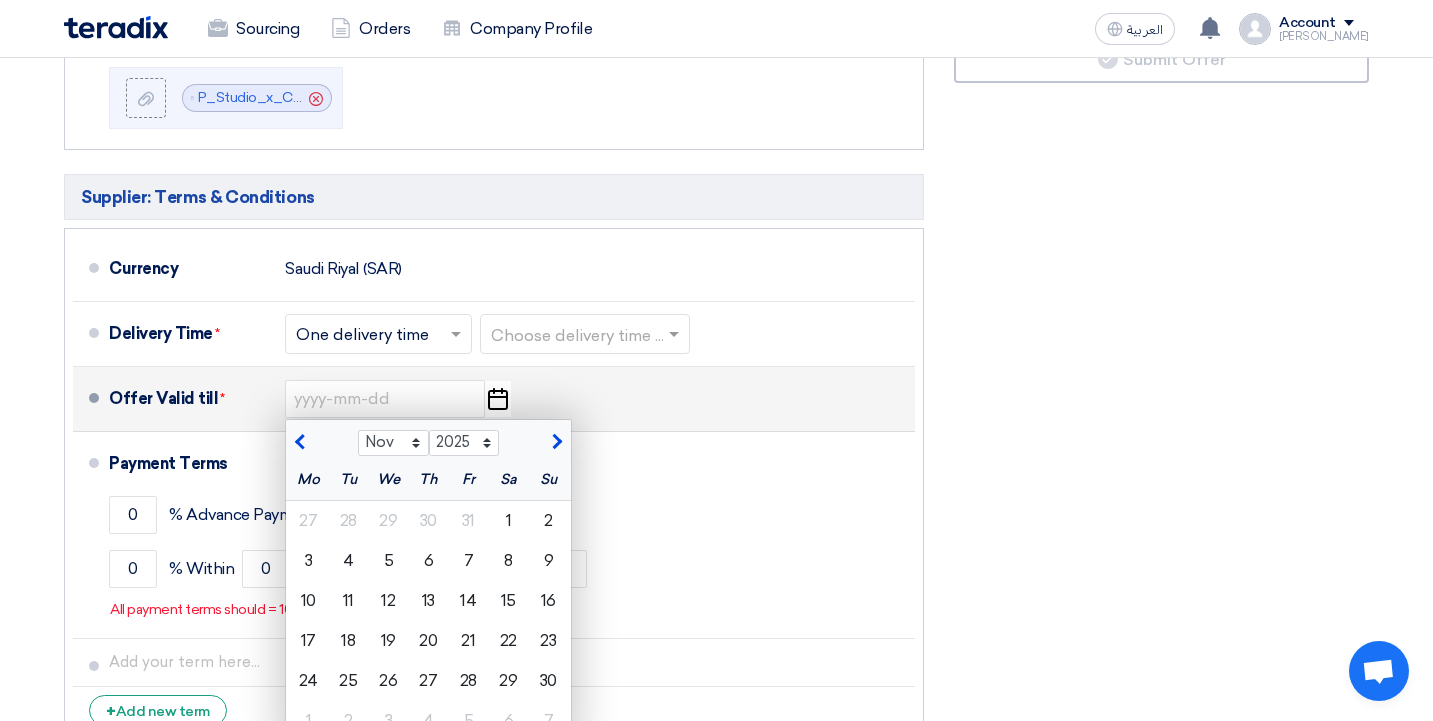 click 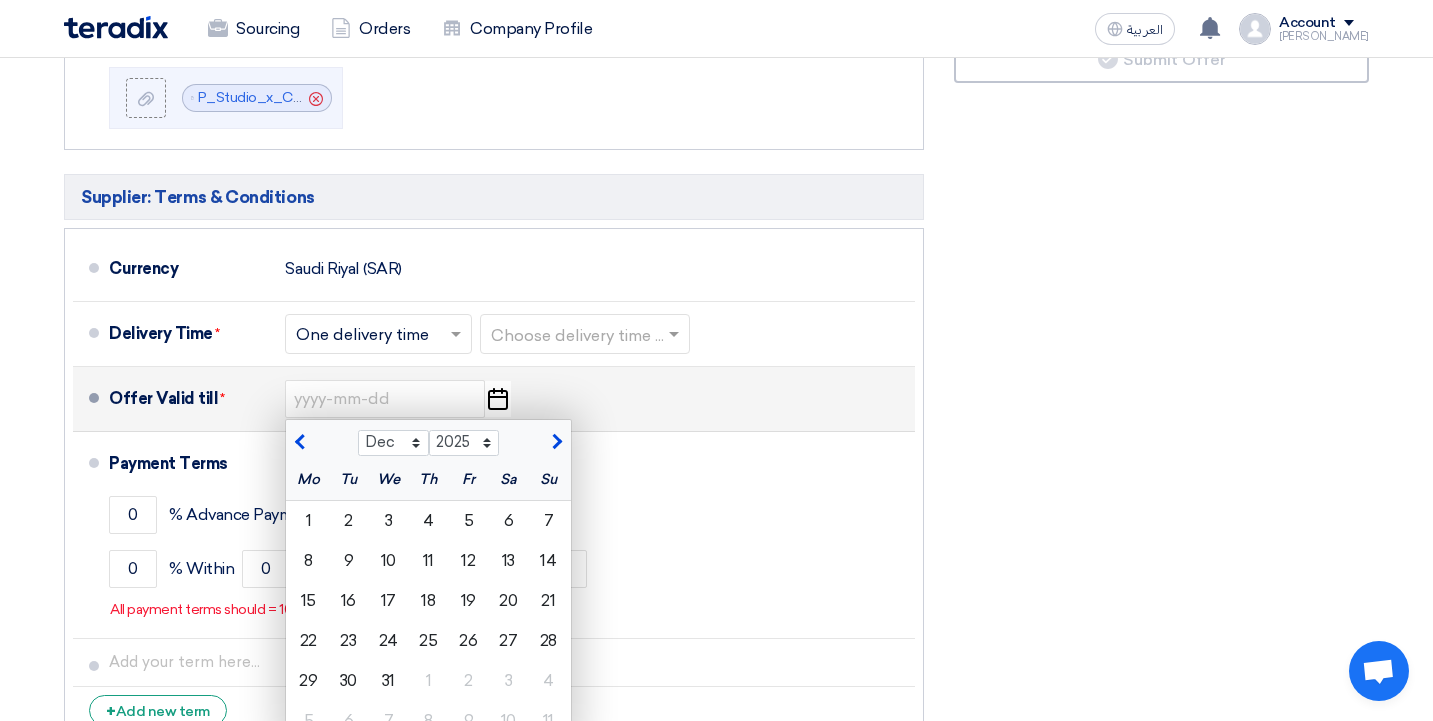 click 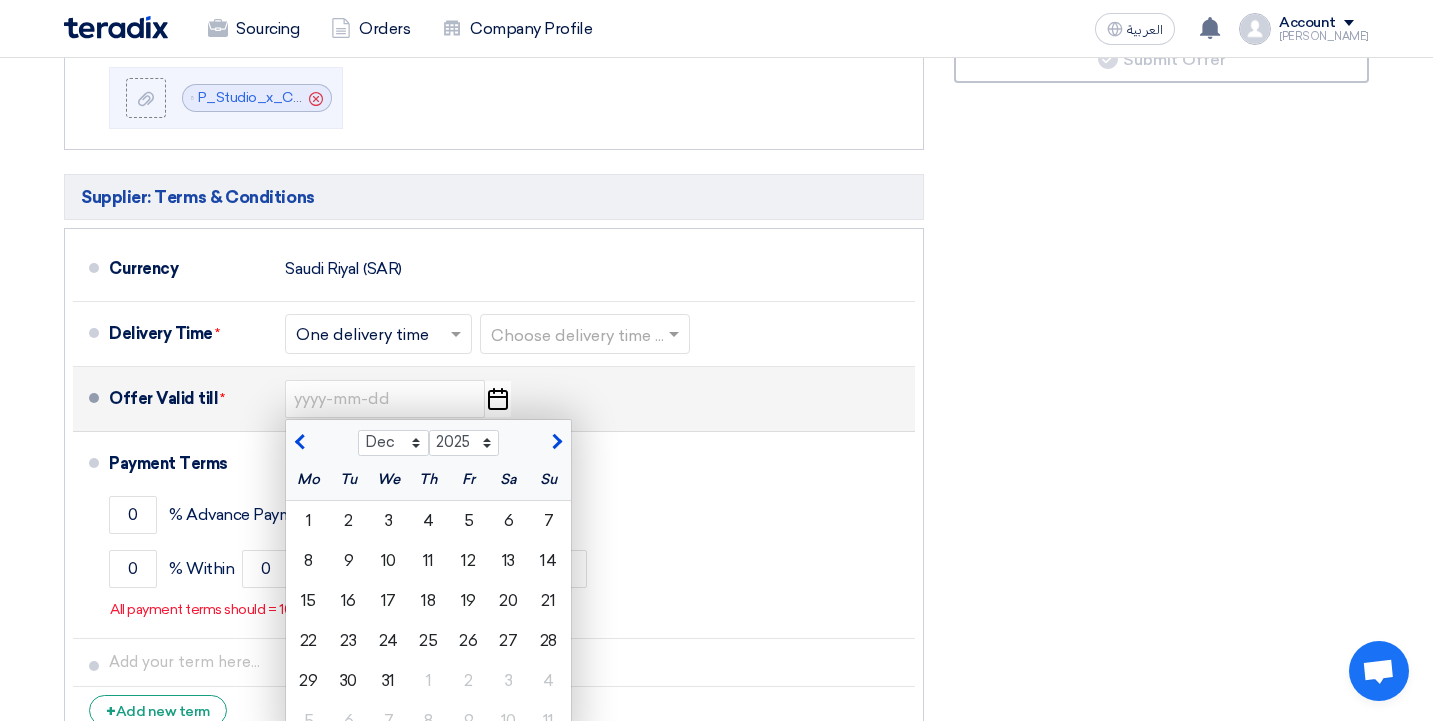 select on "2026" 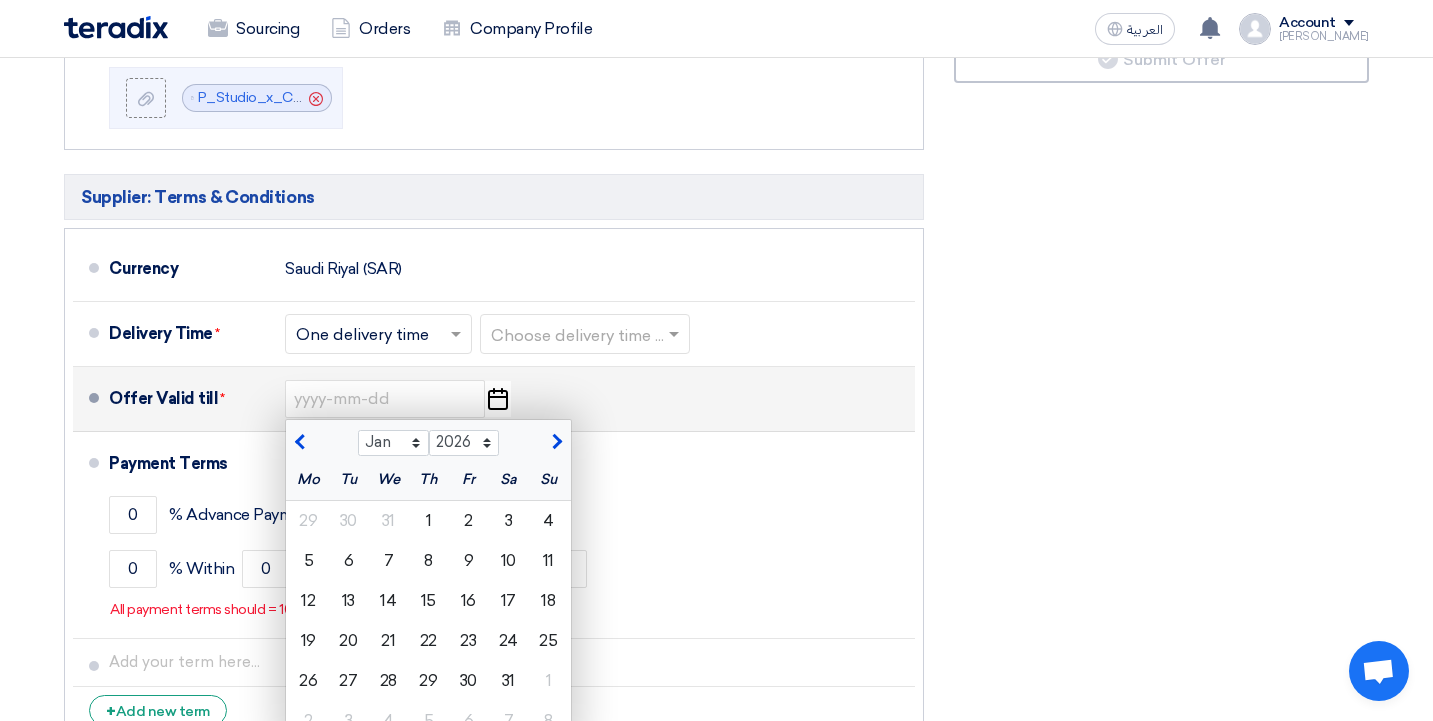 click 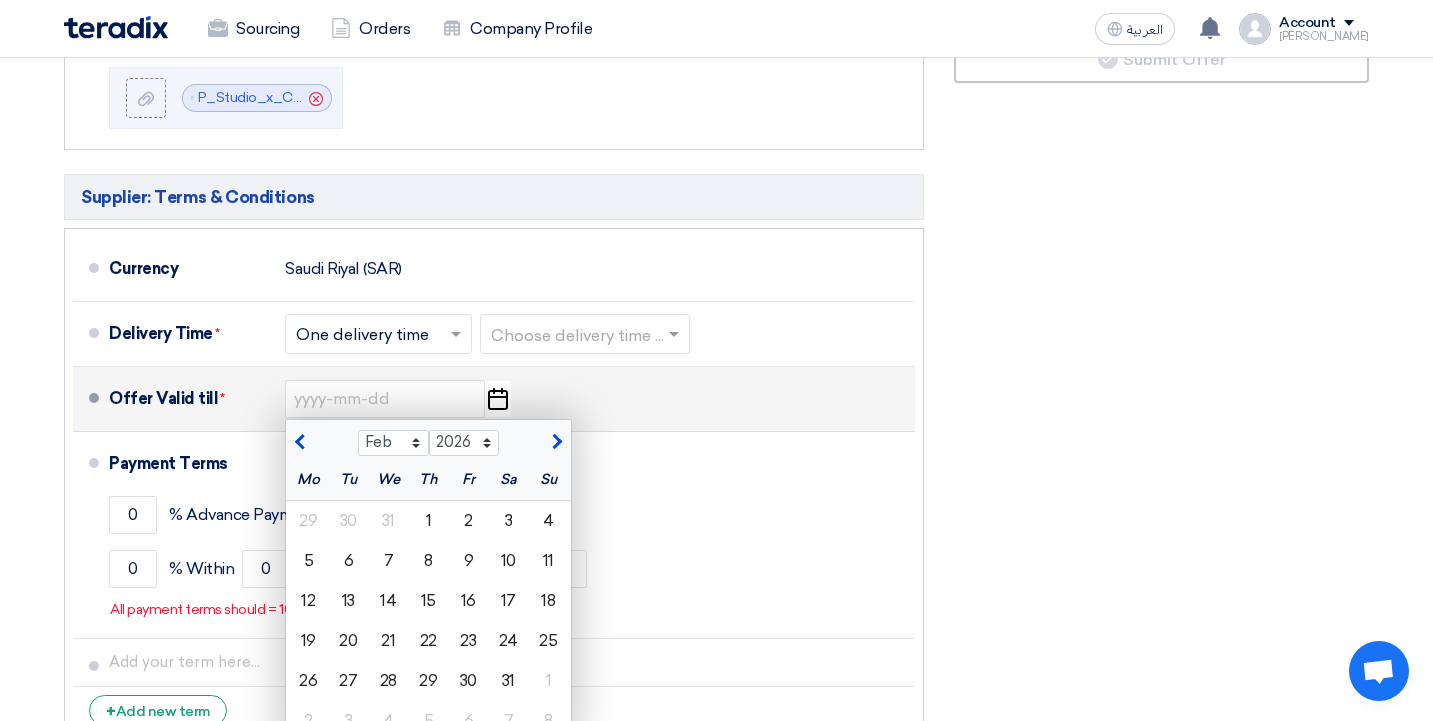 click 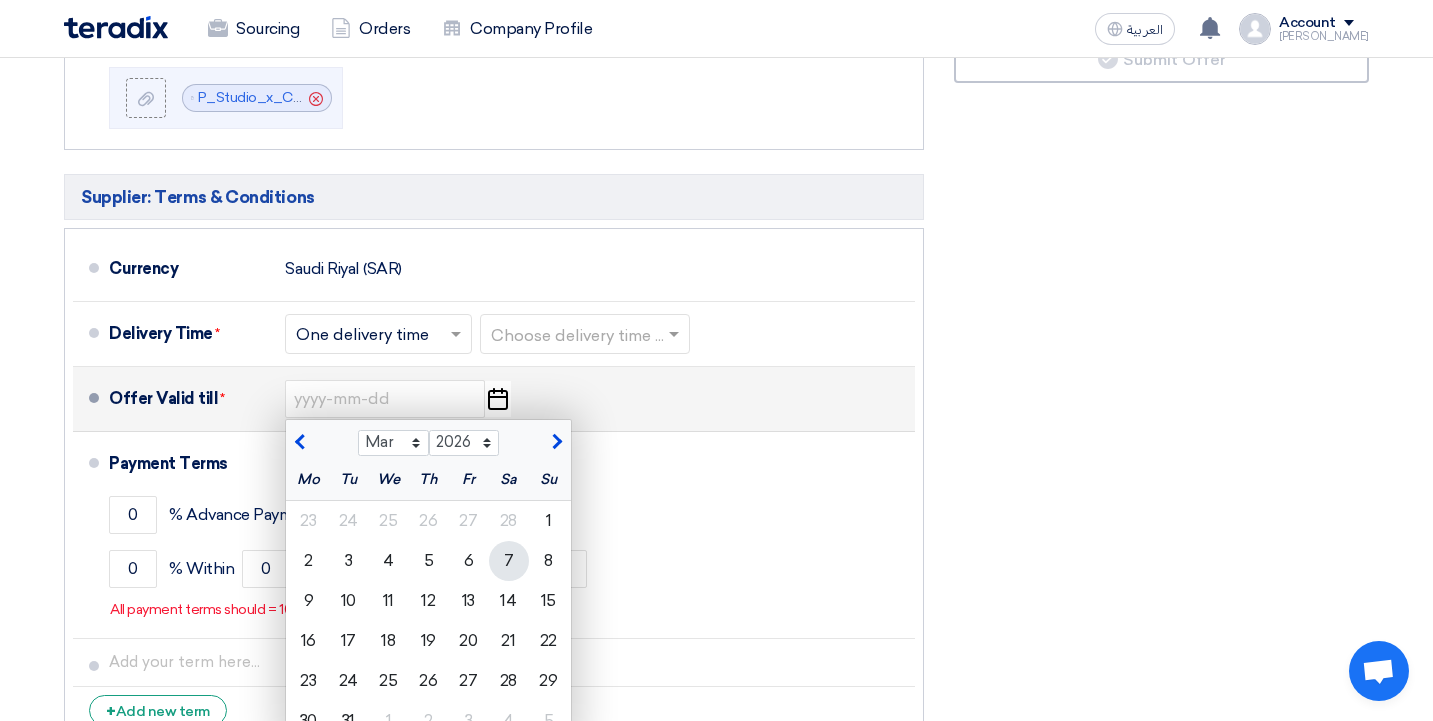 click on "7" 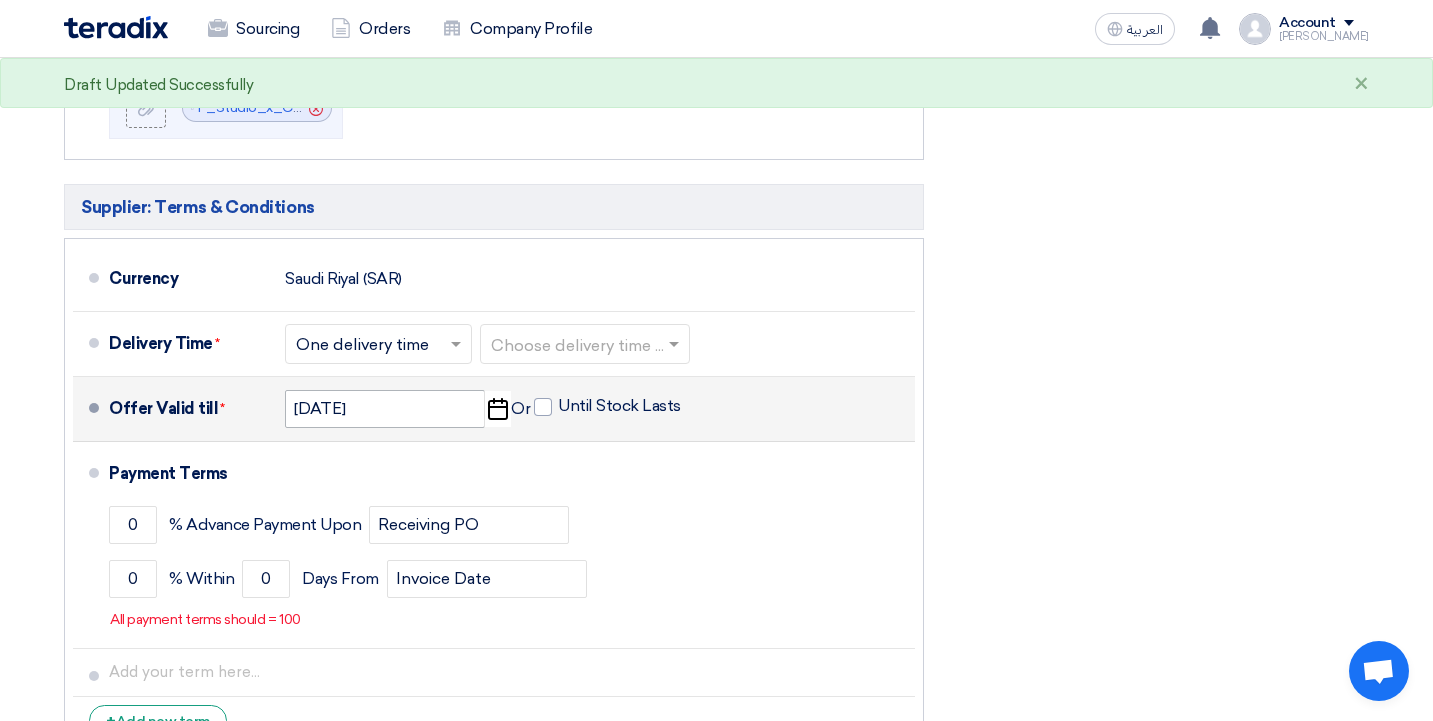 scroll, scrollTop: 925, scrollLeft: 0, axis: vertical 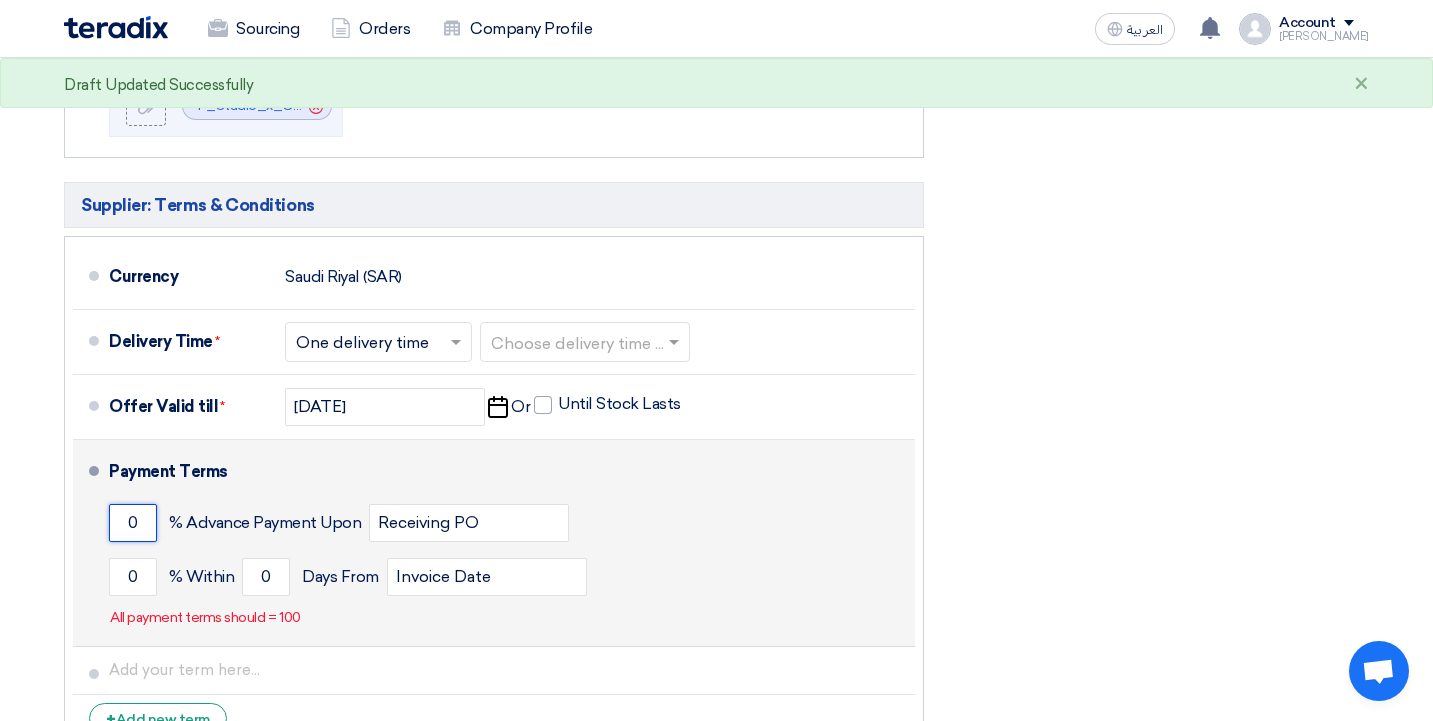 click on "0" 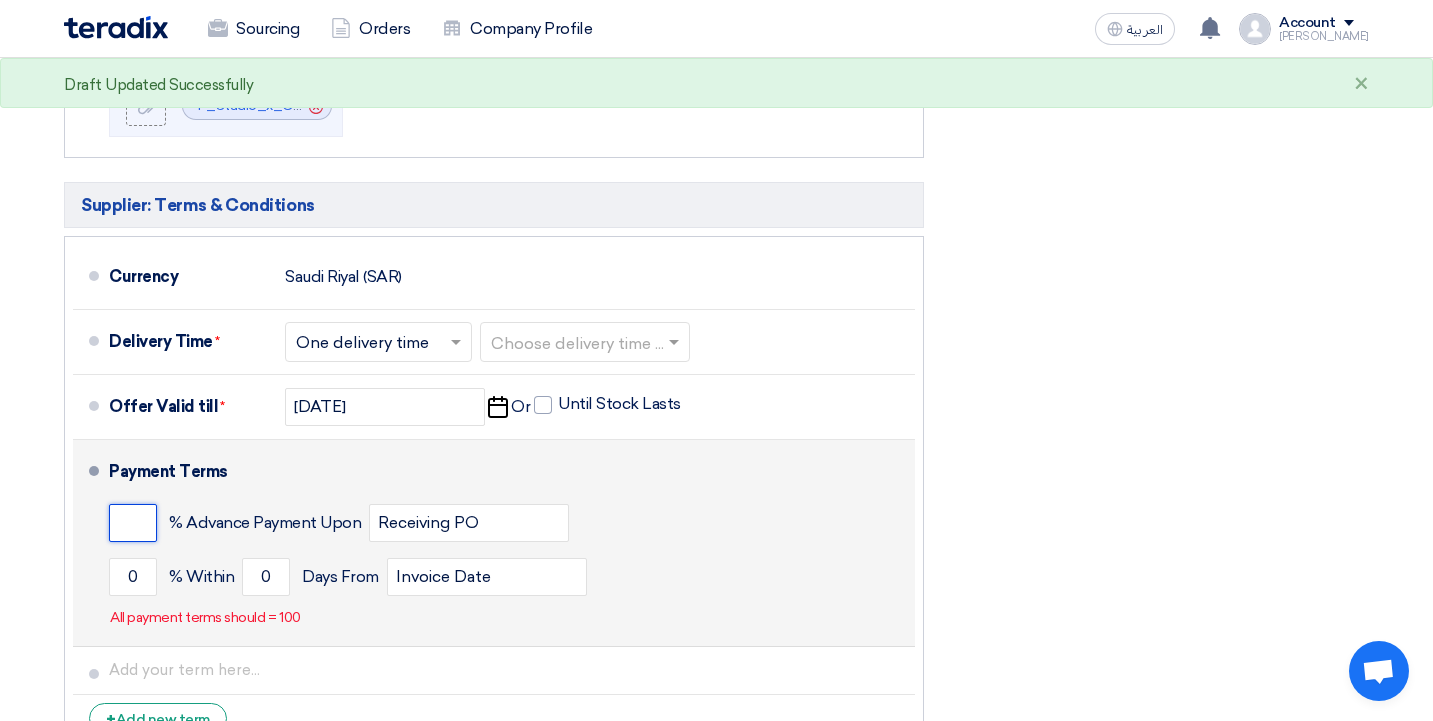 type on "2" 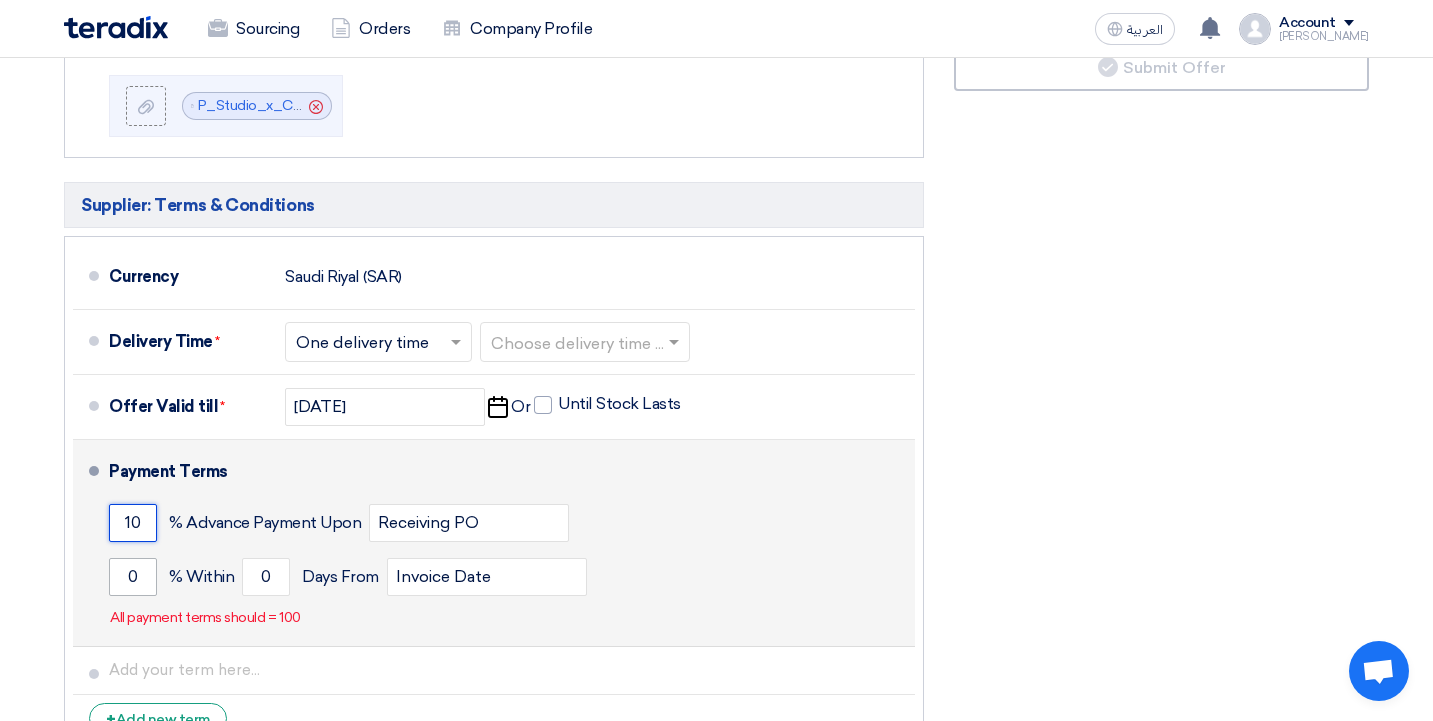 type on "10" 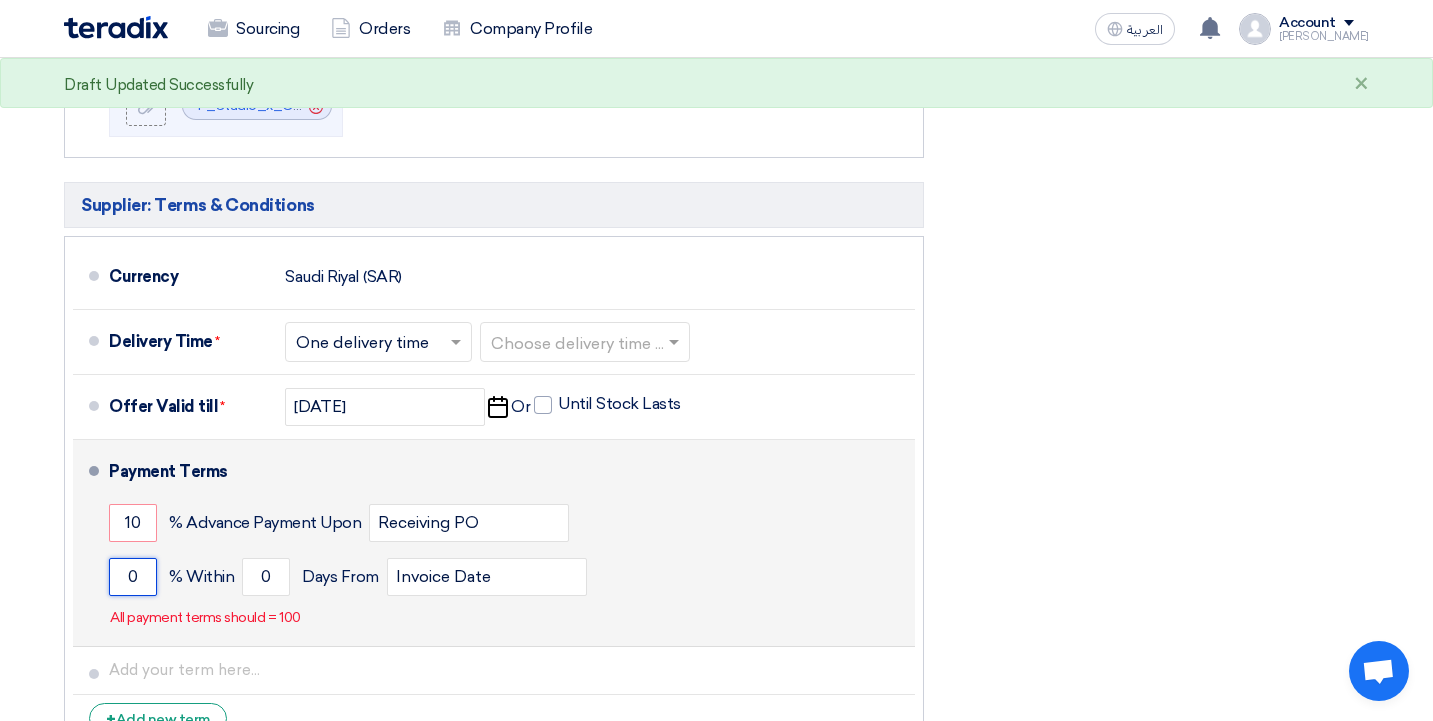click on "0" 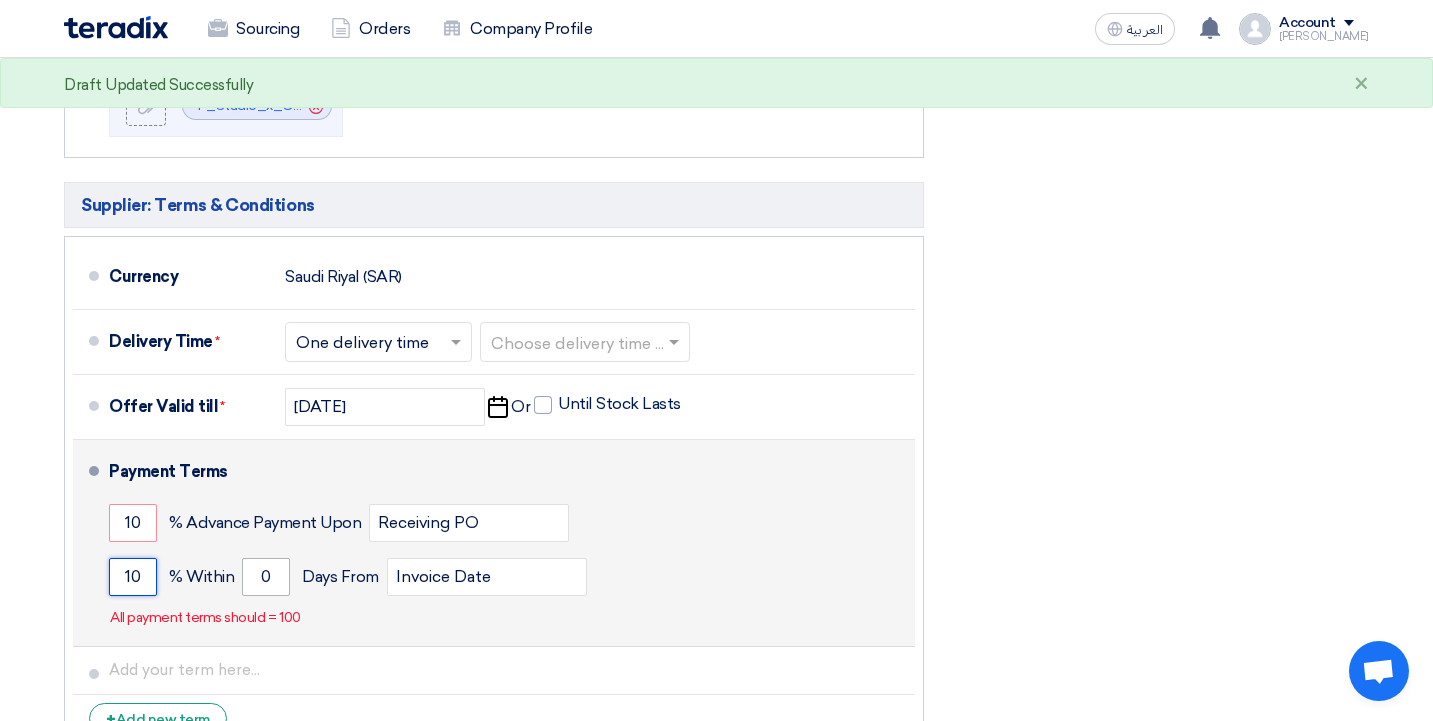 type on "10" 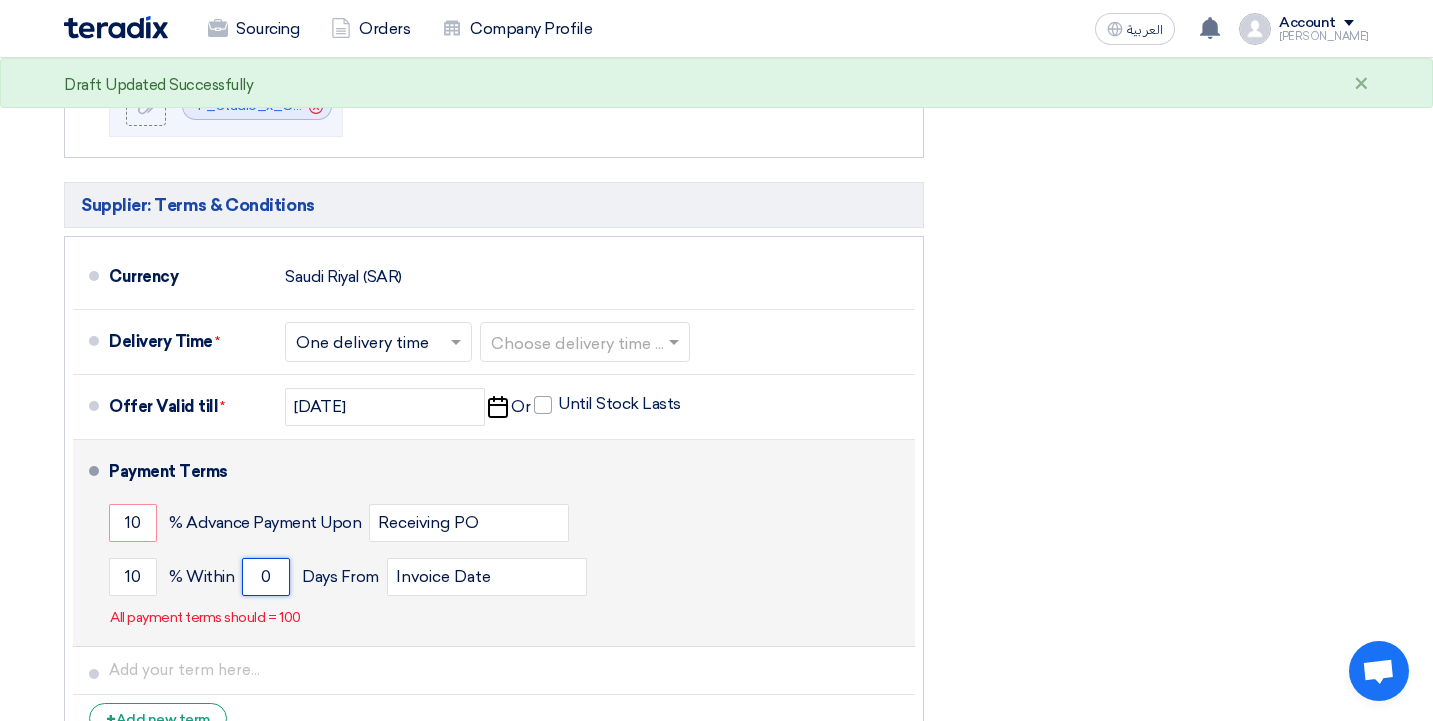 click on "0" 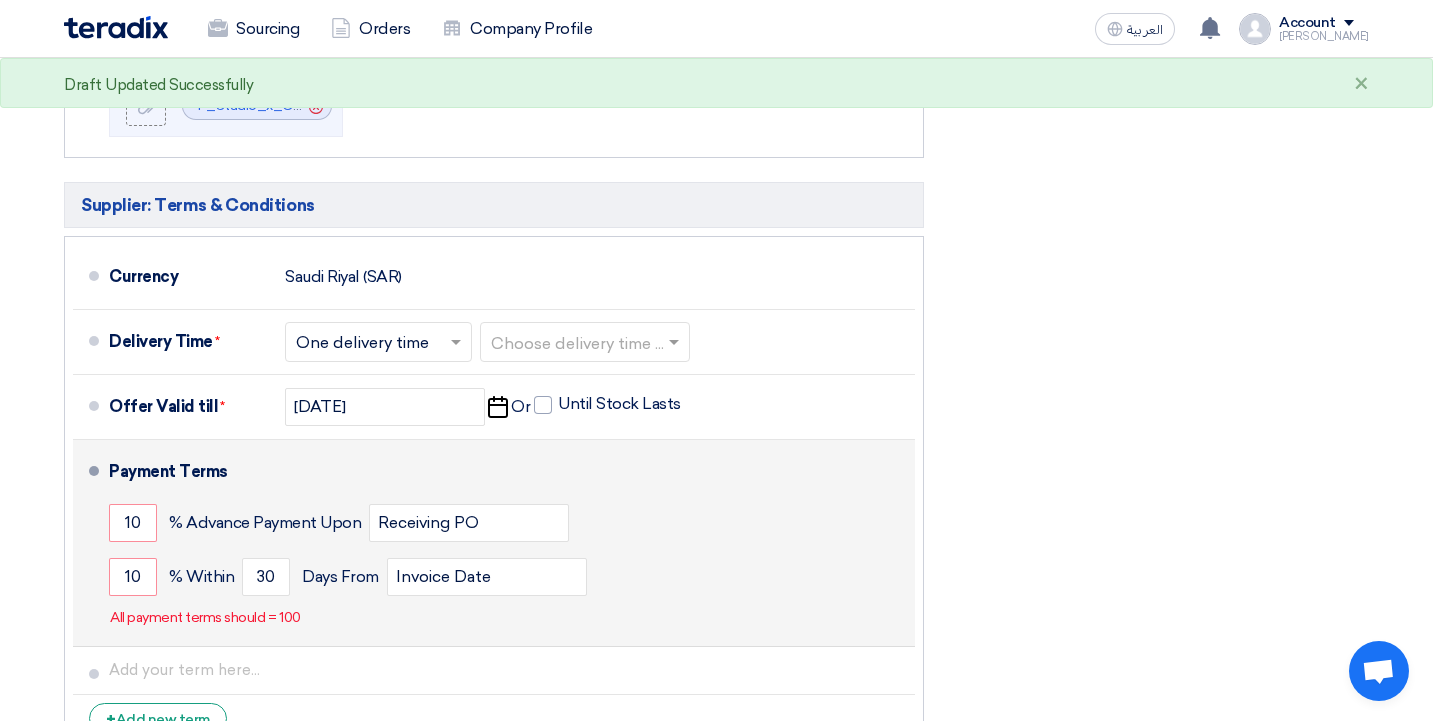 click on "10
% Within
30
Days From
Invoice Date" 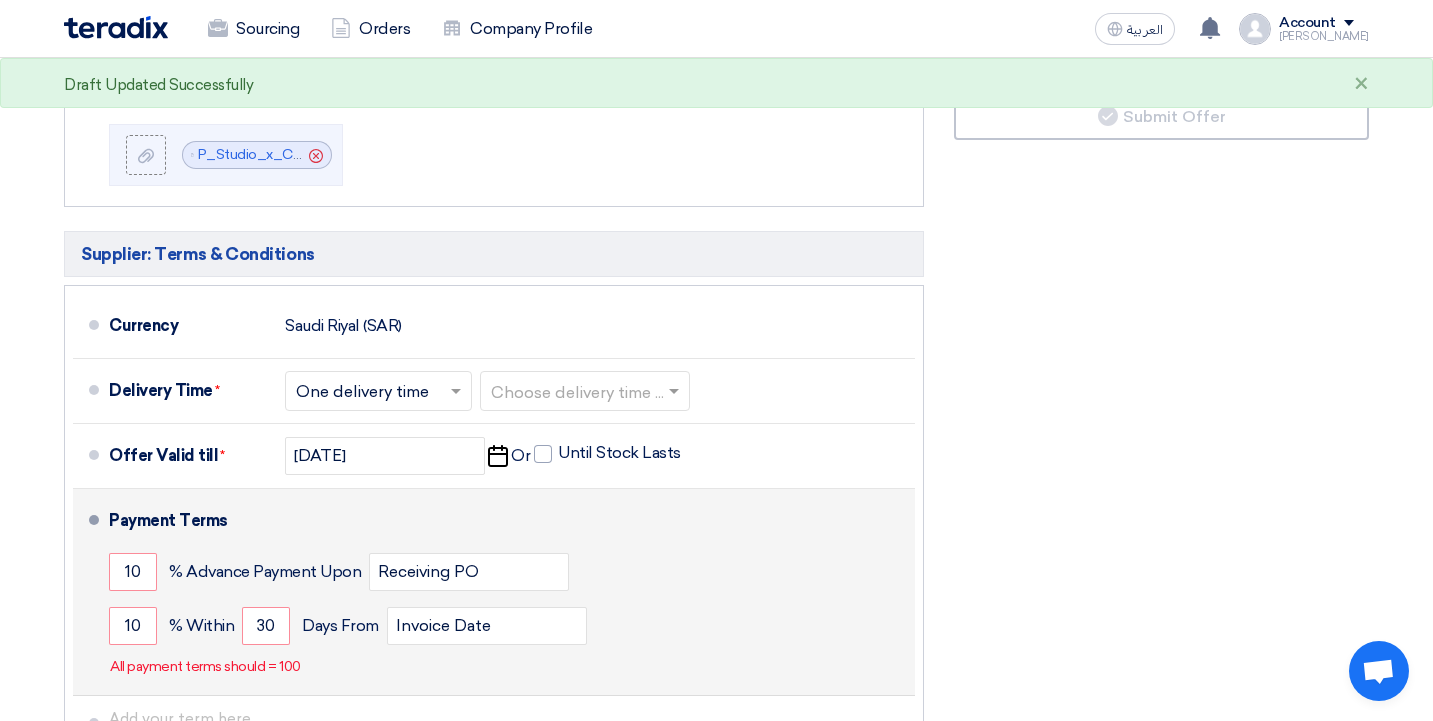 scroll, scrollTop: 889, scrollLeft: 0, axis: vertical 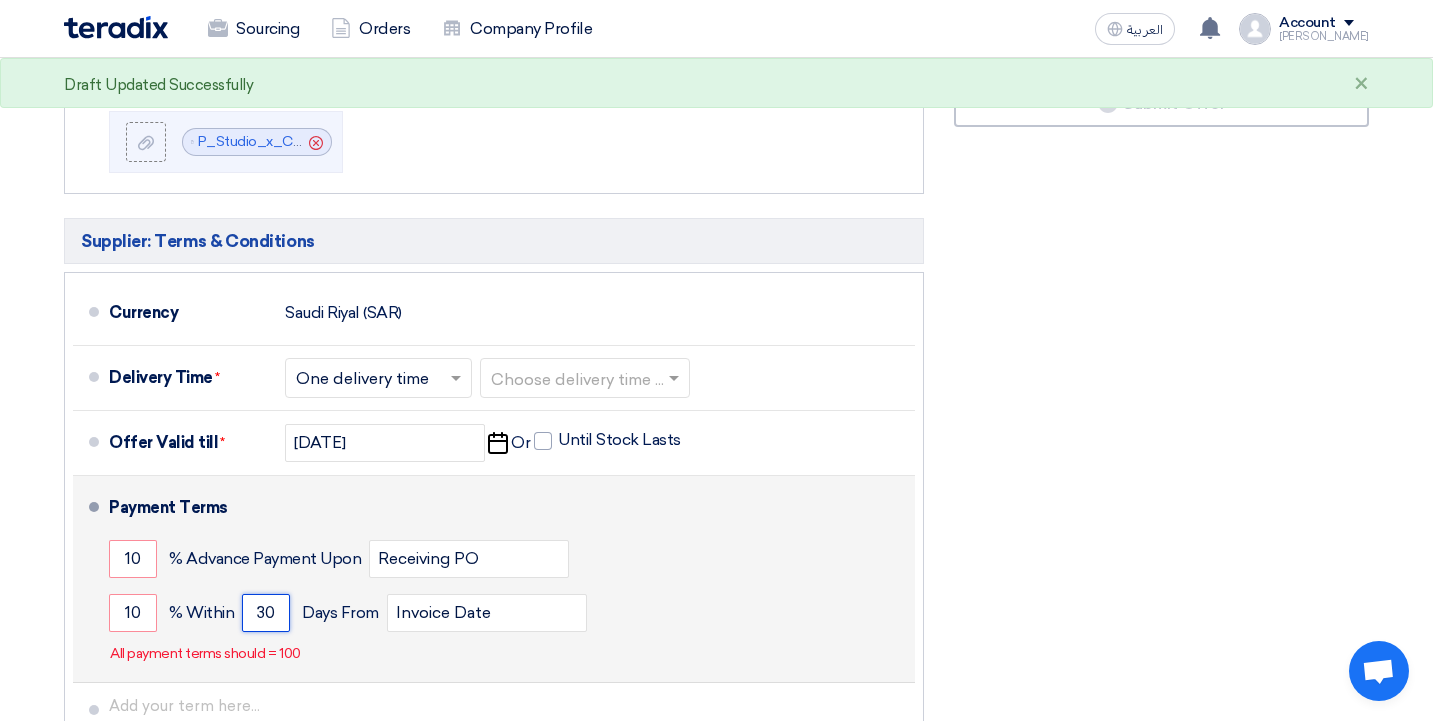 click on "30" 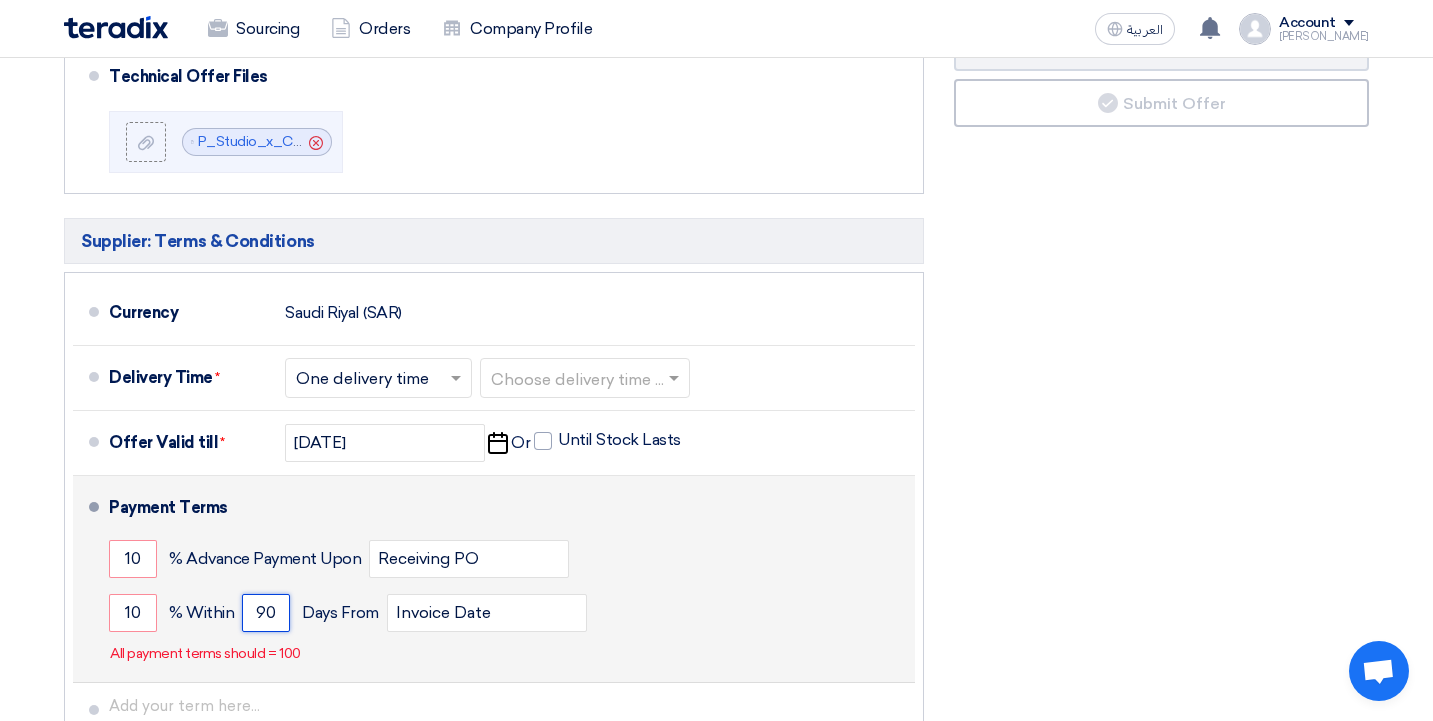 type on "90" 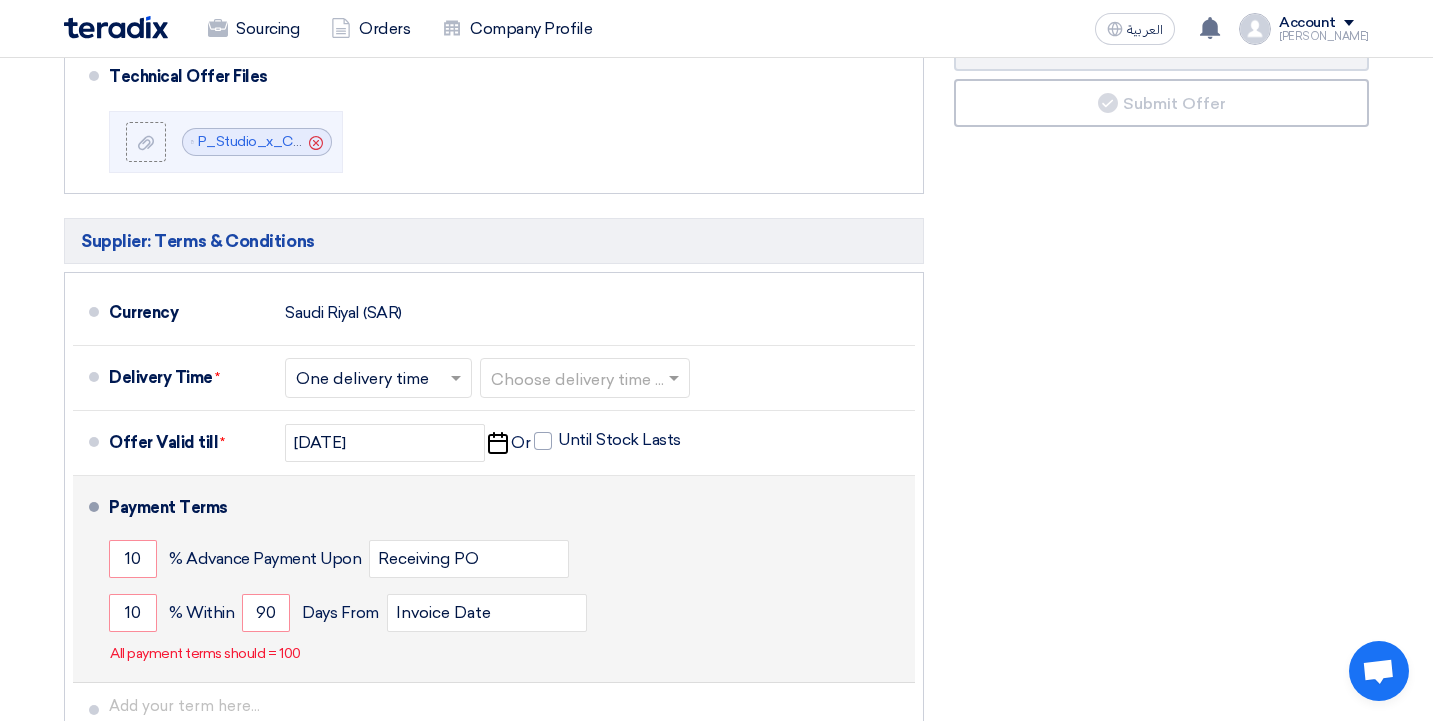 click on "10
% Within
90
Days From
Invoice Date" 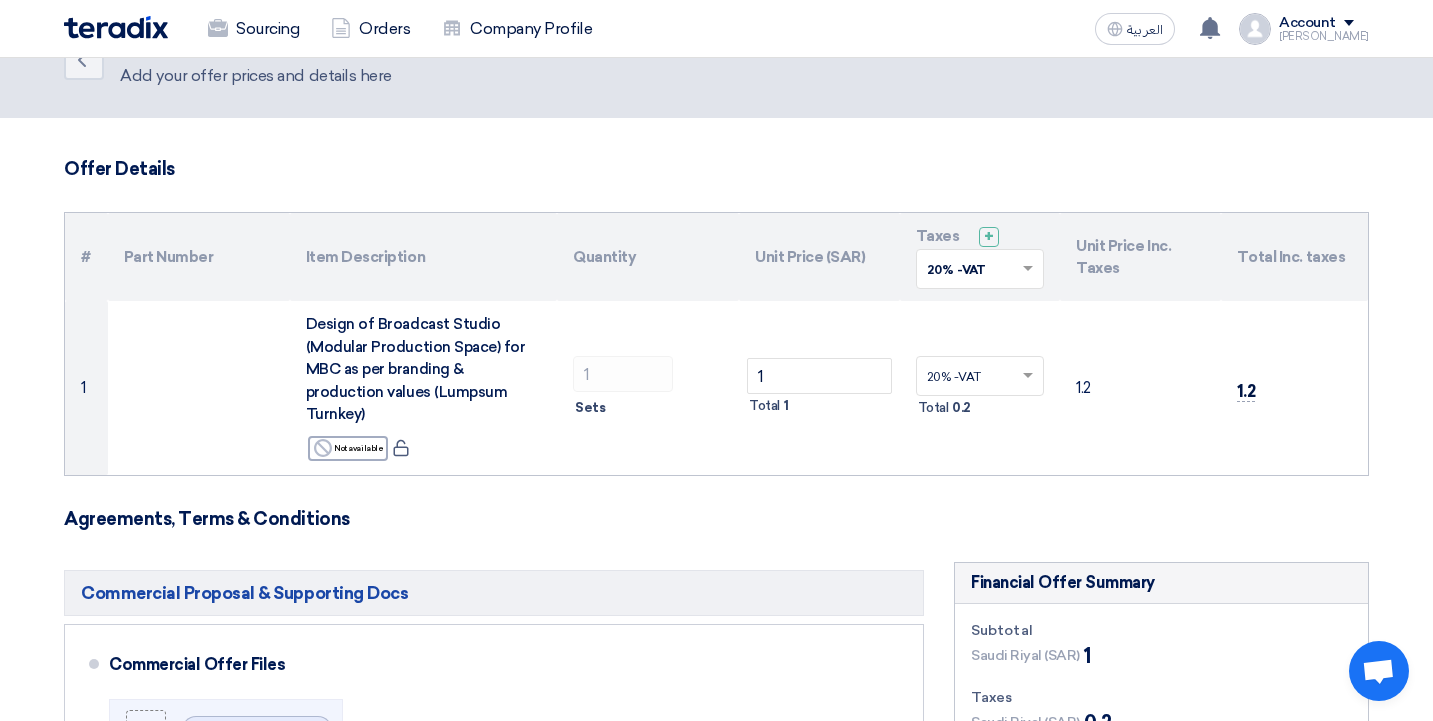 scroll, scrollTop: 43, scrollLeft: 0, axis: vertical 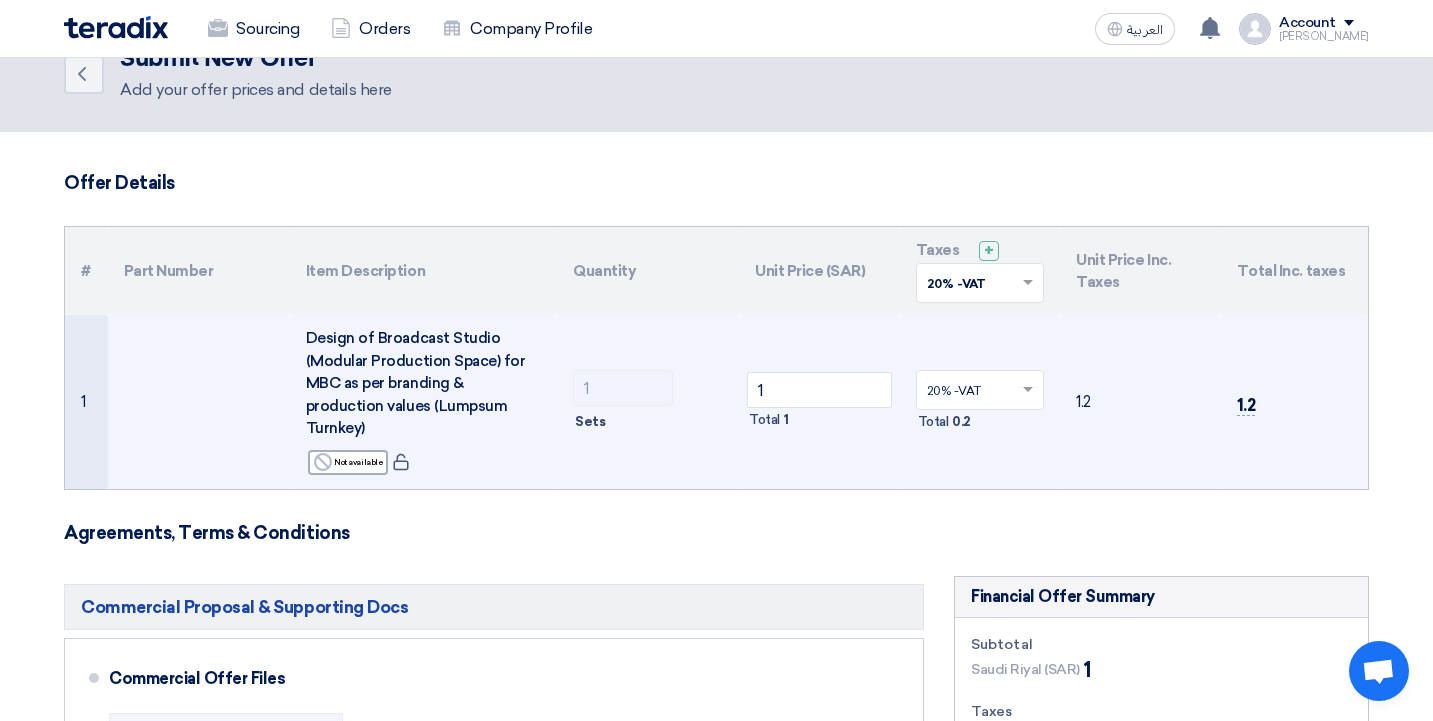 click on "1
Total
1" 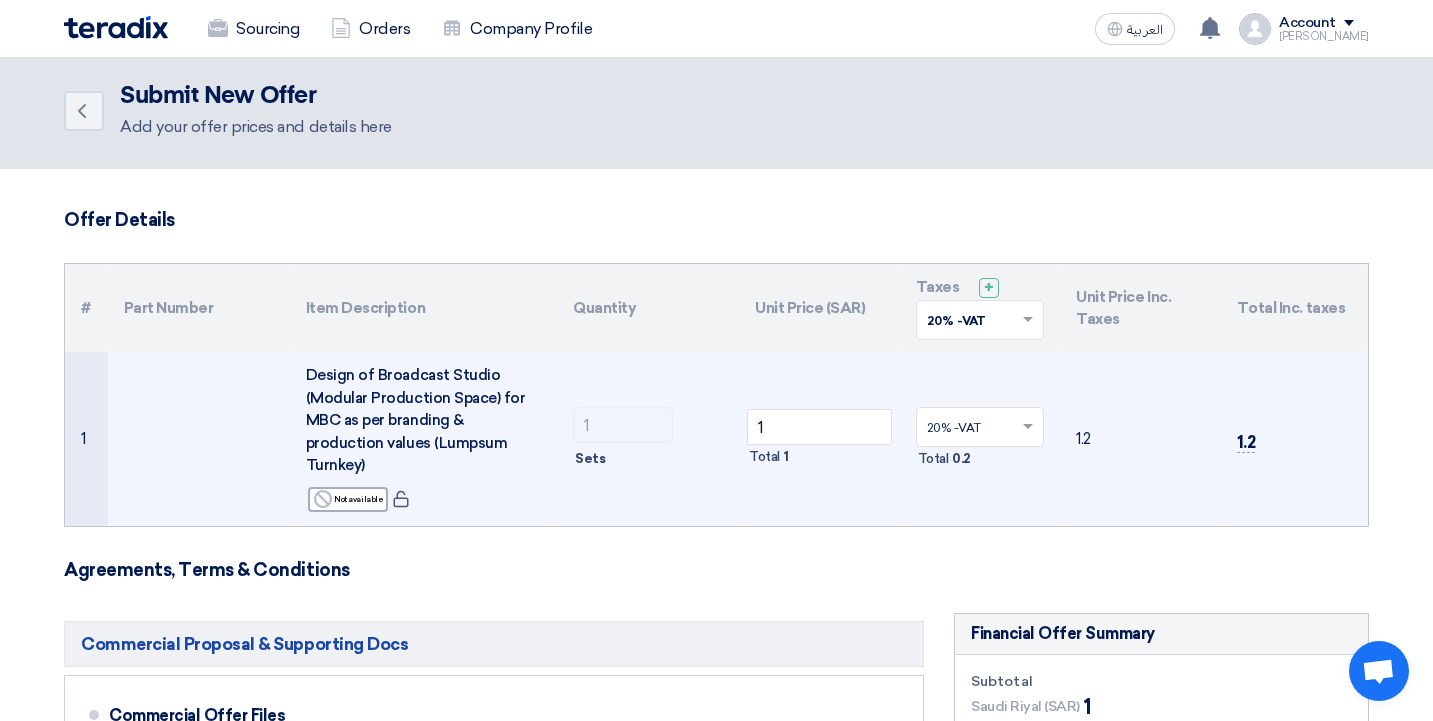 scroll, scrollTop: 0, scrollLeft: 0, axis: both 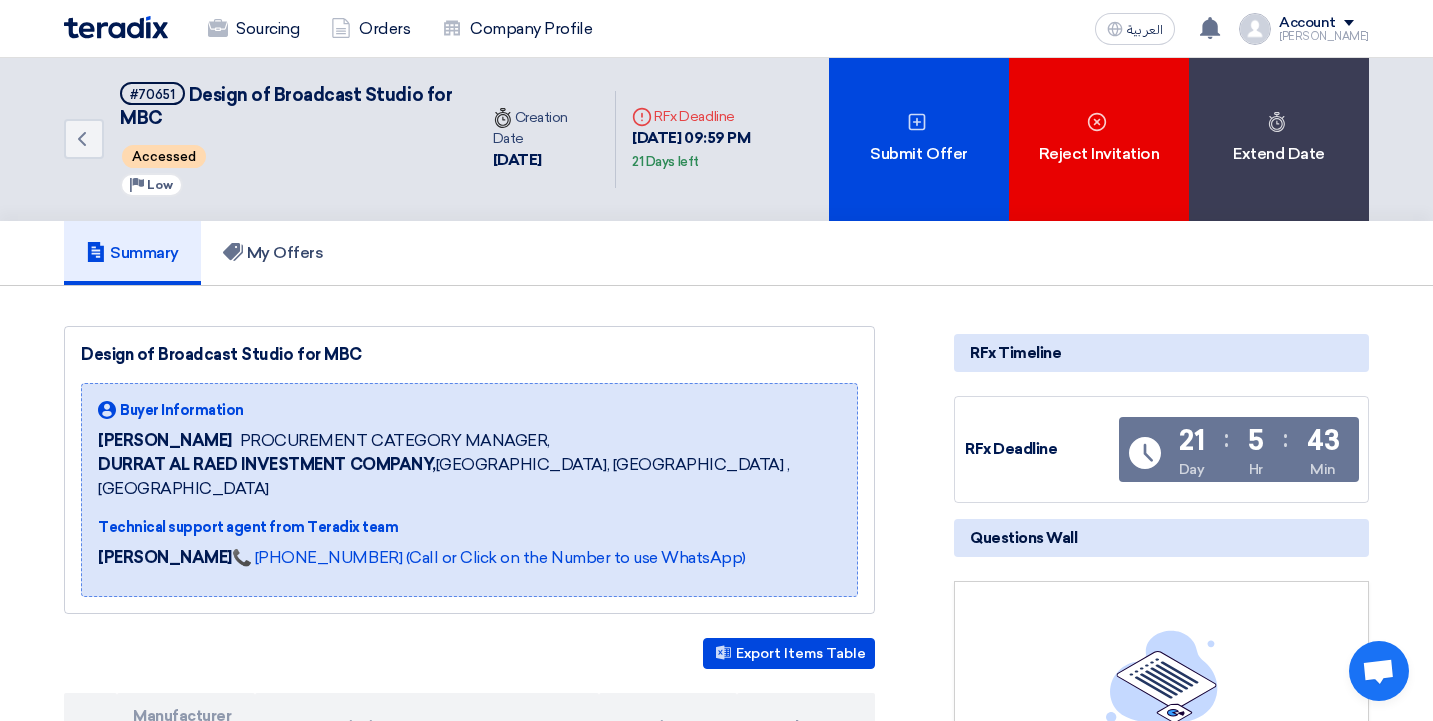 click on "Design of Broadcast Studio for MBC
Buyer Information
James edward Taruc
PROCUREMENT CATEGORY MANAGER,
DURRAT AL RAED INVESTMENT COMPANY,  Riyadh, Saudi Arabia
,Riyadh
Technical support agent from Teradix team
Rawan Wesam 📞 +201126222664 (Call or Click on the Number to use WhatsApp)
Export Items Table
#" 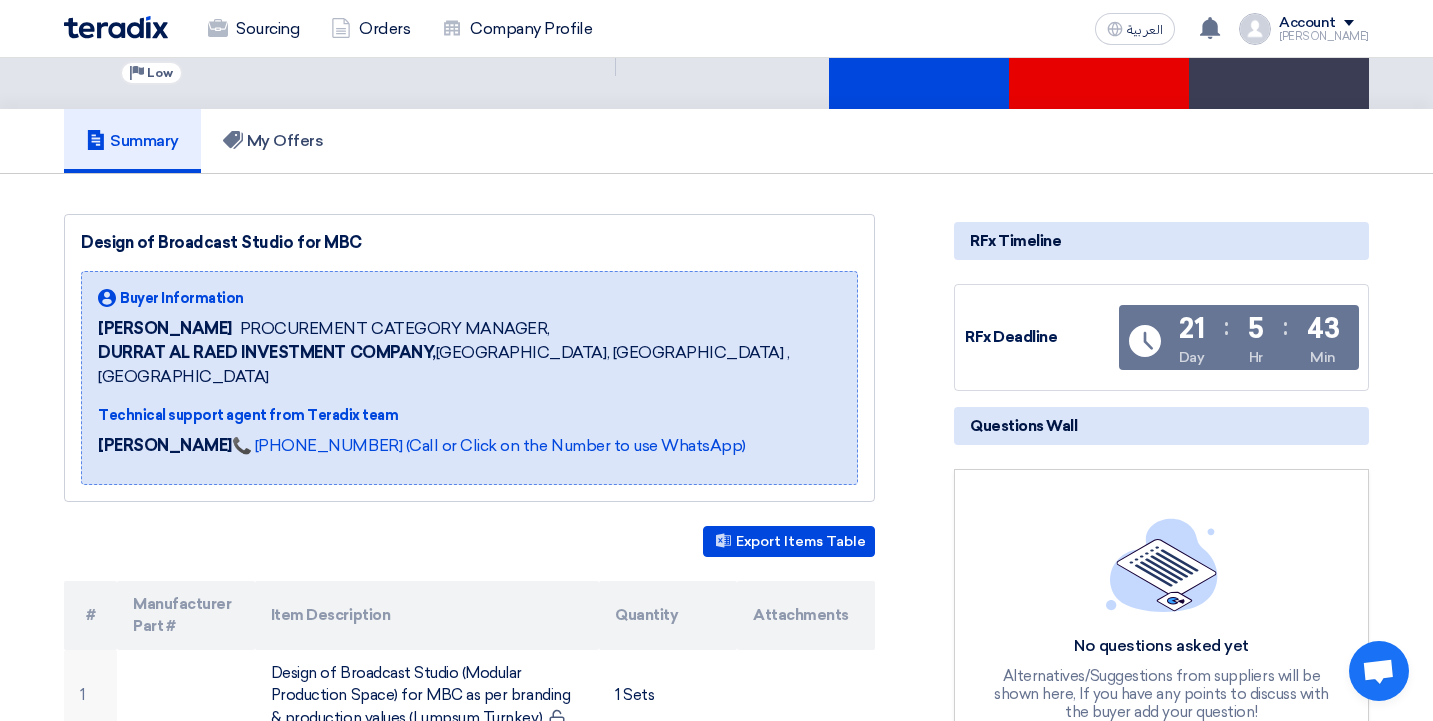 scroll, scrollTop: 11, scrollLeft: 0, axis: vertical 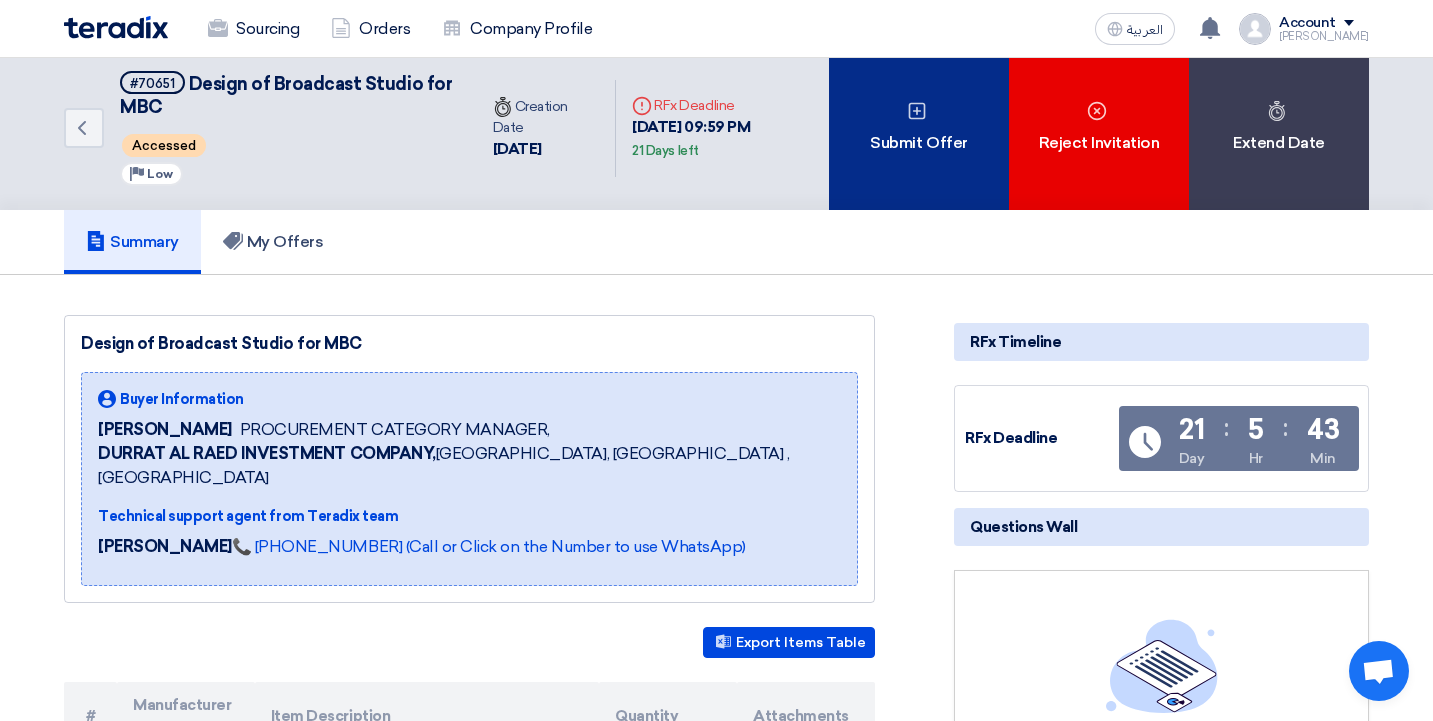 click 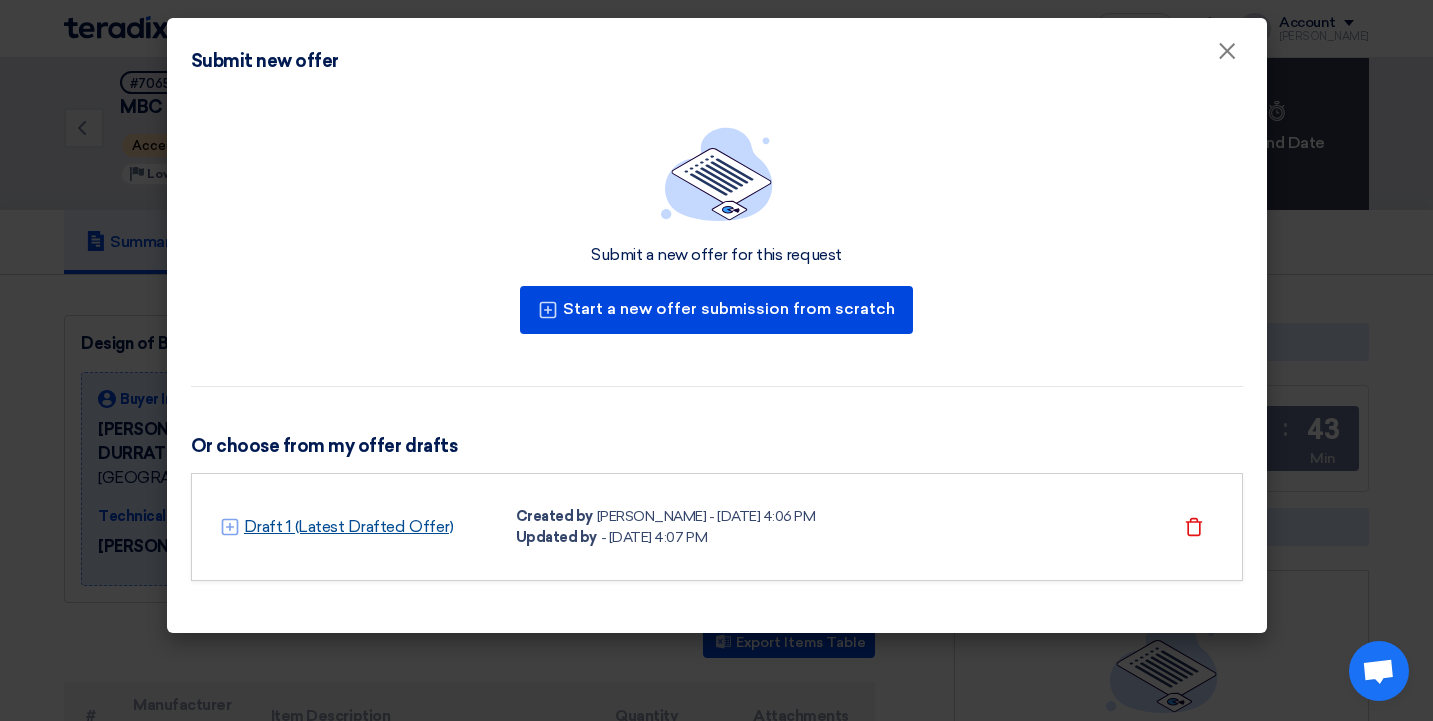 click on "Draft 1 (Latest Drafted Offer)" 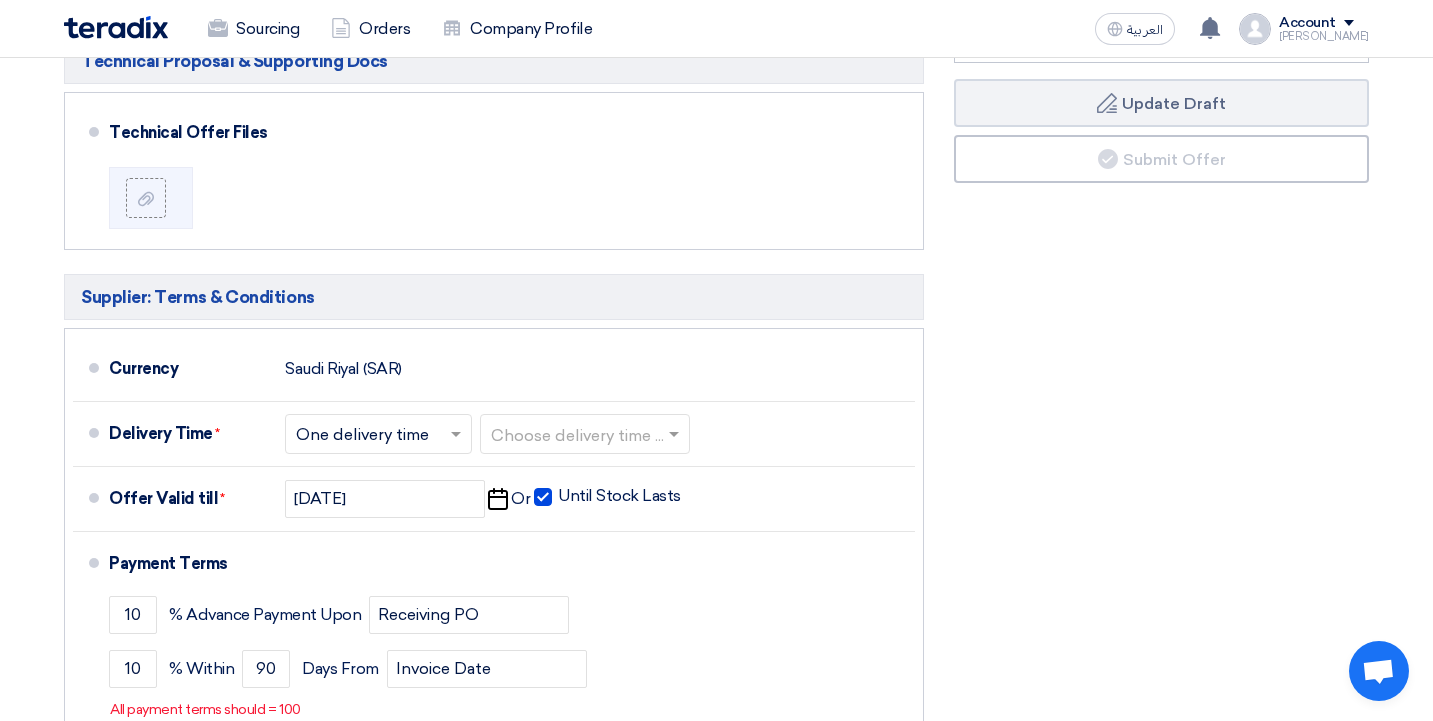 scroll, scrollTop: 997, scrollLeft: 0, axis: vertical 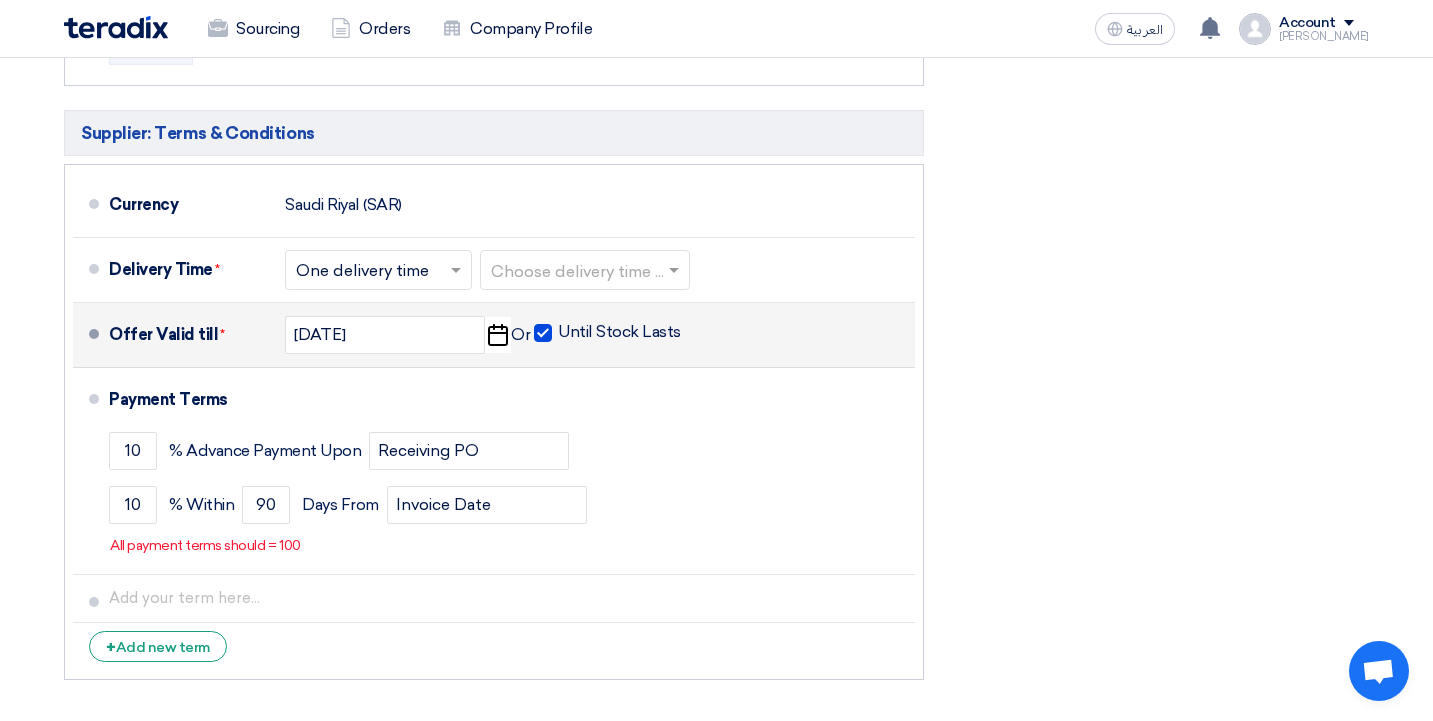 click 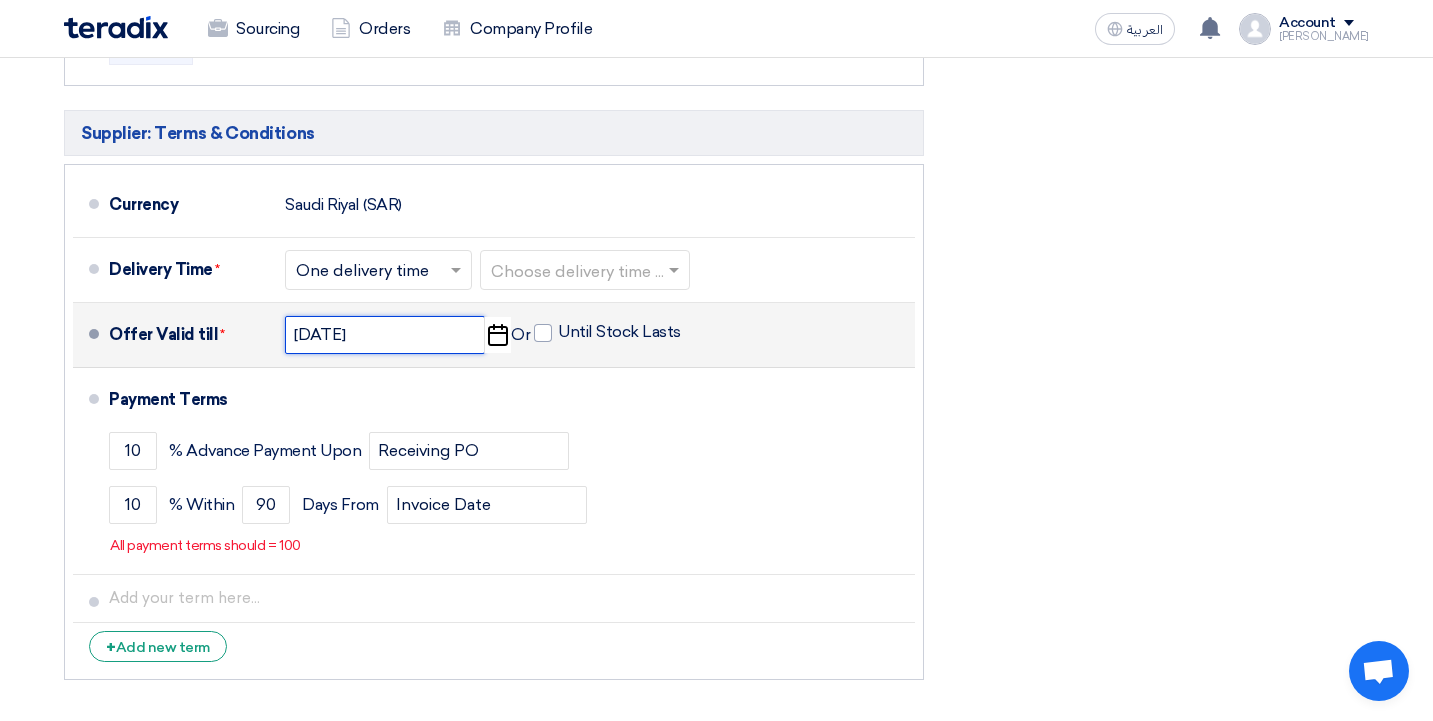 click on "3/7/2026" 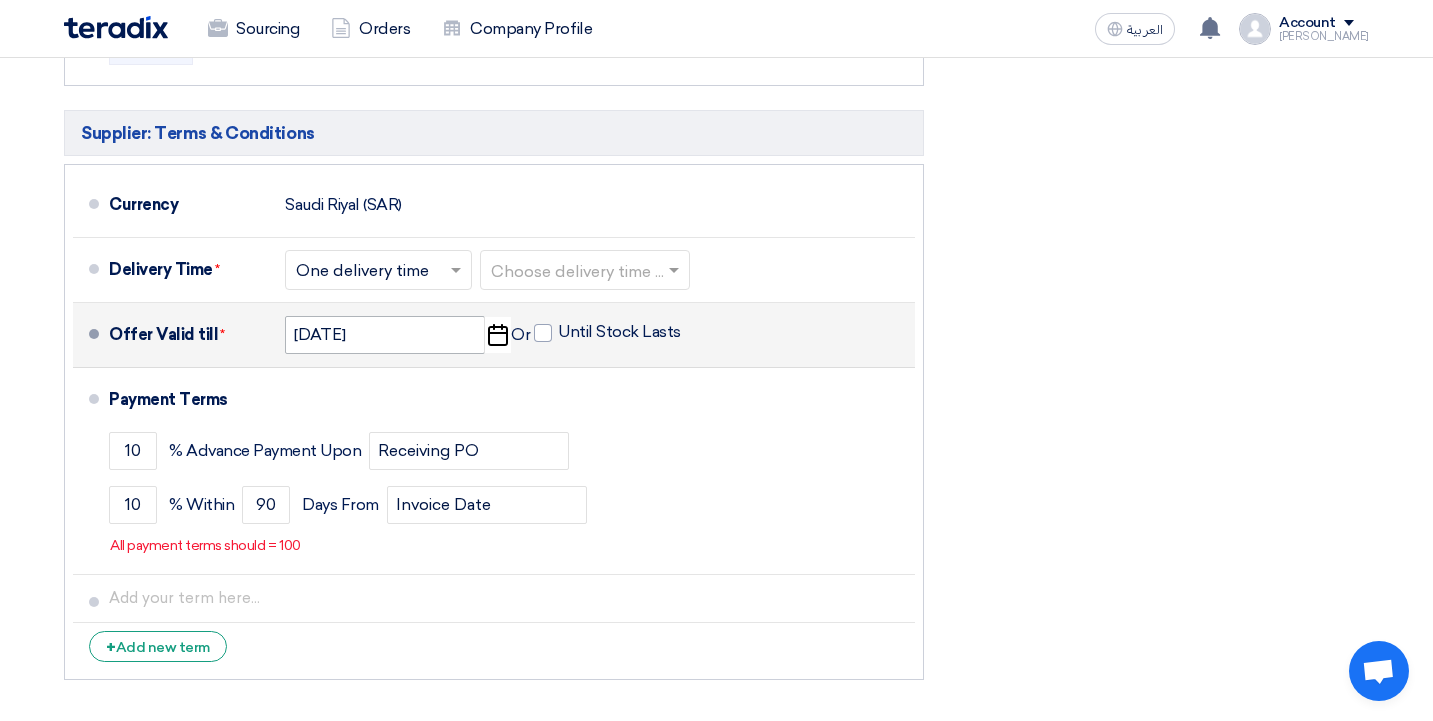 select on "3" 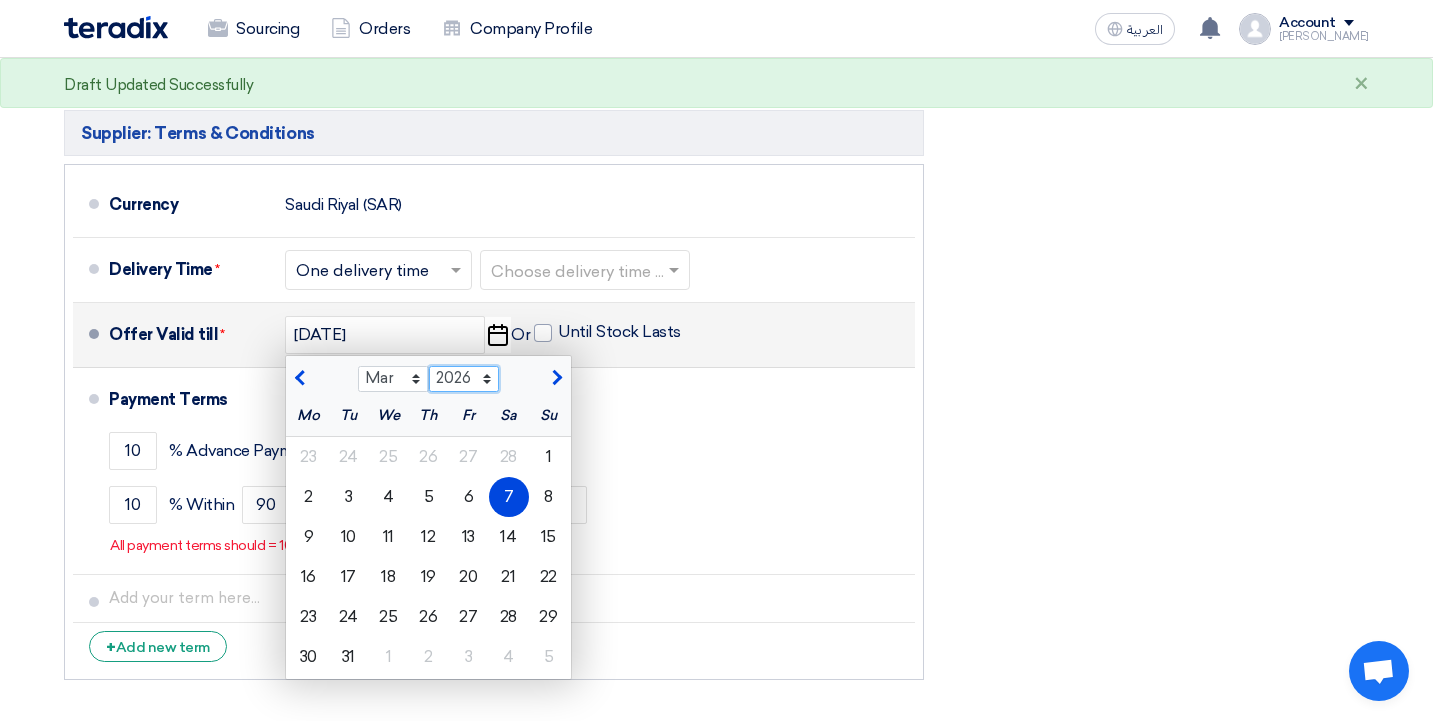 click on "2025 2026 2027 2028 2029 2030 2031 2032 2033 2034 2035 2036" 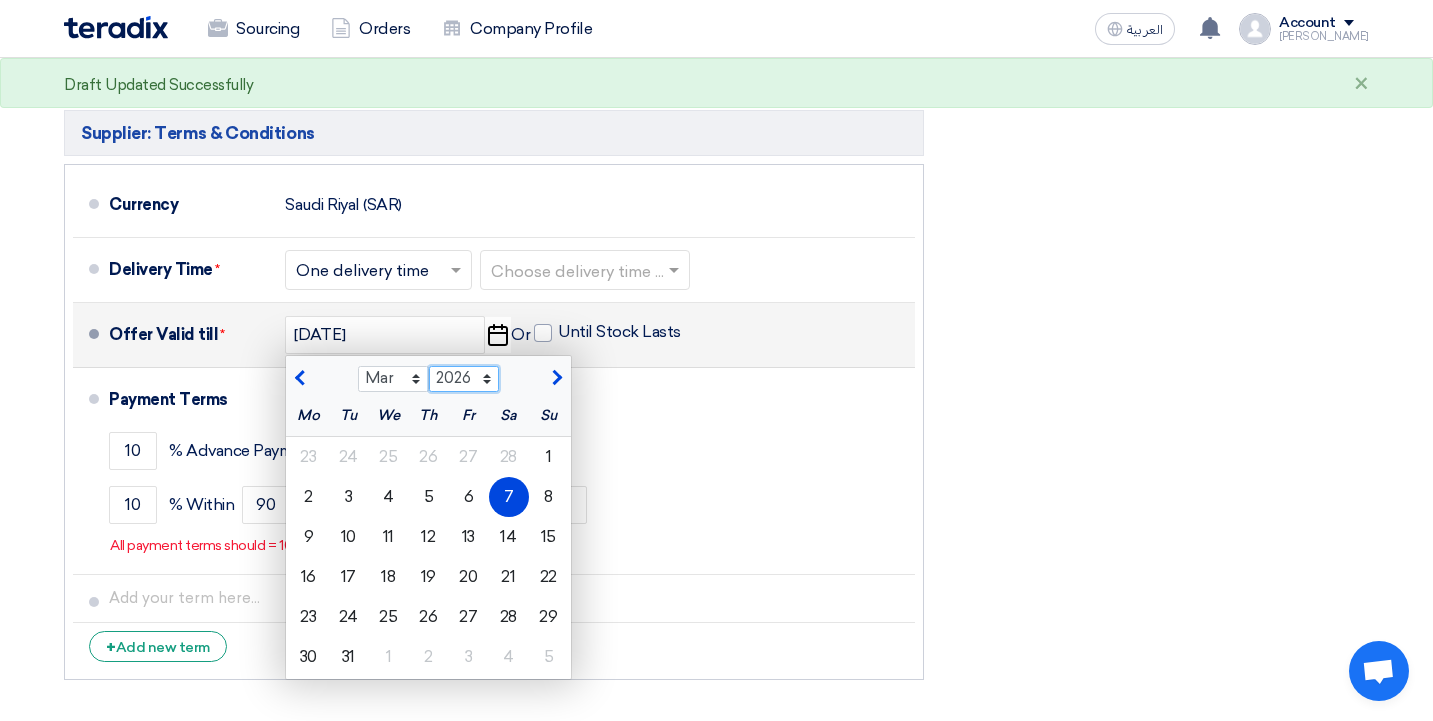 select on "2025" 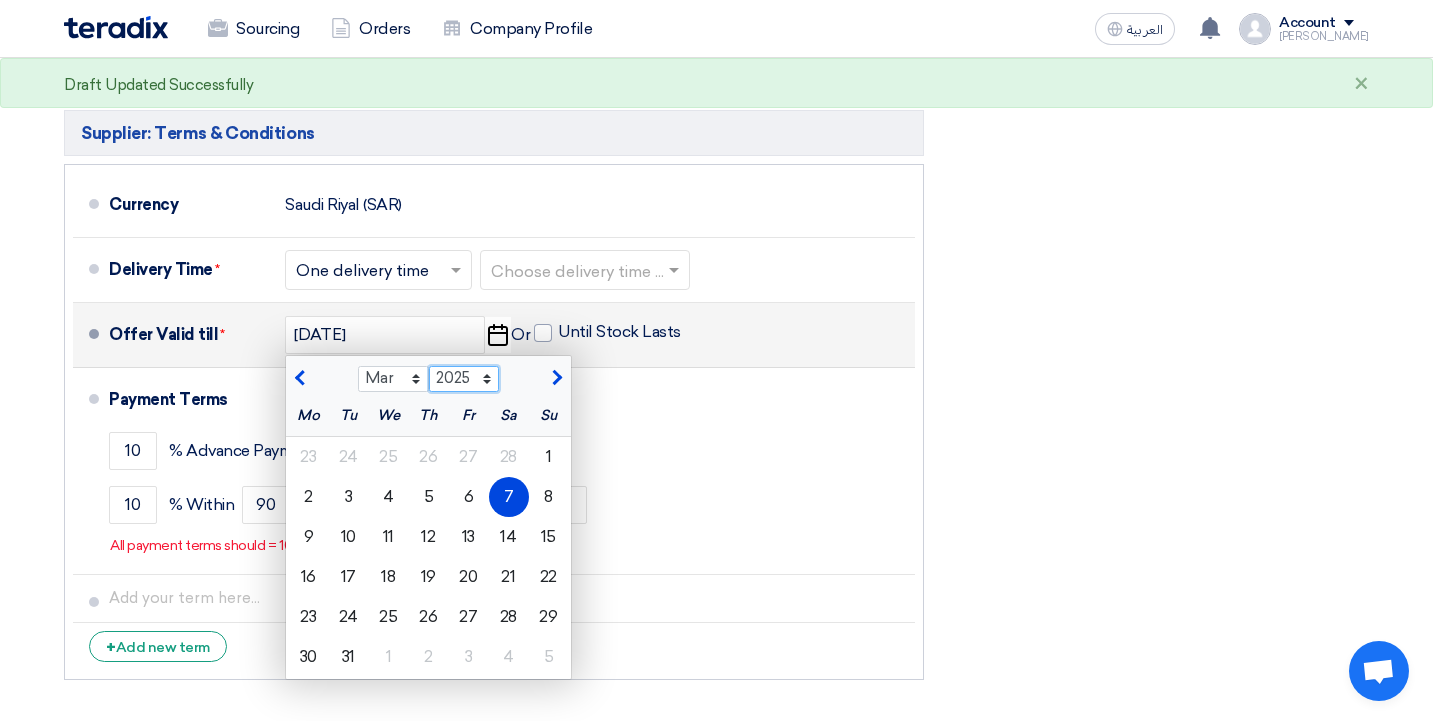 select on "7" 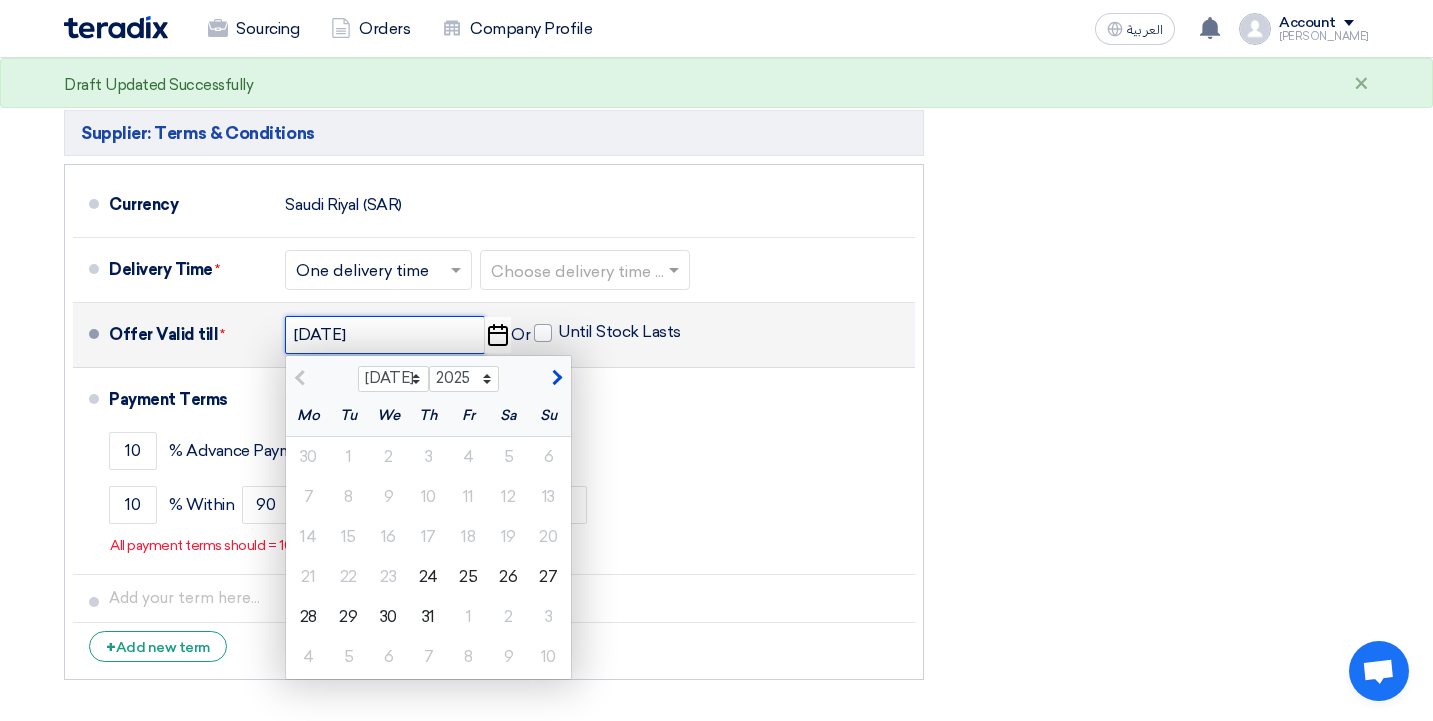 click on "3/7/2026" 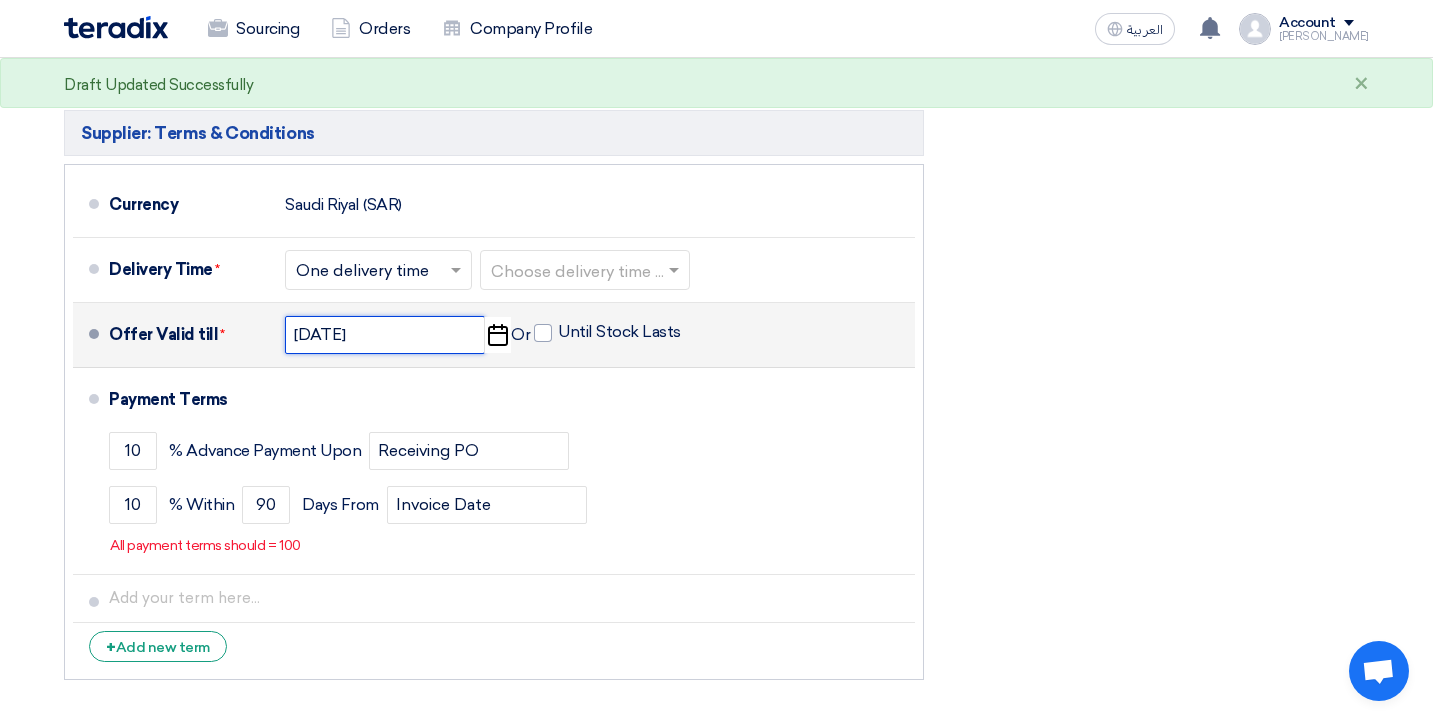 click on "3/7/2026" 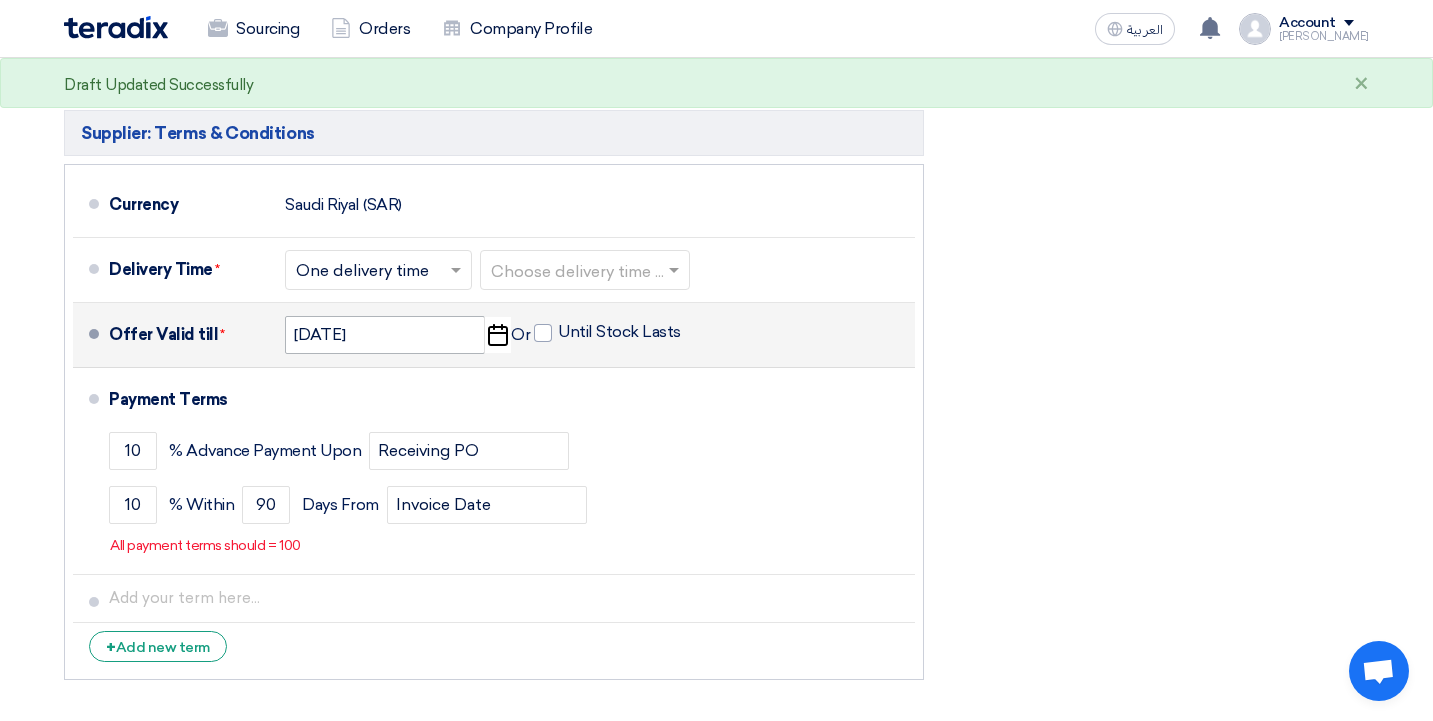 select on "3" 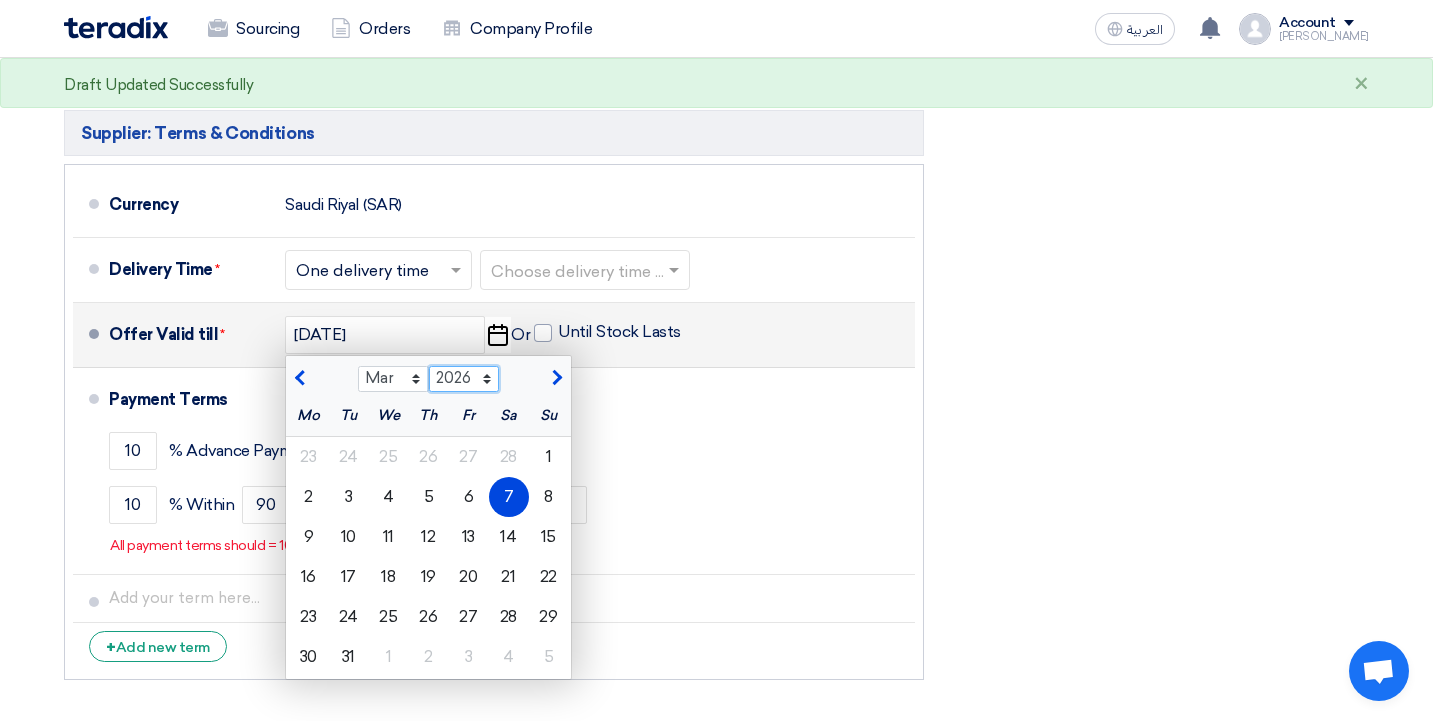 click on "2025 2026 2027 2028 2029 2030 2031 2032 2033 2034 2035 2036" 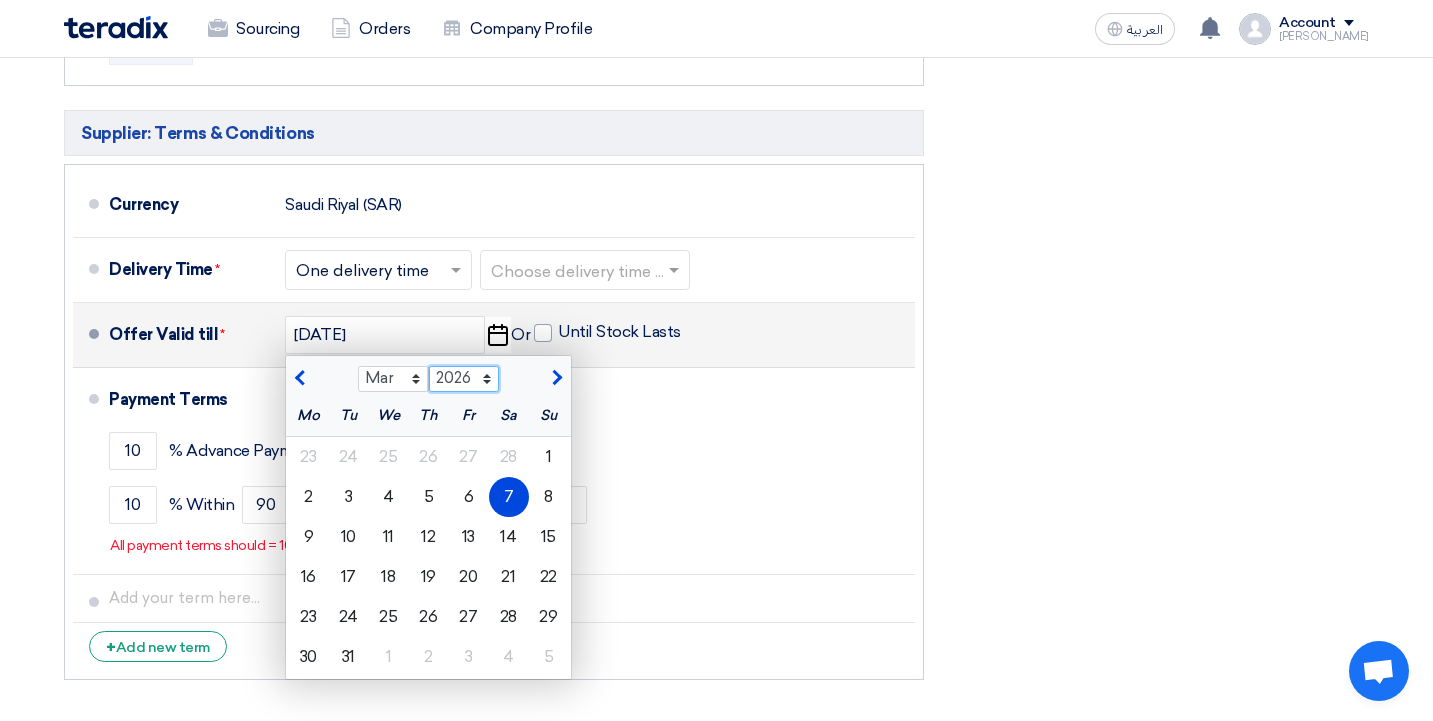 select on "2025" 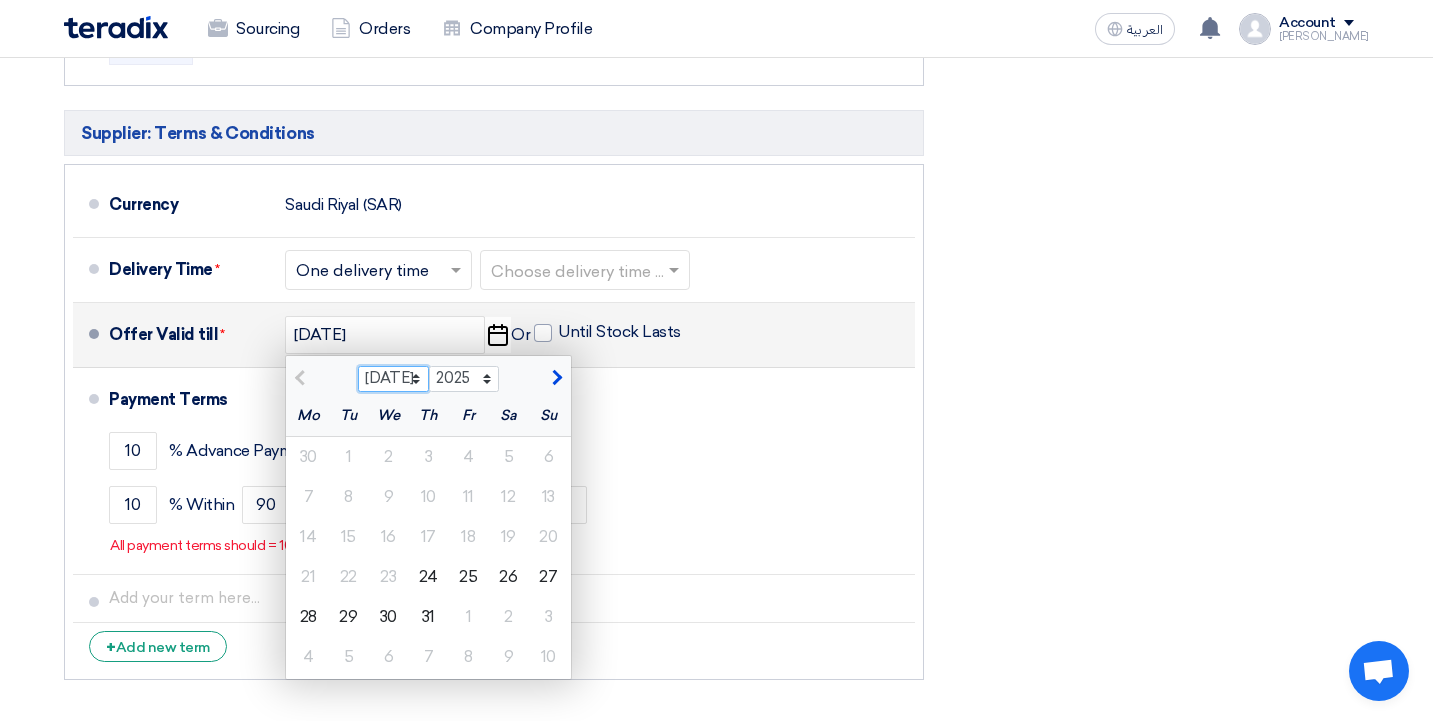 click on "Jul Aug Sep Oct Nov Dec" 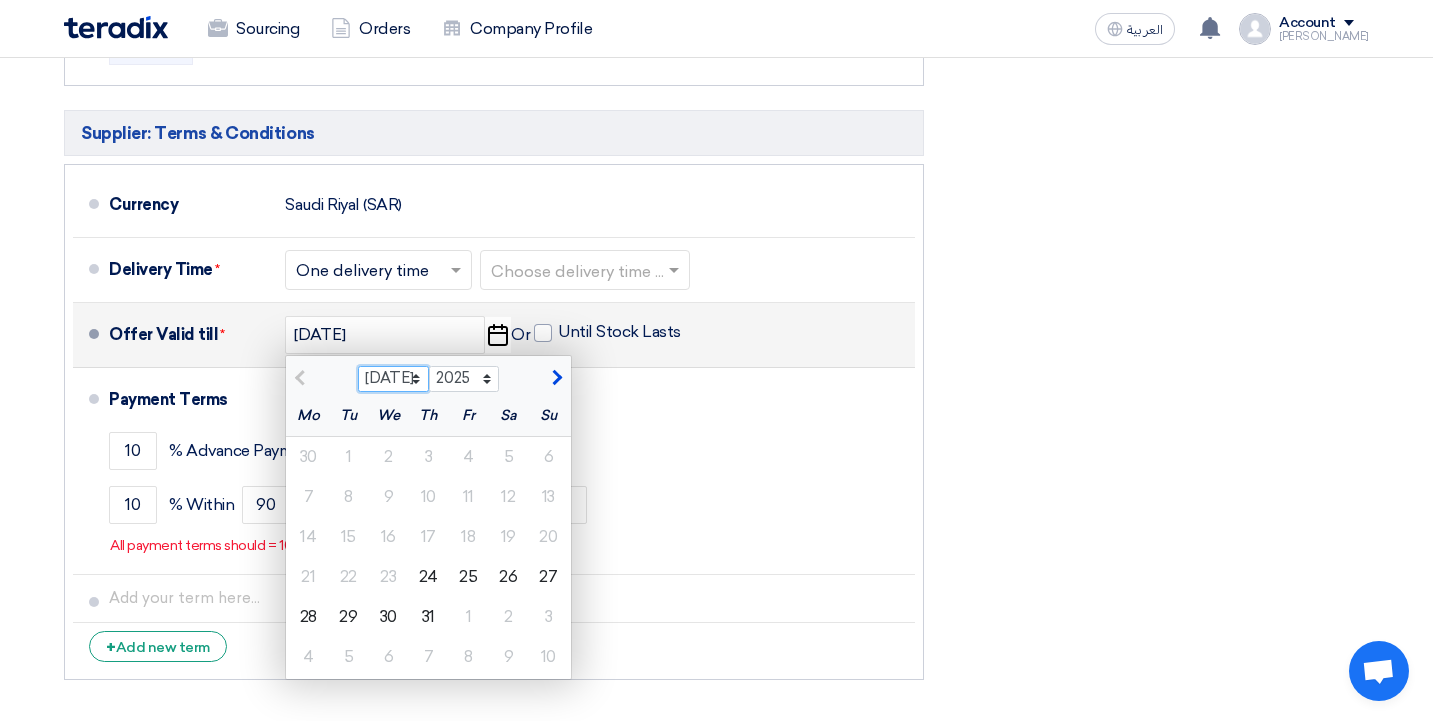 select on "8" 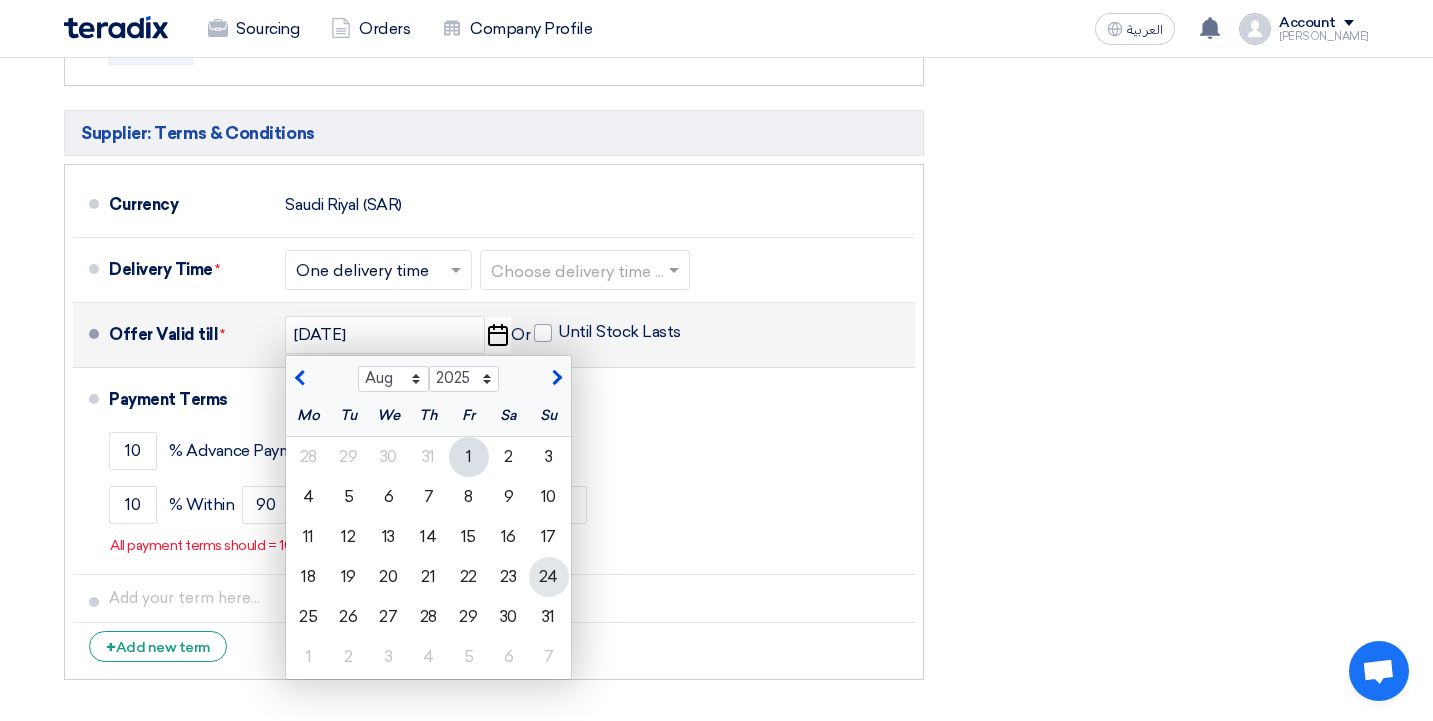 click on "24" 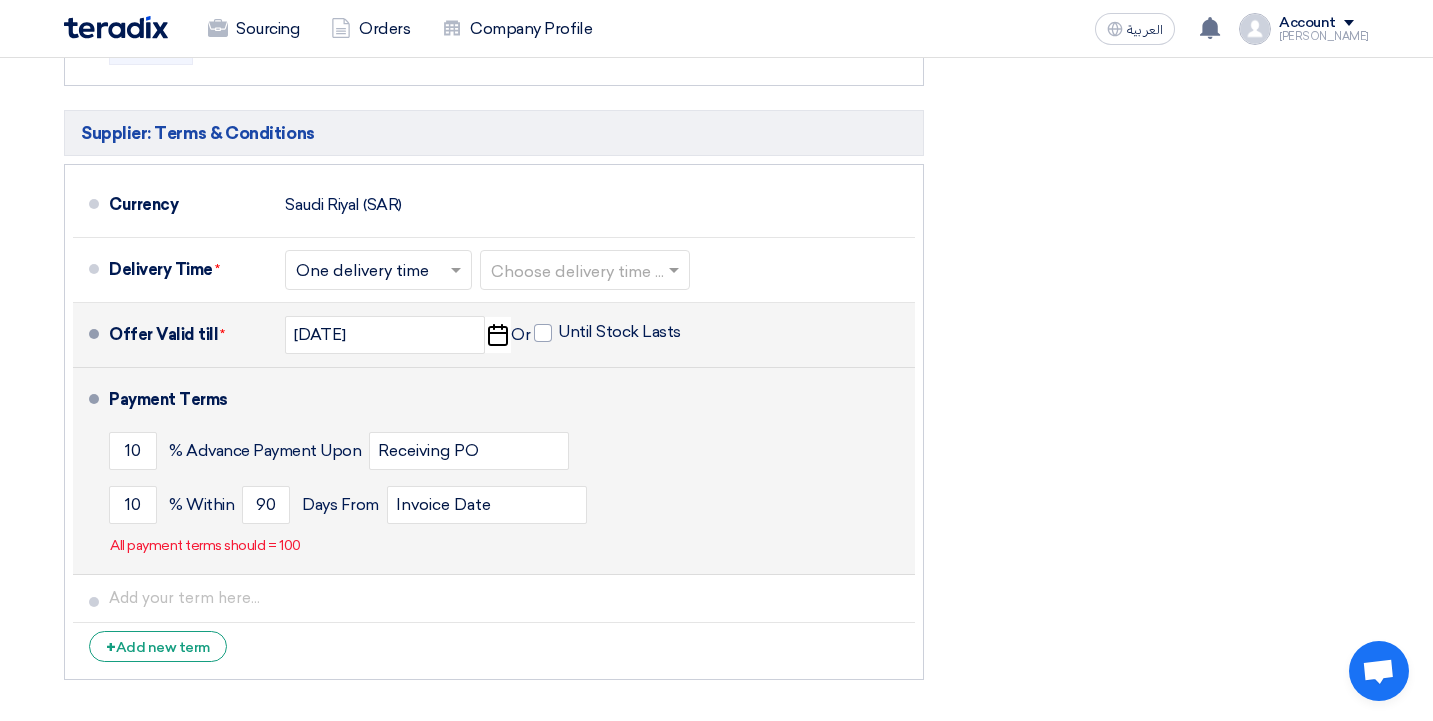 click on "10
% Within
90
Days From
Invoice Date" 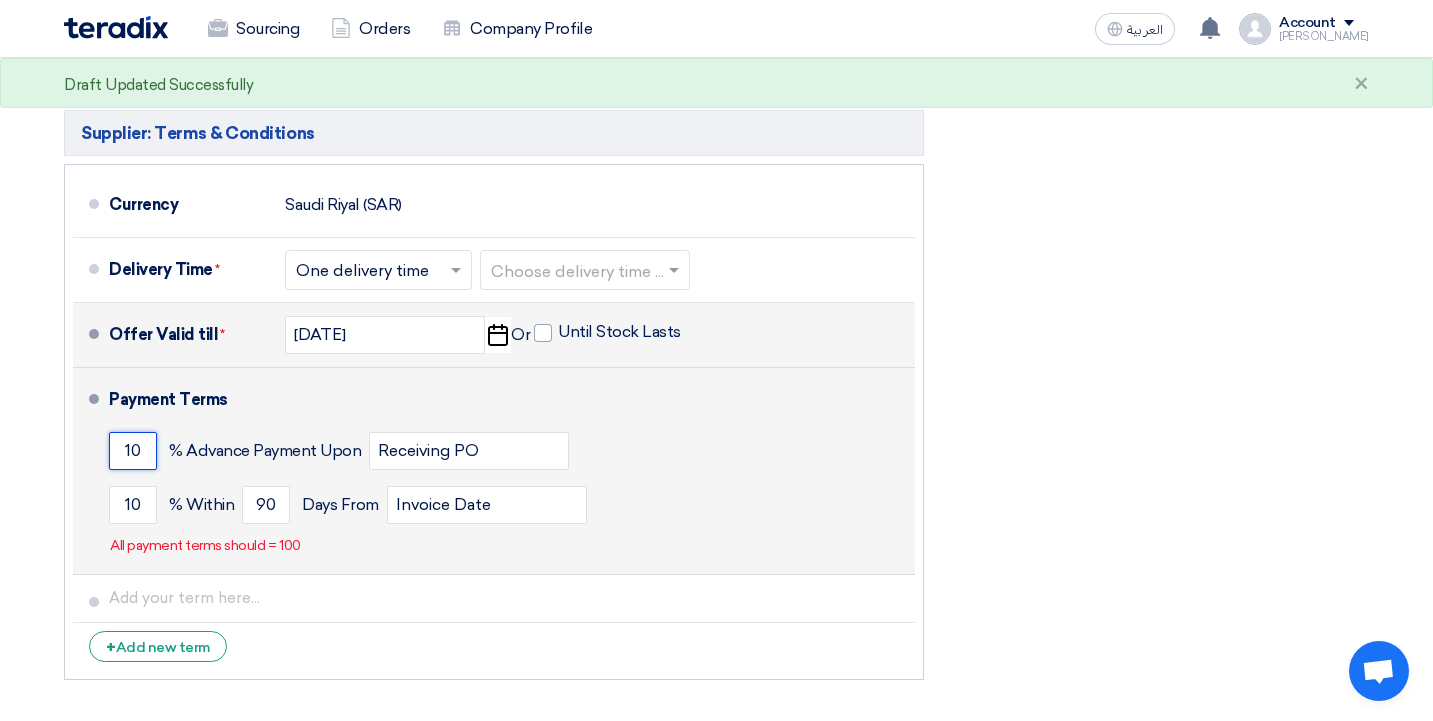 click on "10" 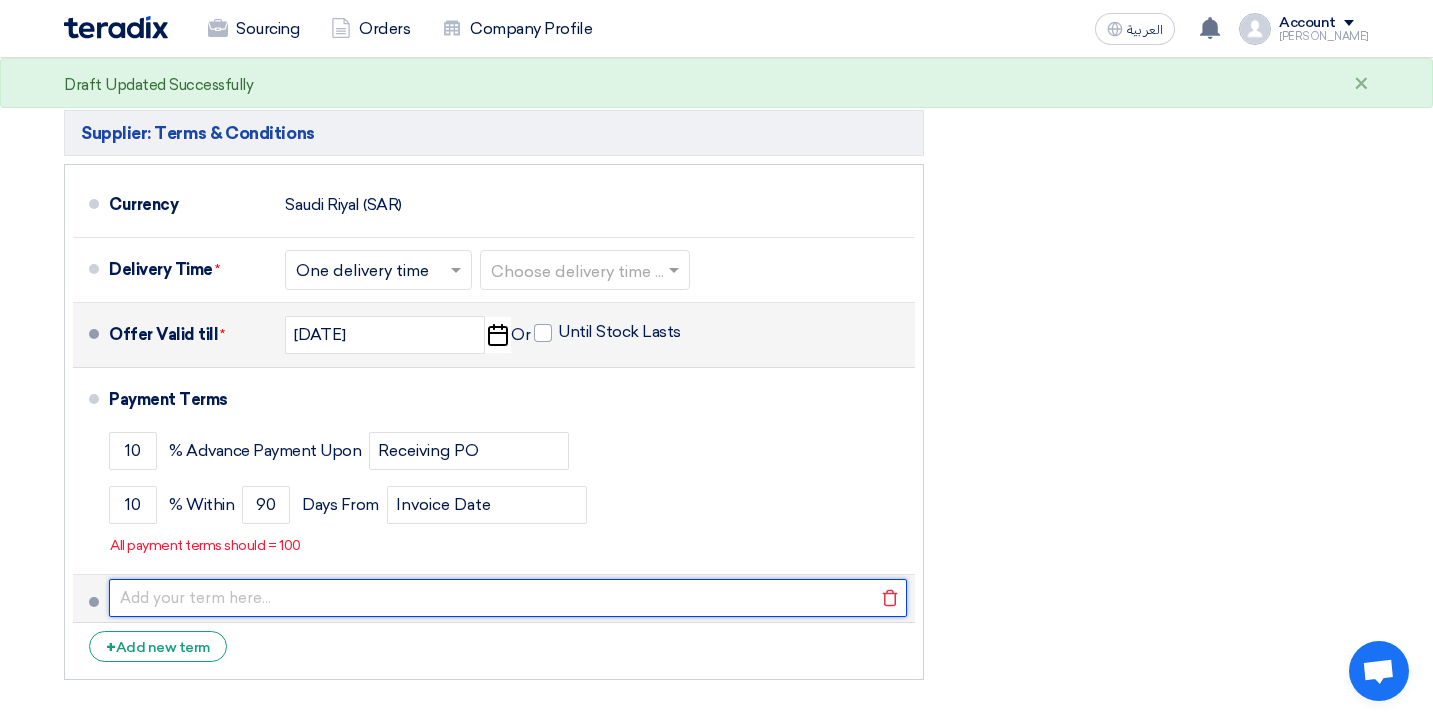 click 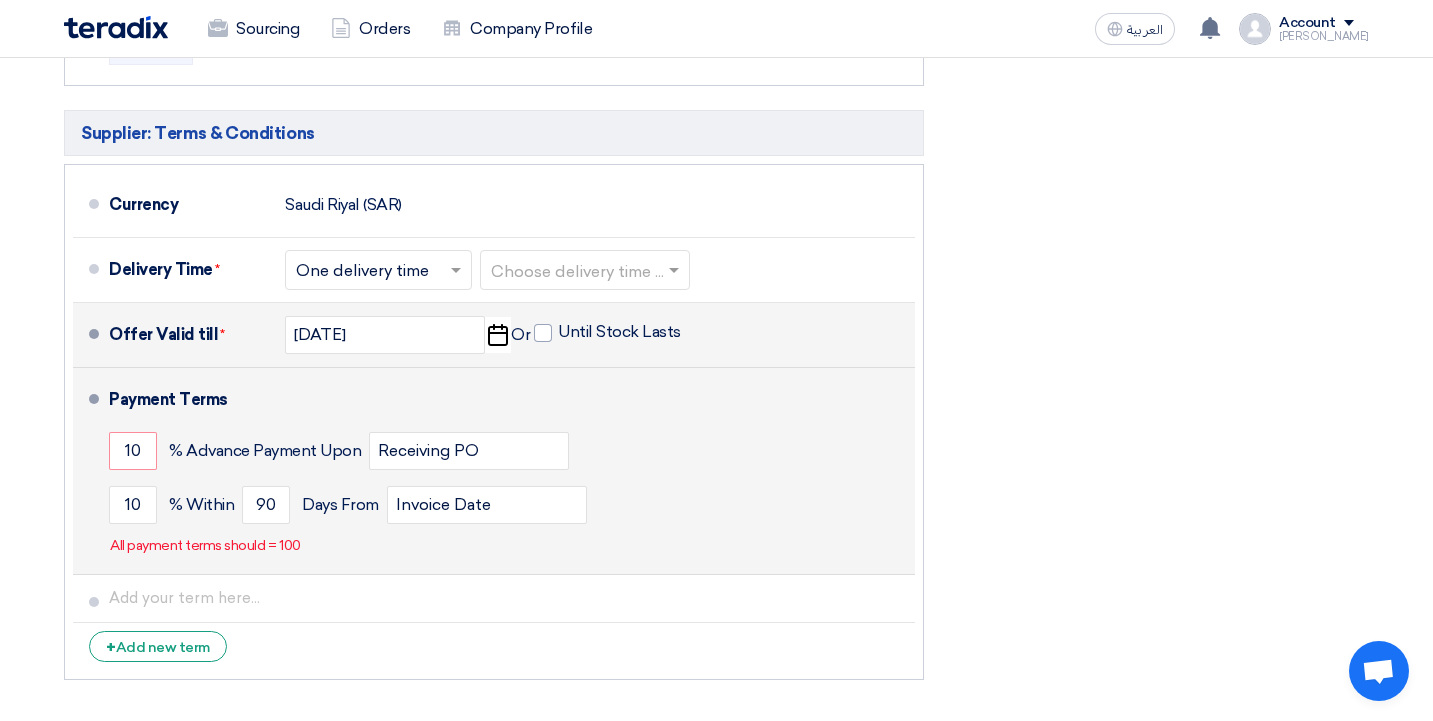 click on "10
% Advance Payment Upon
Receiving PO" 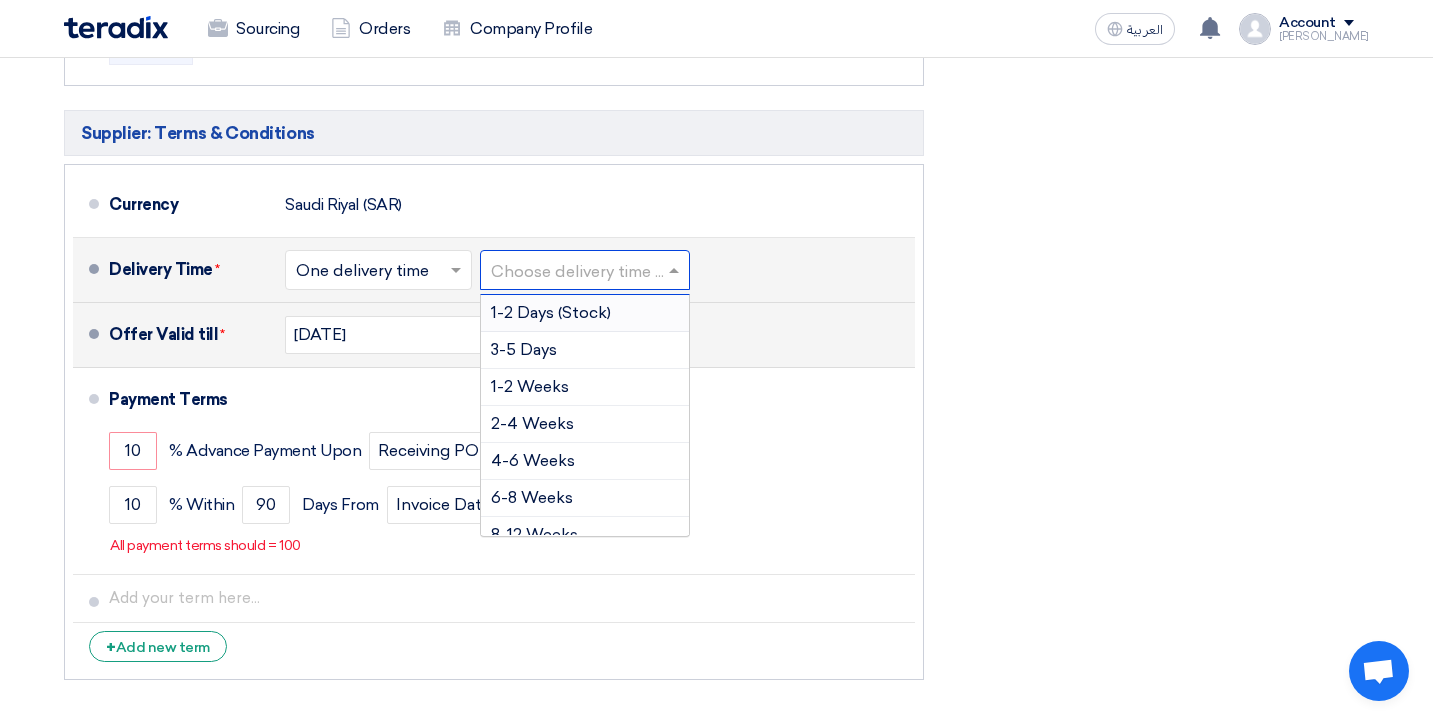 click 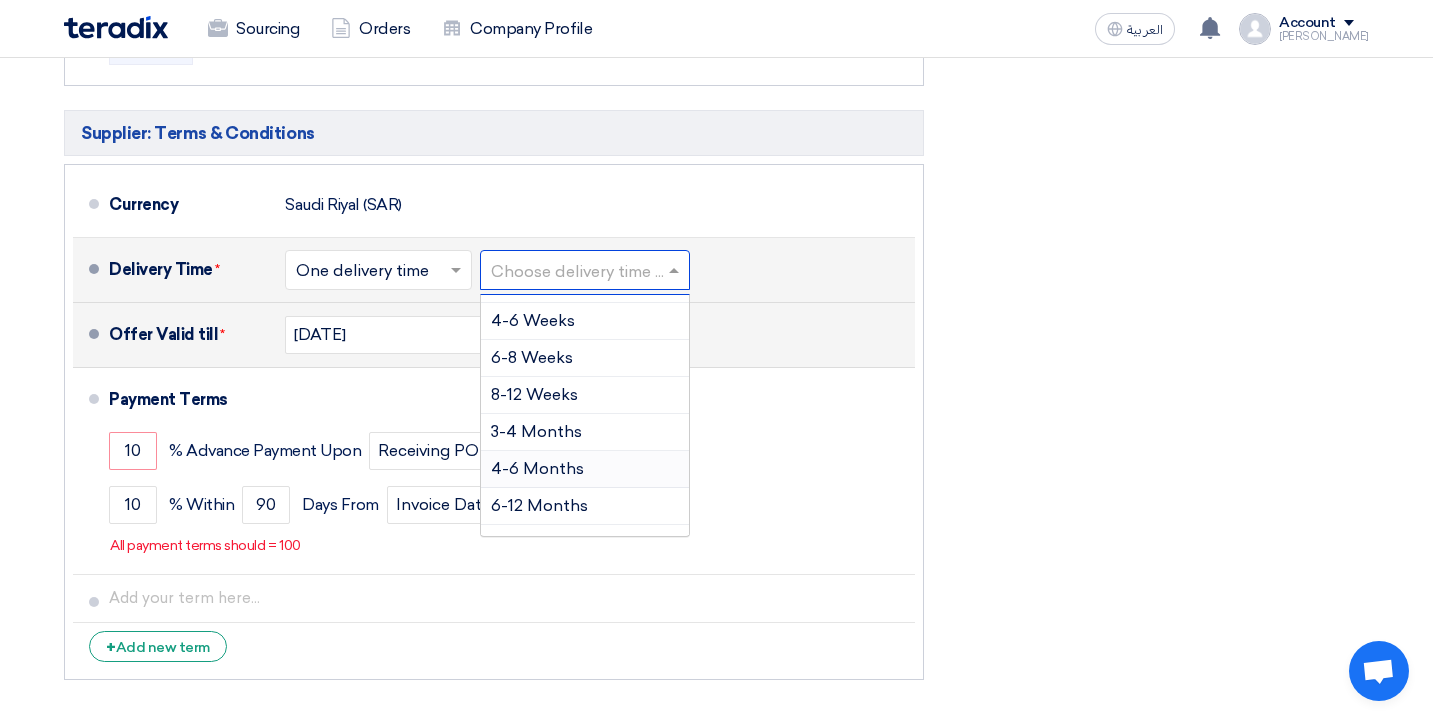 scroll, scrollTop: 166, scrollLeft: 0, axis: vertical 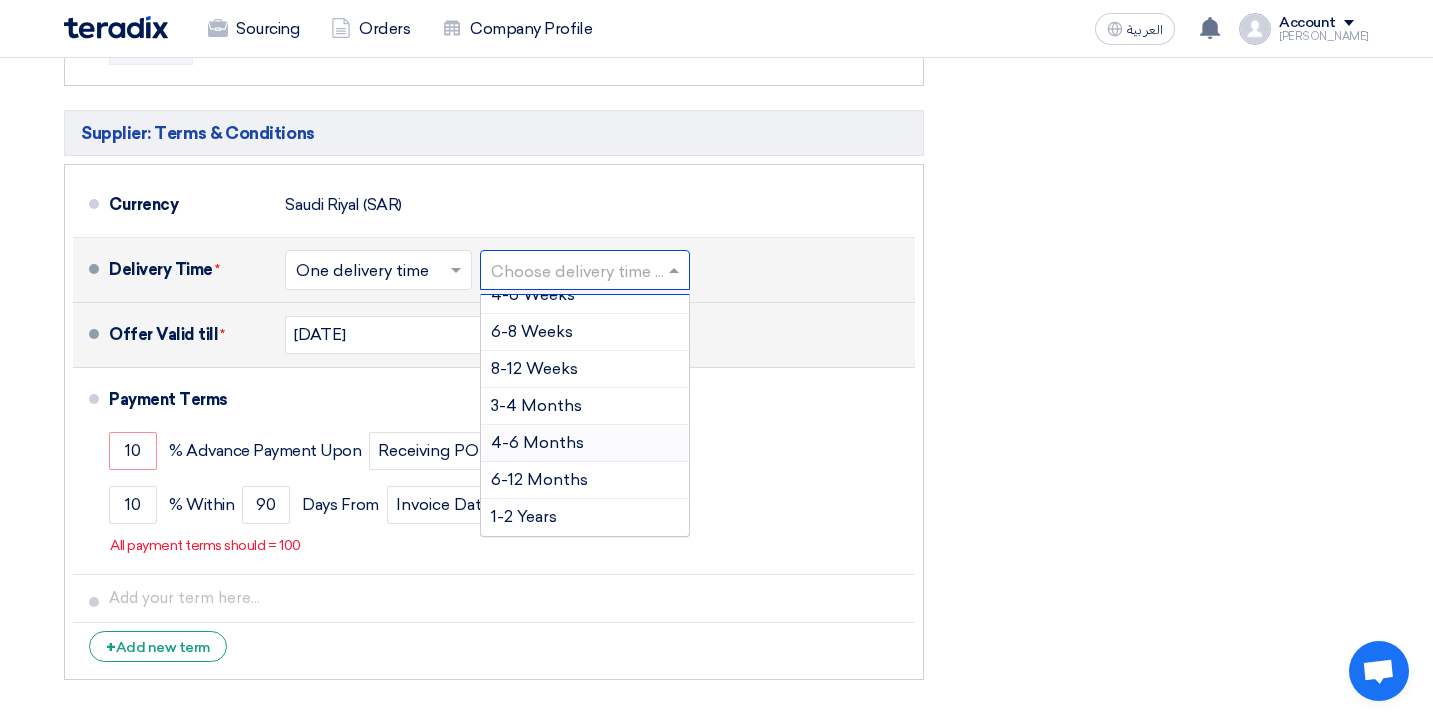 click on "4-6 Months" at bounding box center (537, 442) 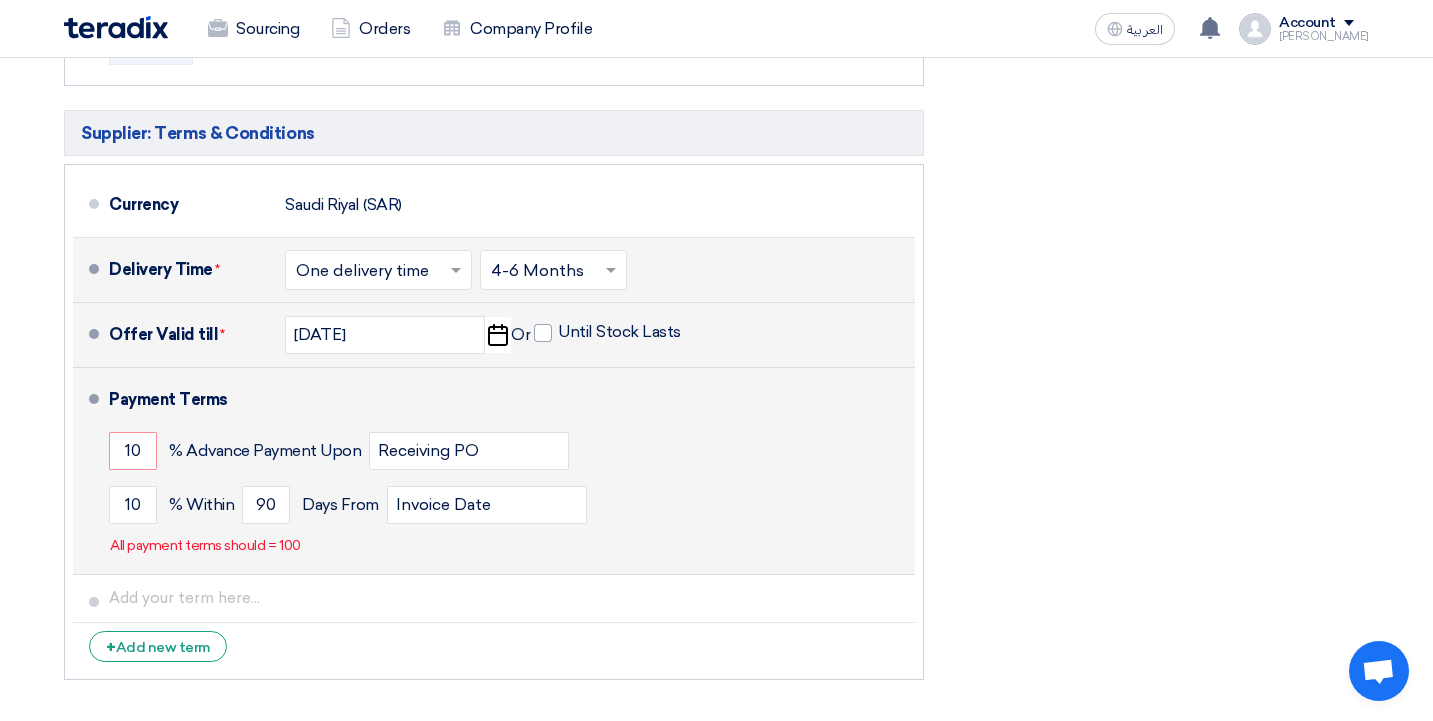 click on "10
% Advance Payment Upon
Receiving PO" 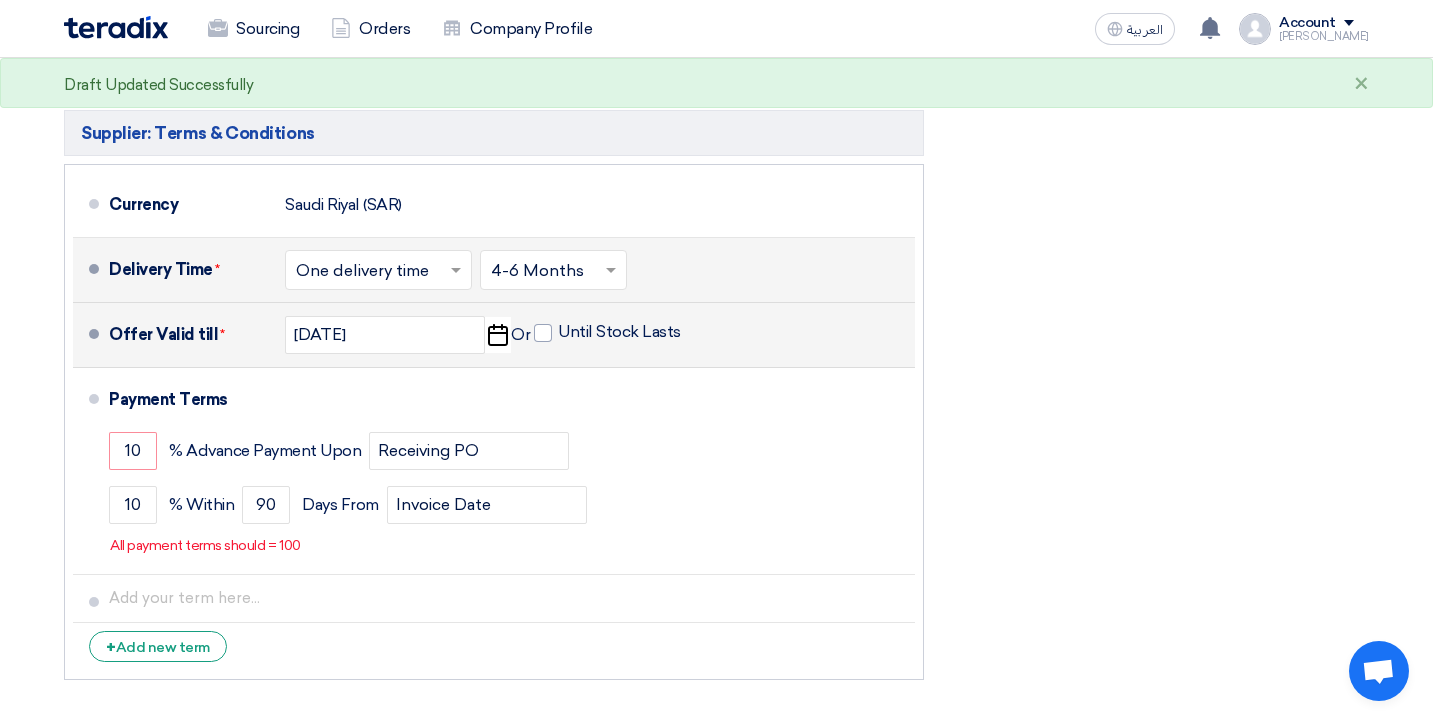 click on "Financial Offer Summary
Subtotal
Saudi Riyal (SAR)
1
Taxes
Saudi Riyal (SAR)" 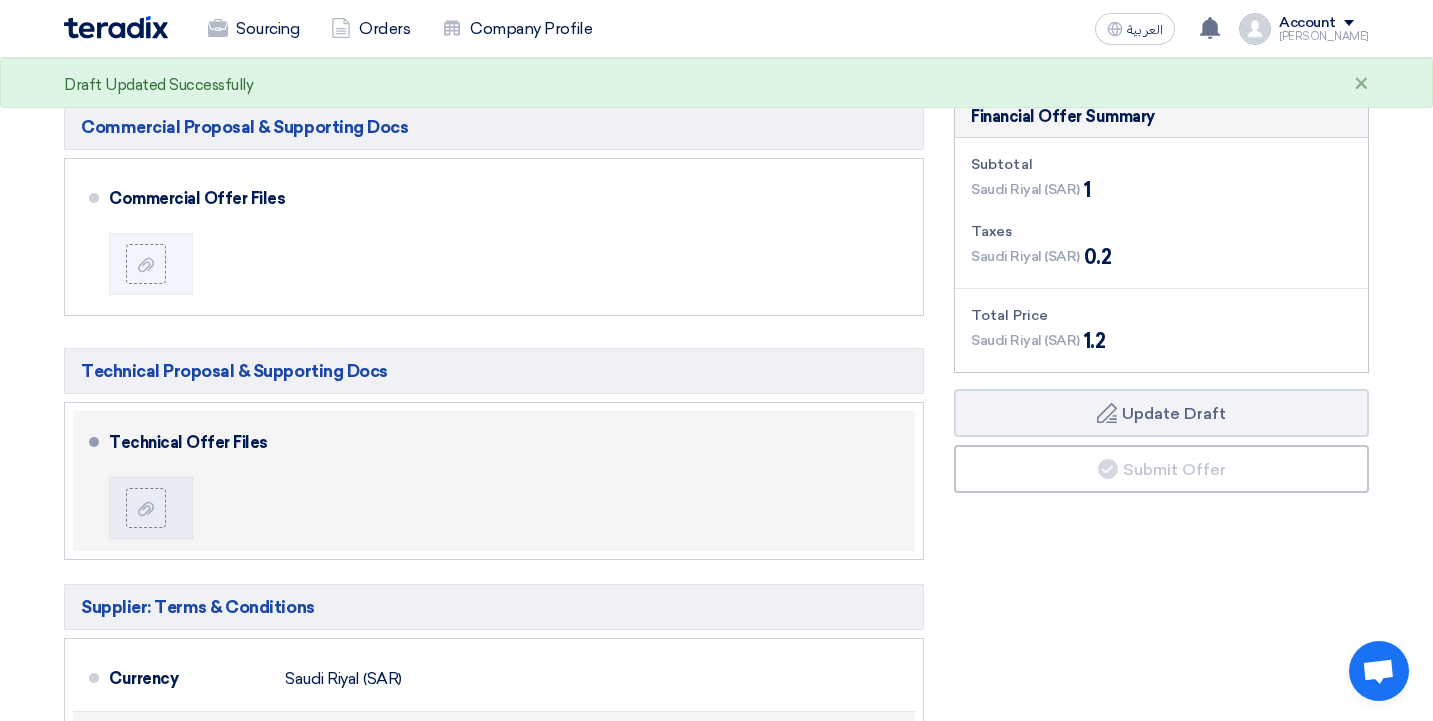 scroll, scrollTop: 521, scrollLeft: 0, axis: vertical 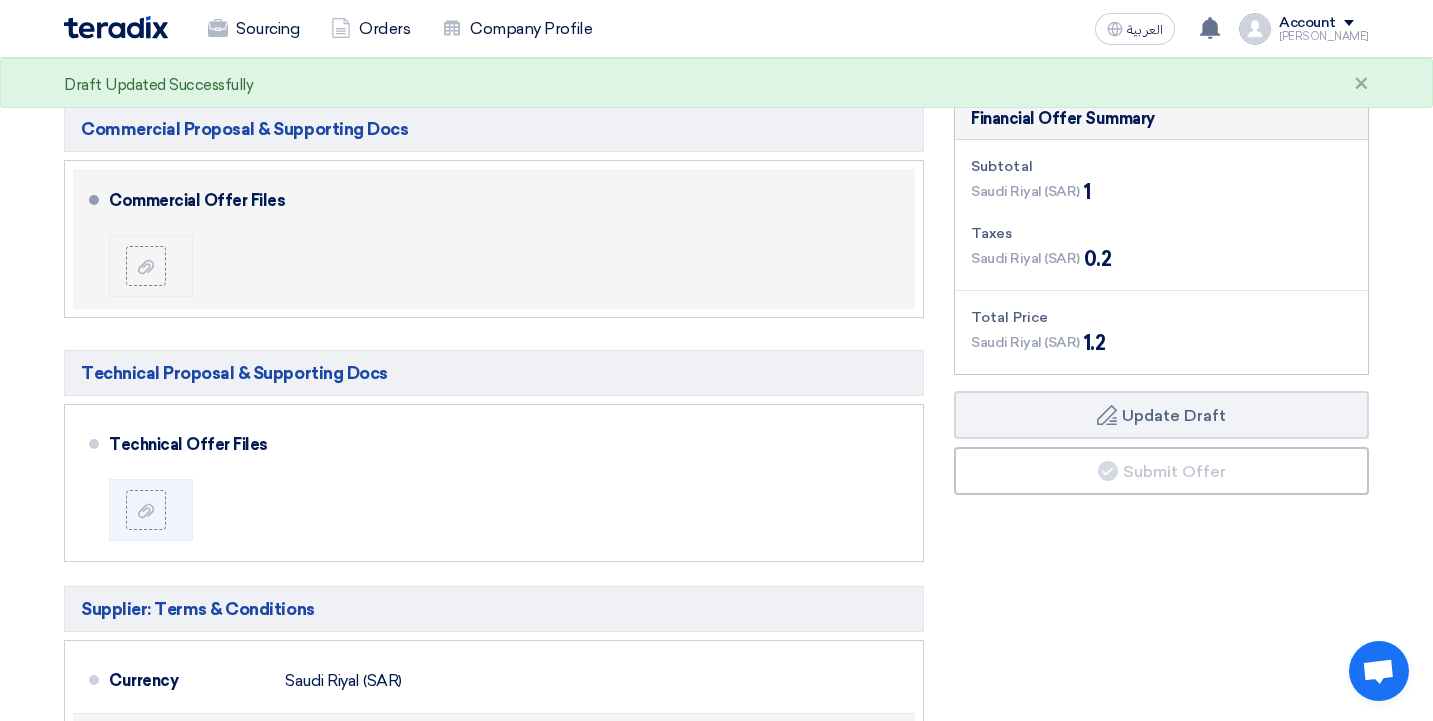 click 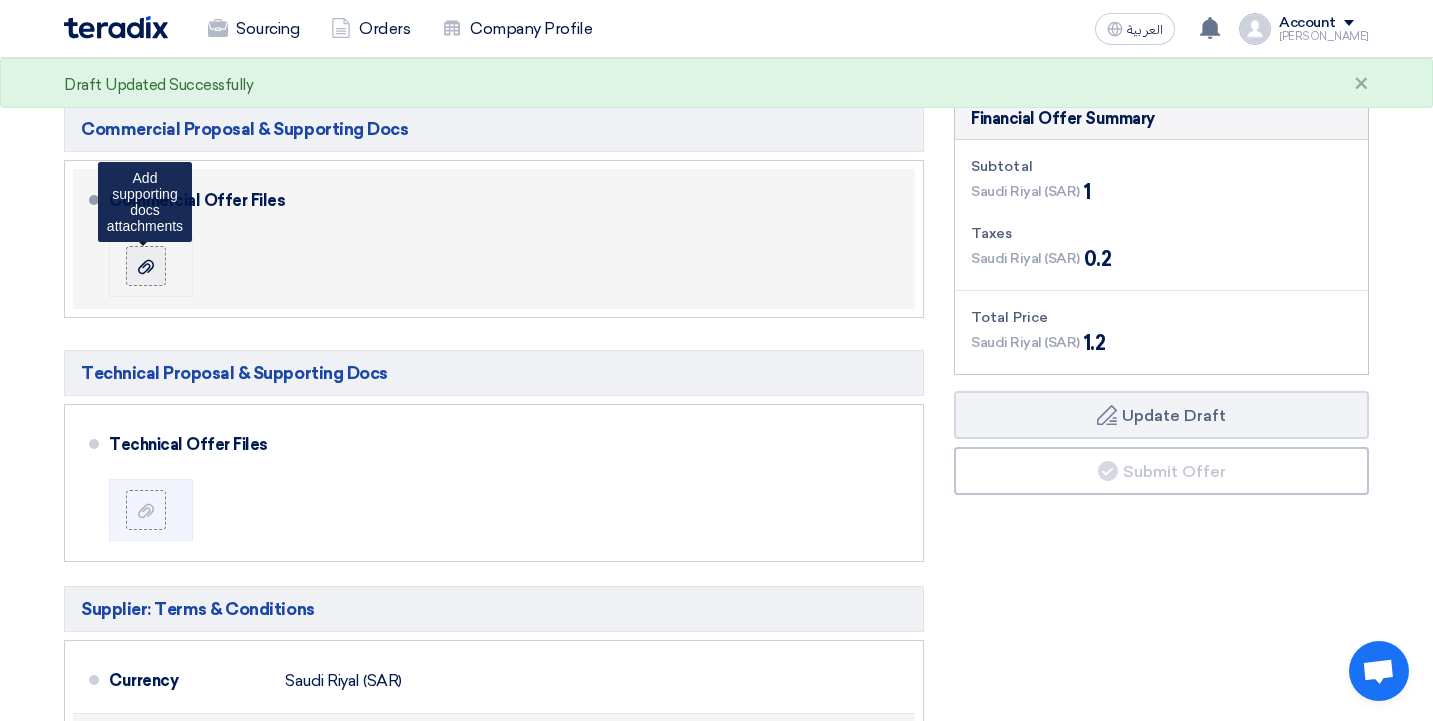 click 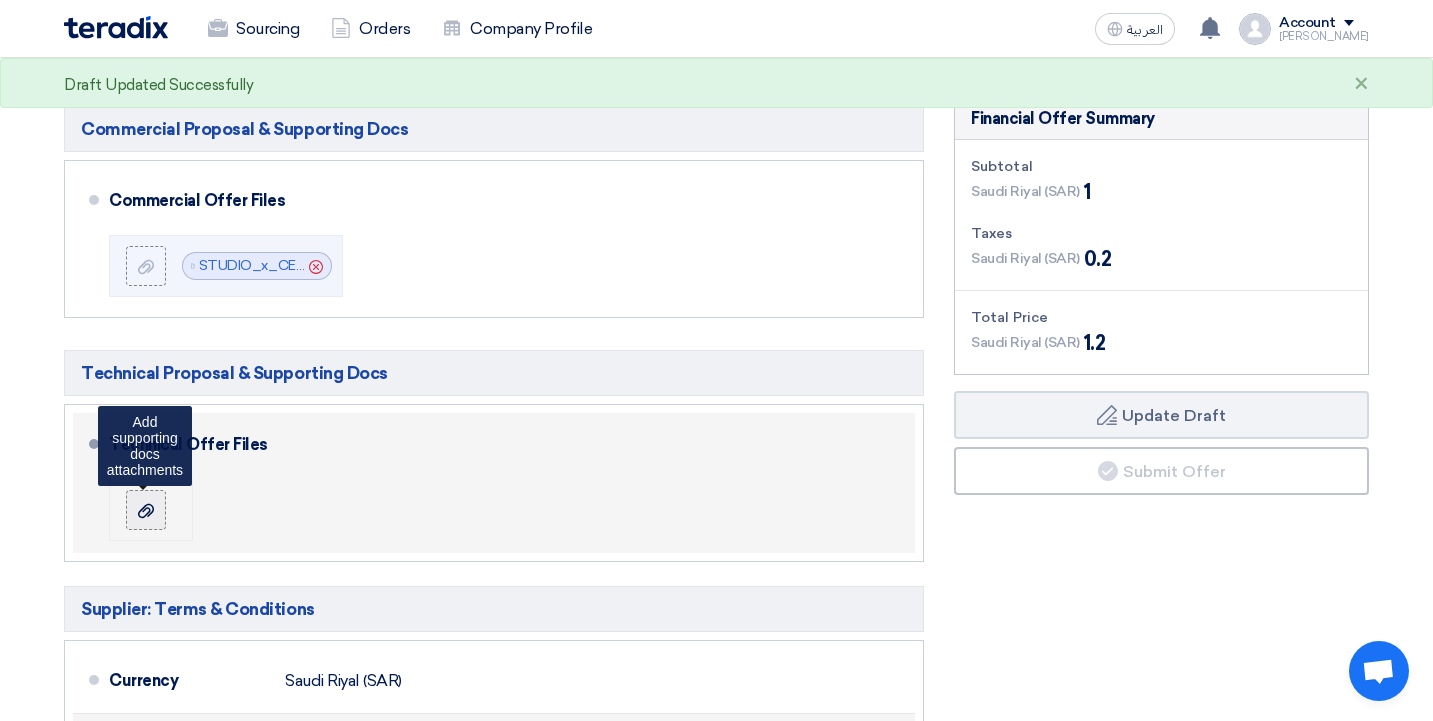 click 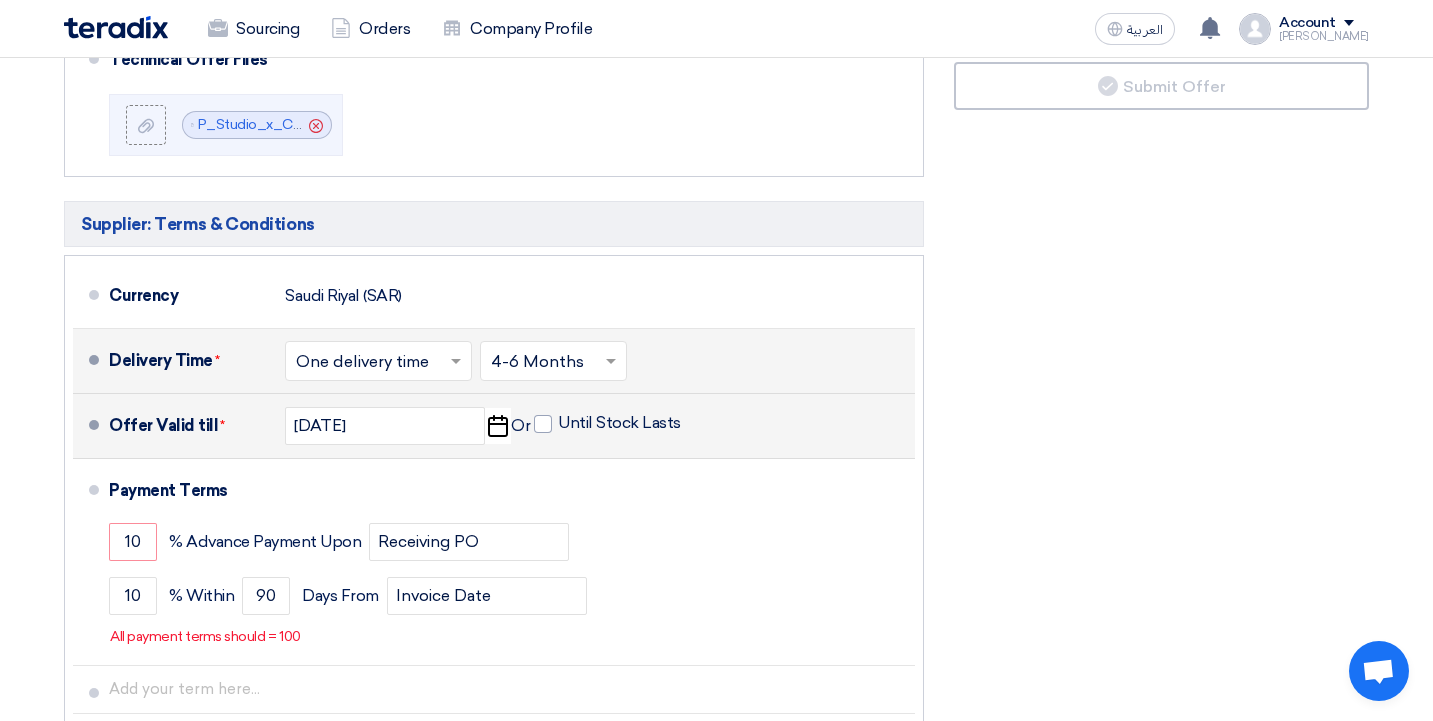 scroll, scrollTop: 910, scrollLeft: 0, axis: vertical 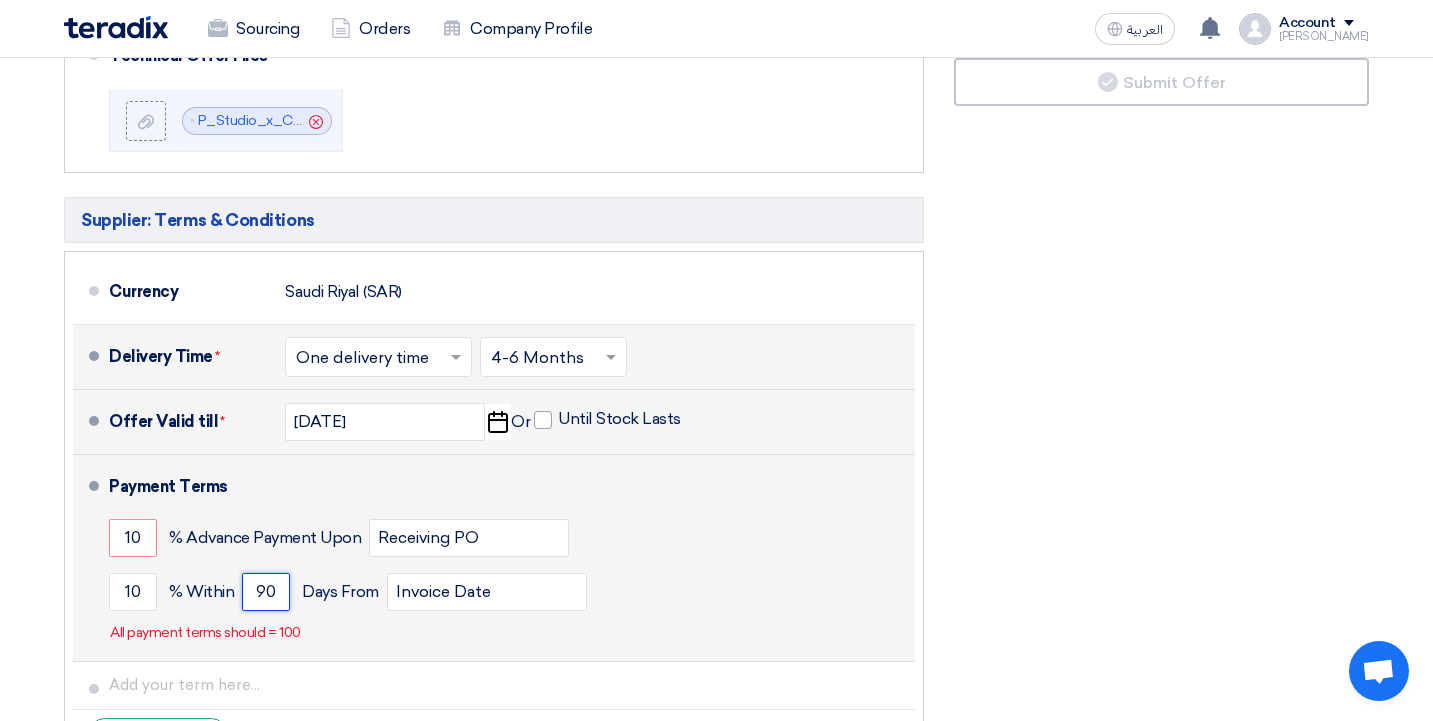click on "90" 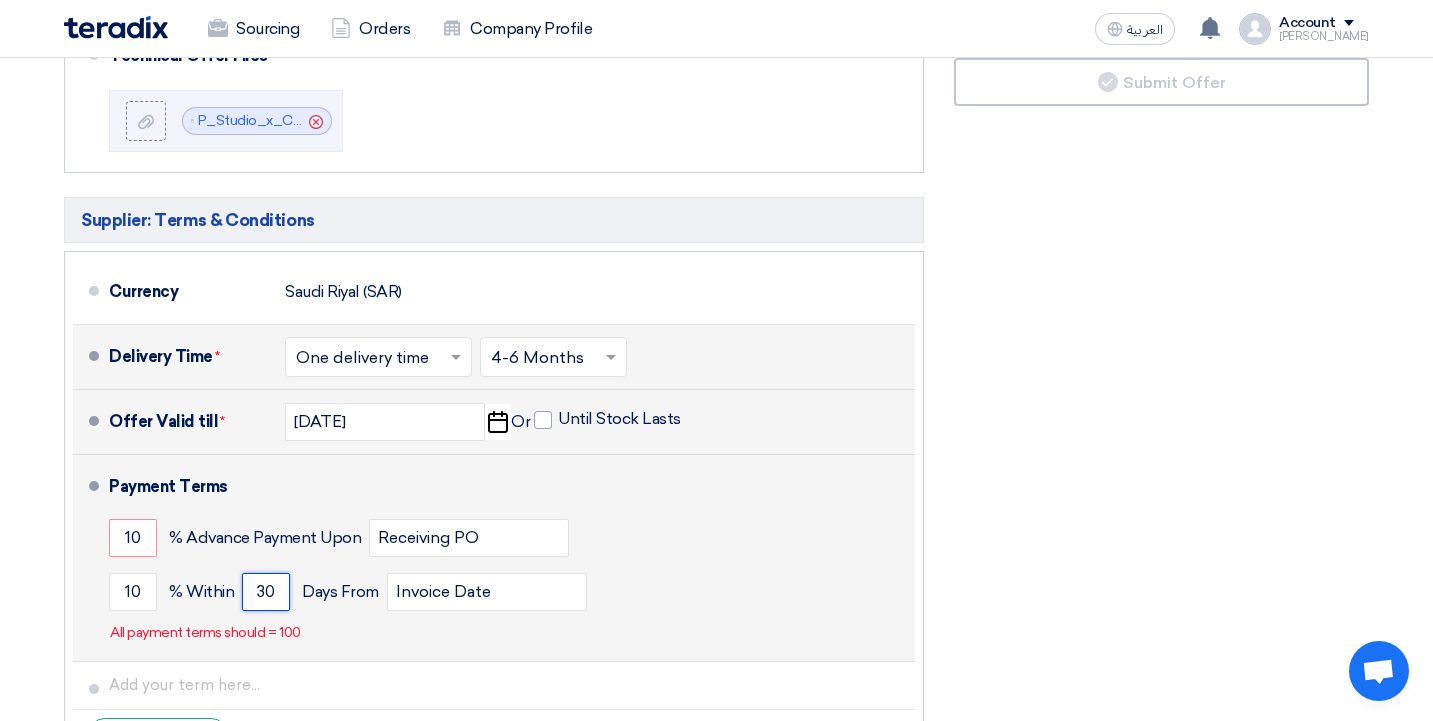 type on "30" 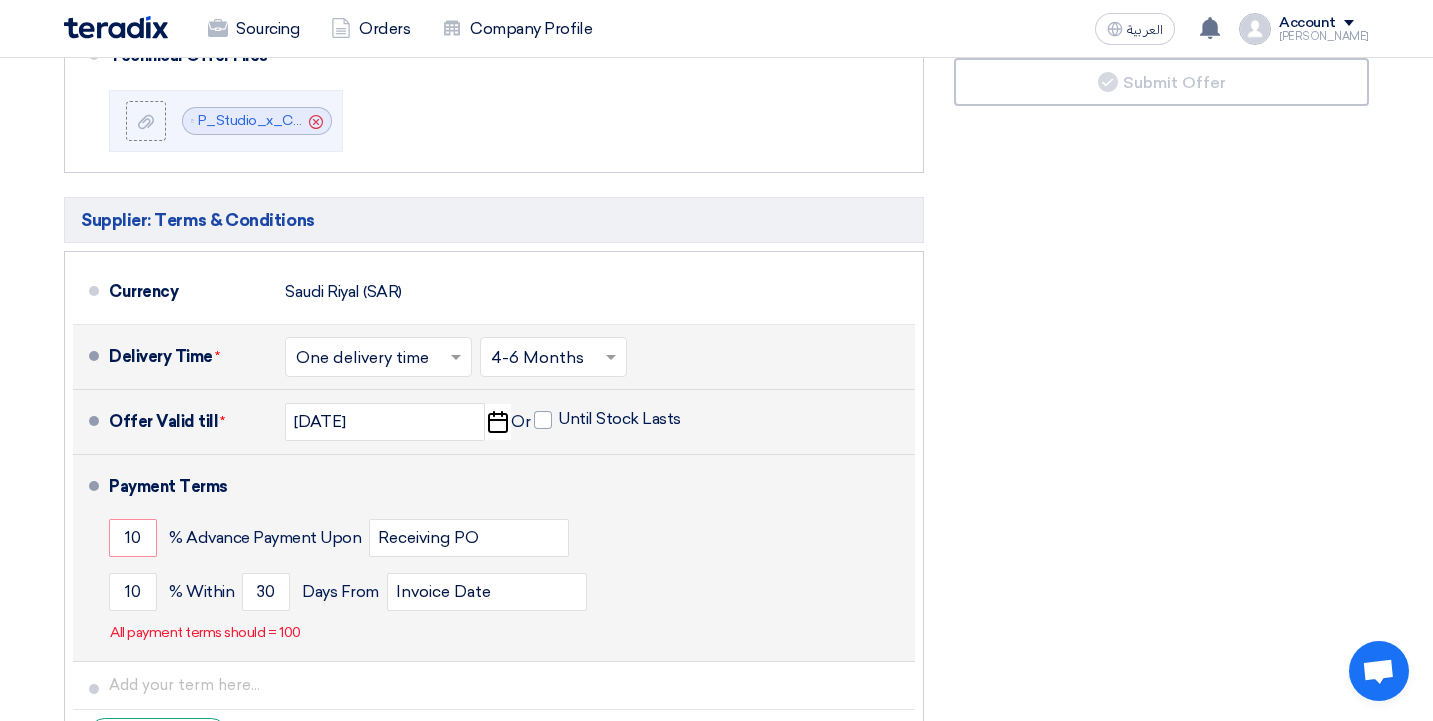 click on "Payment Terms
10
% Advance Payment Upon
Receiving PO
10
% Within
30" 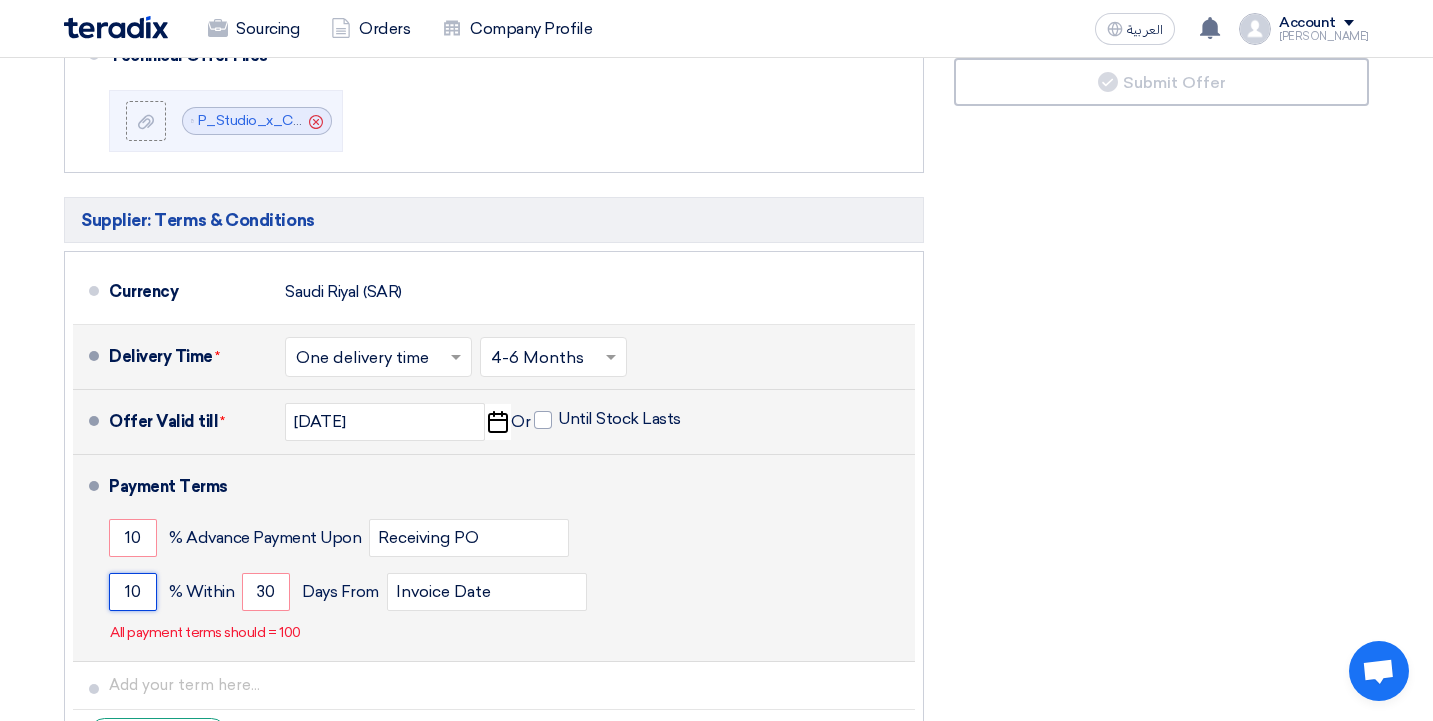 click on "10" 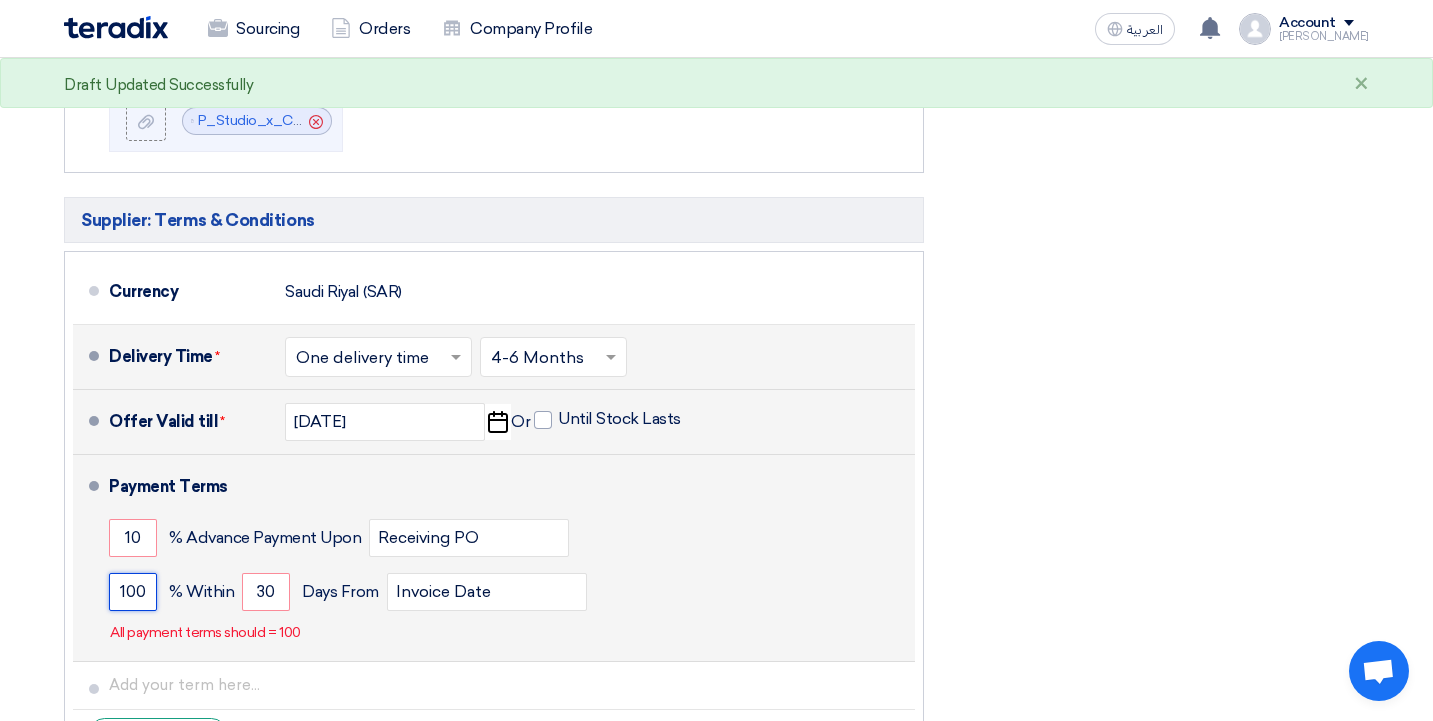 type on "100" 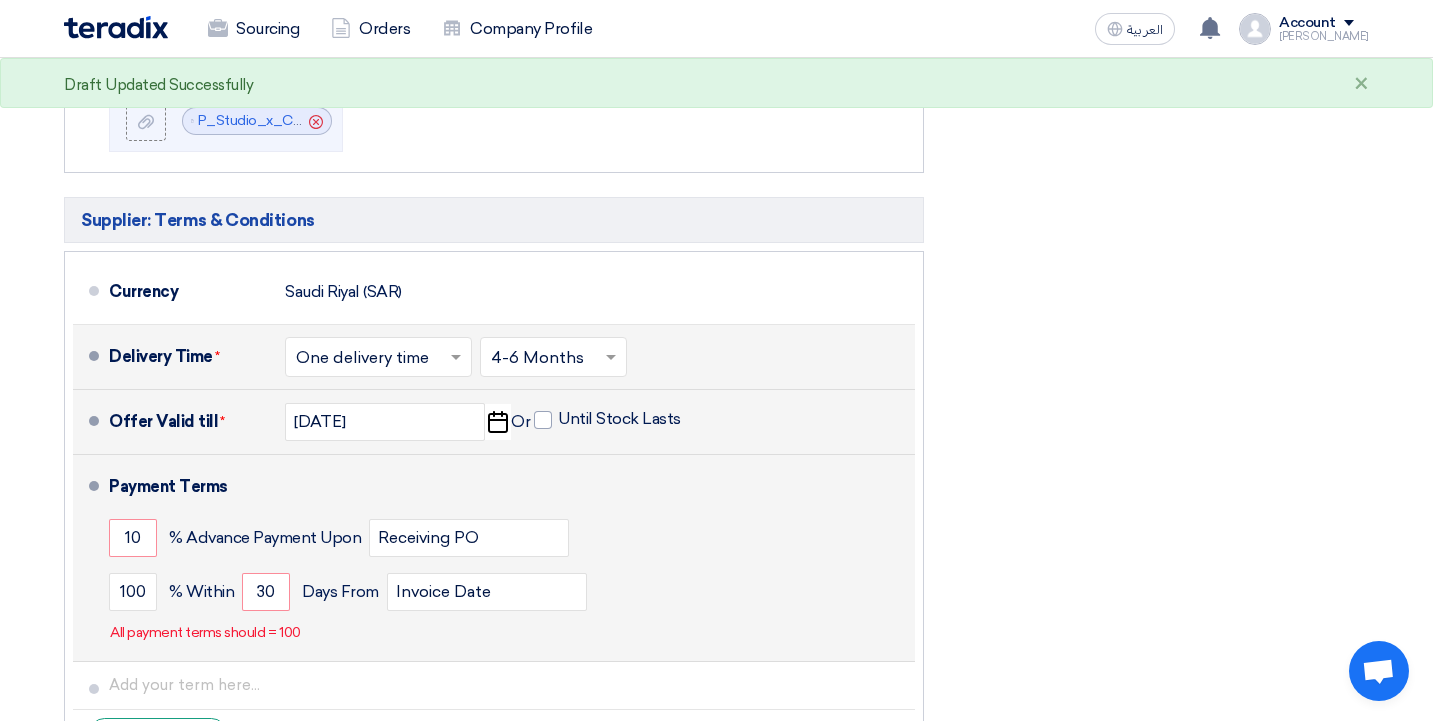 click on "10
% Advance Payment Upon
Receiving PO" 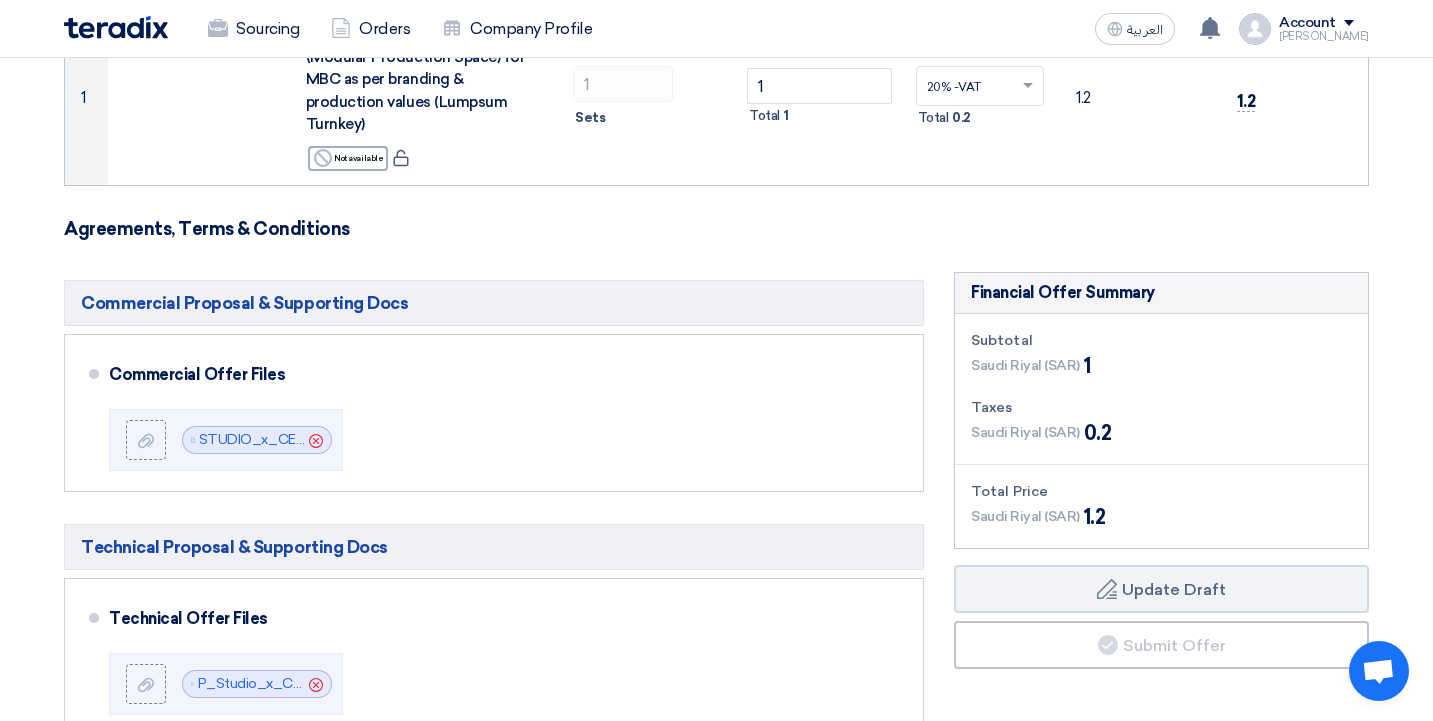 scroll, scrollTop: 0, scrollLeft: 0, axis: both 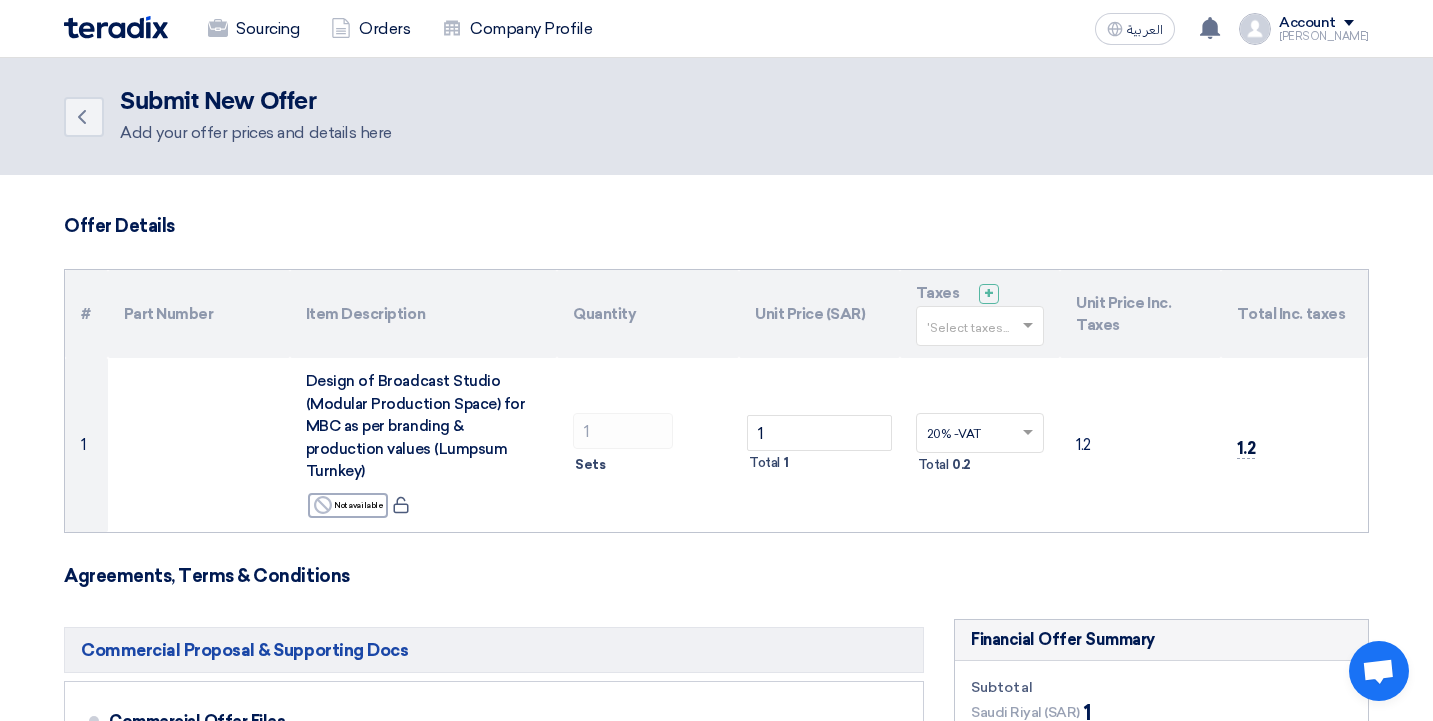 click on "Offer Details" 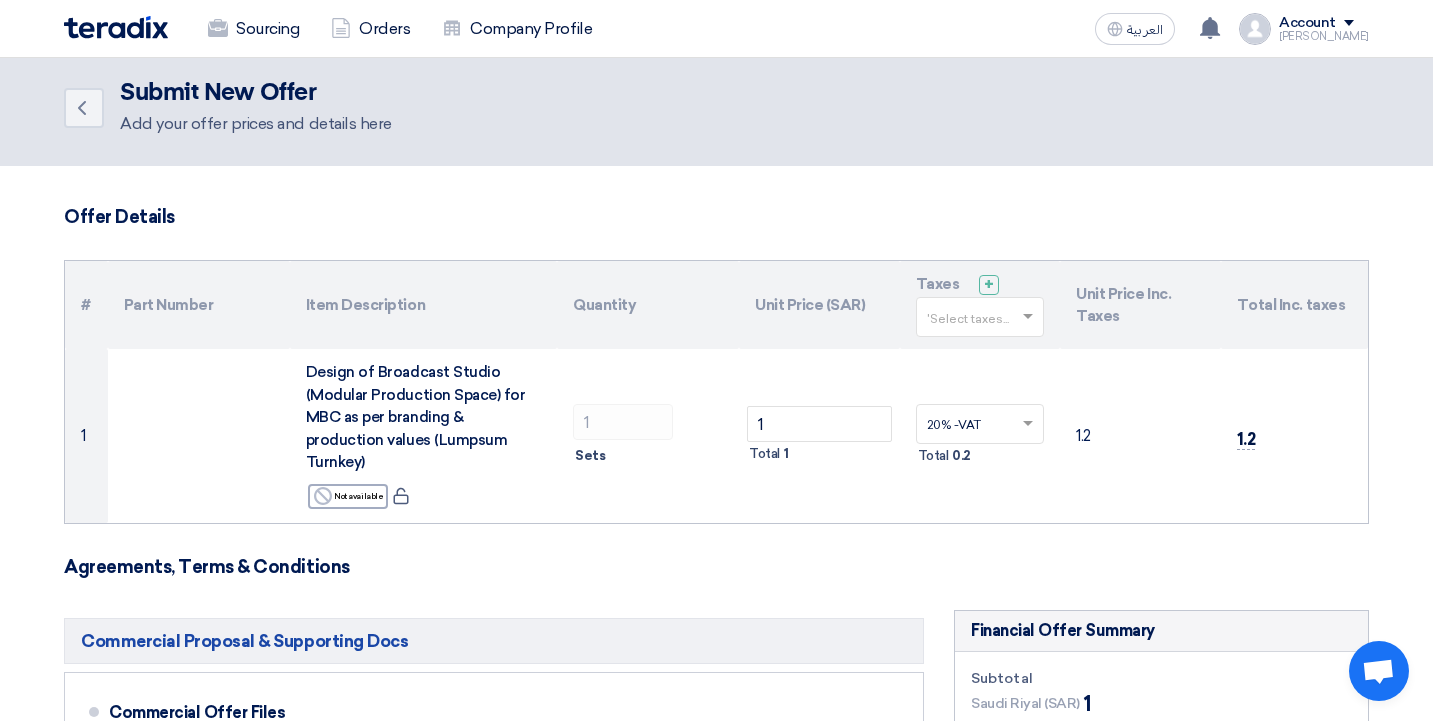scroll, scrollTop: 10, scrollLeft: 0, axis: vertical 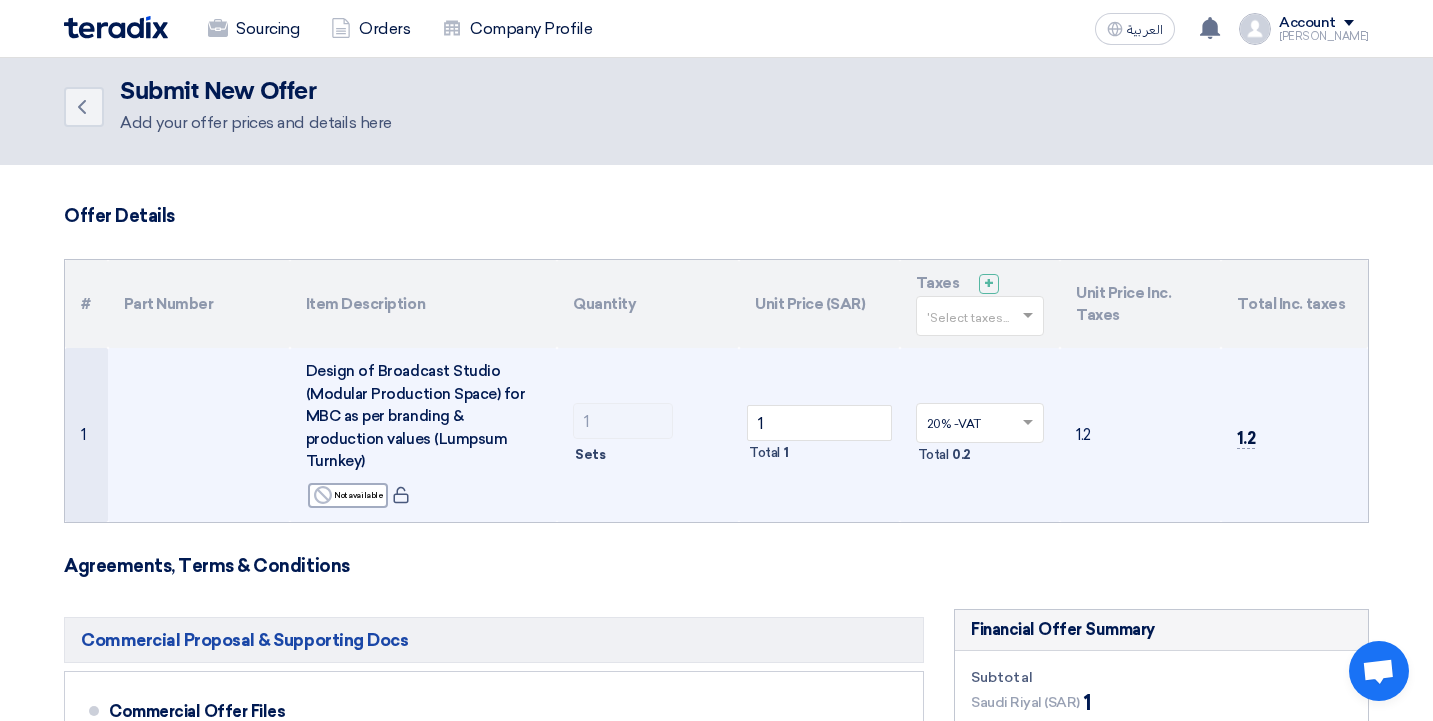 click 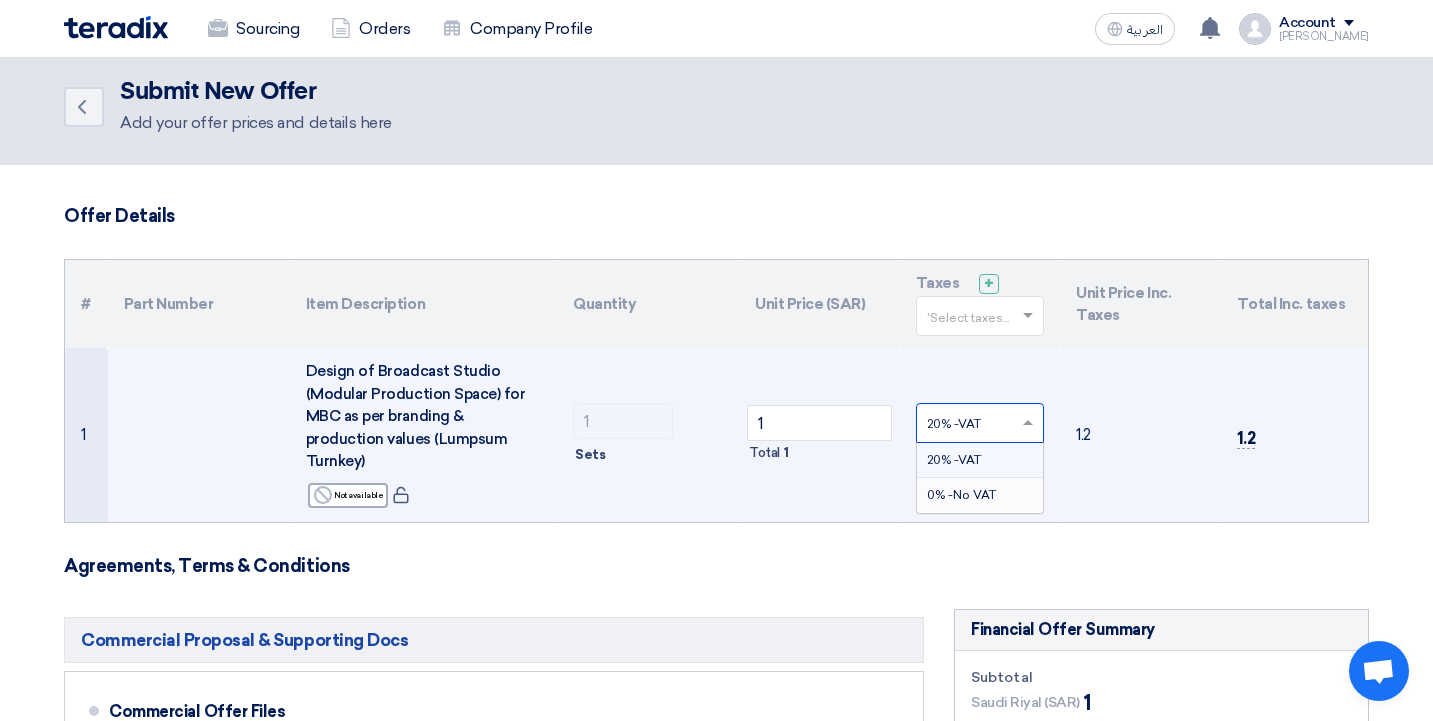 click on "0% -No VAT" at bounding box center (961, 495) 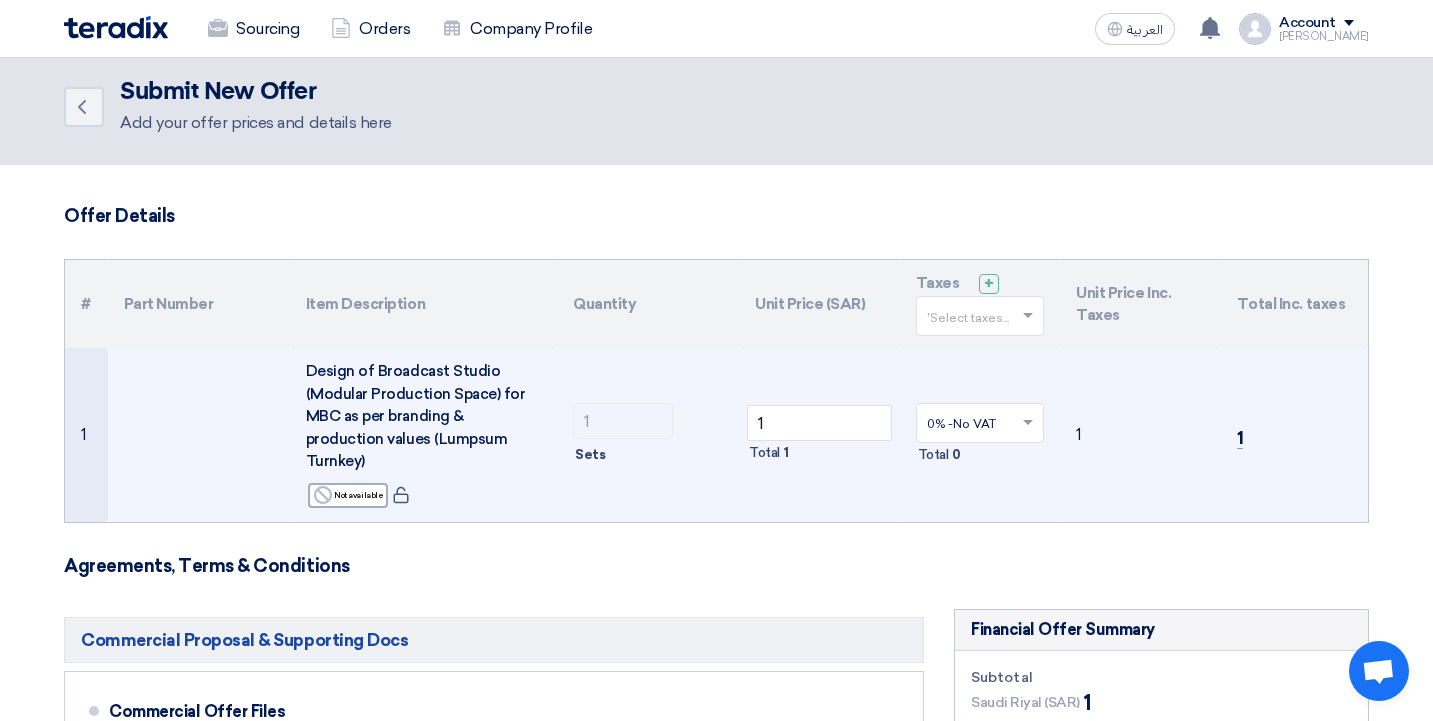 click on "1" 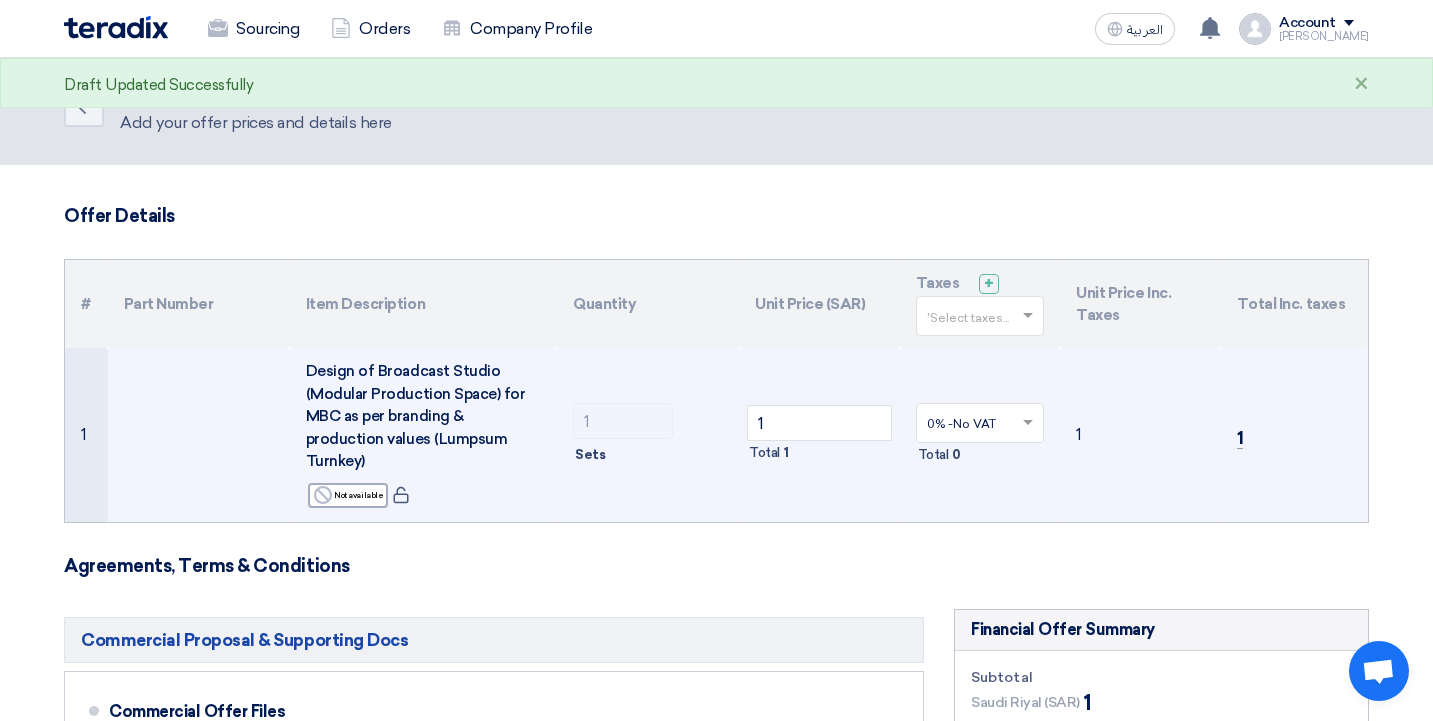 click on "1" 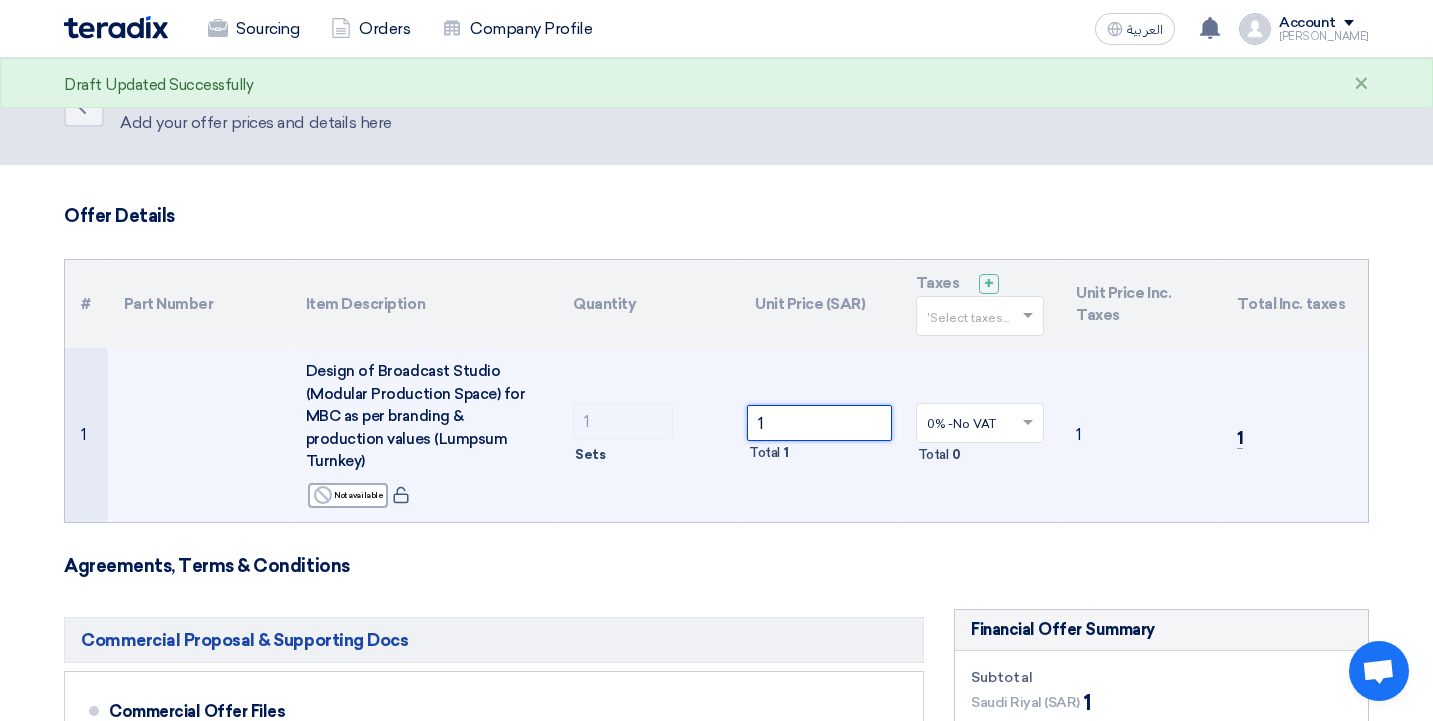 click on "1" 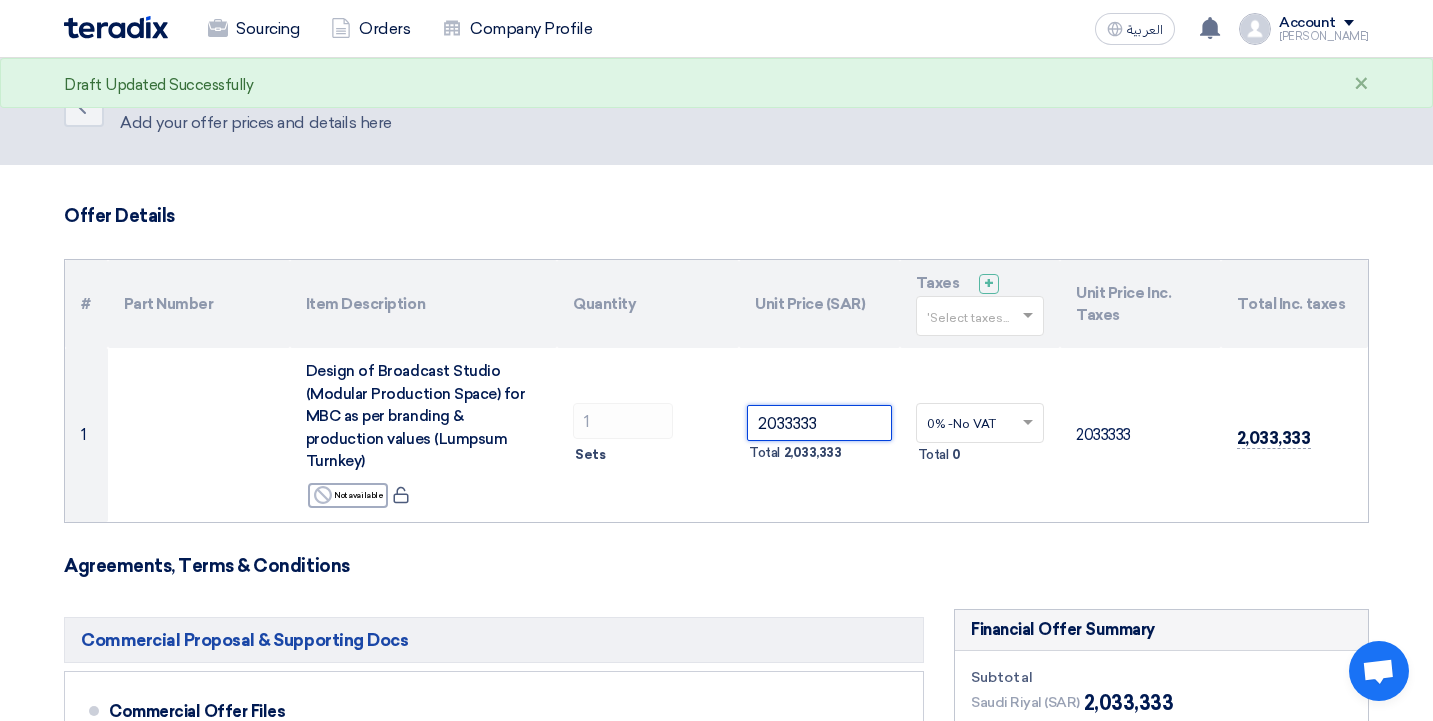 type on "2033333" 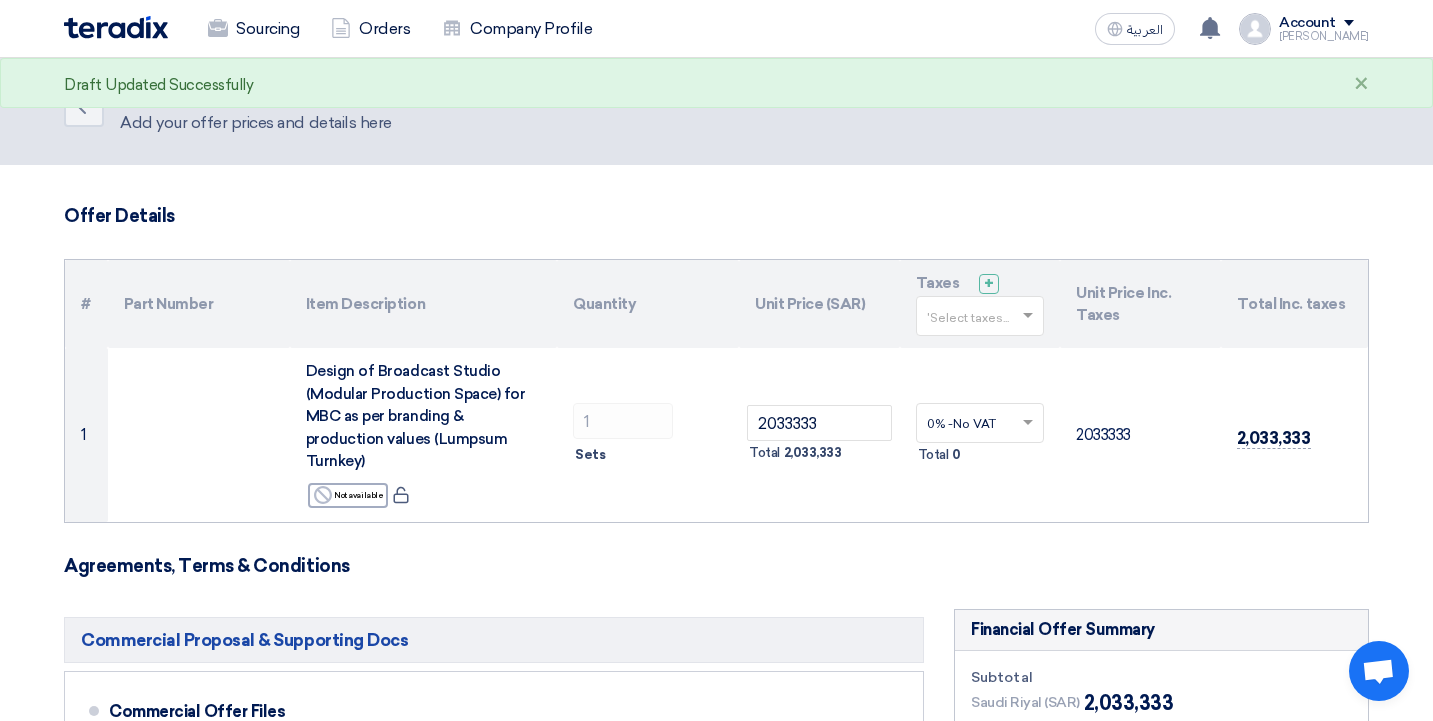 click on "Offer Details
#
Part Number
Item Description
Quantity
Unit Price (SAR)
Taxes
+
'Select taxes...
Unit Price Inc. Taxes
Total Inc. taxes
1" 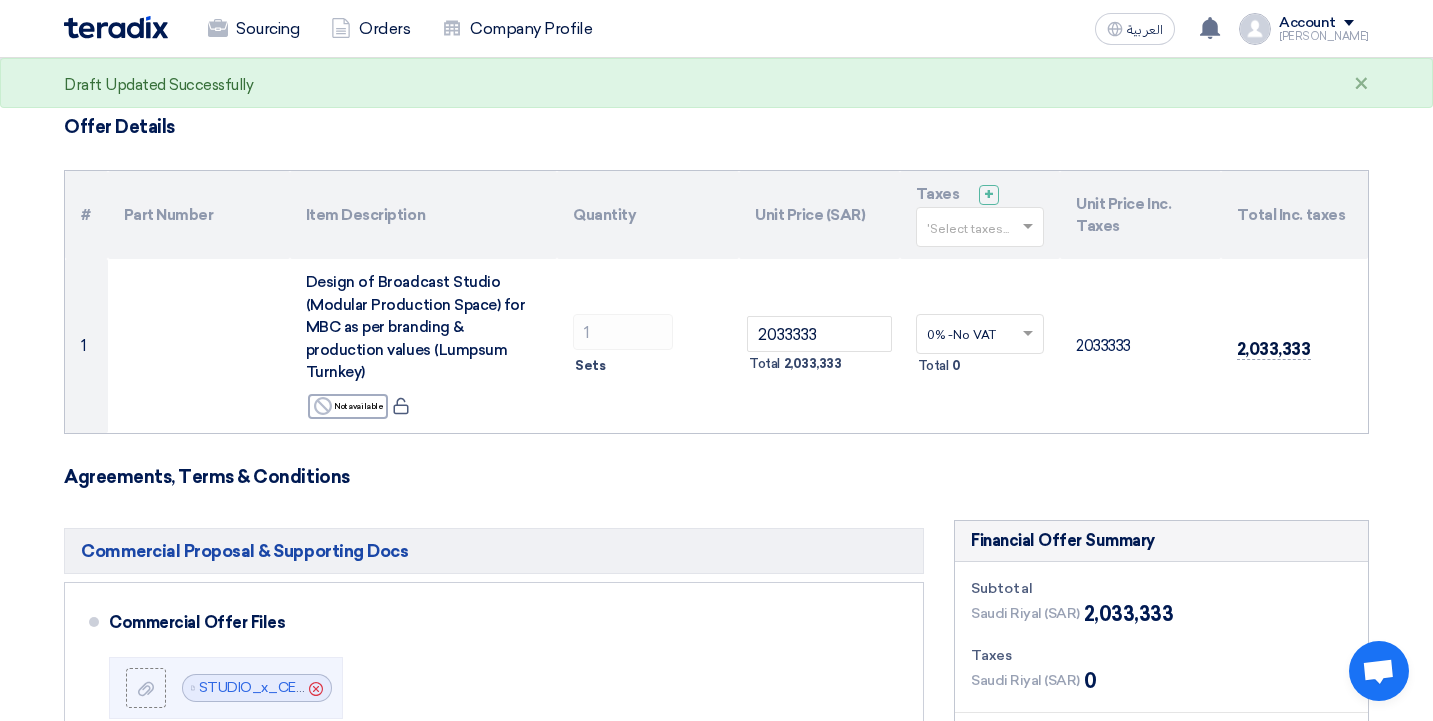 scroll, scrollTop: 0, scrollLeft: 0, axis: both 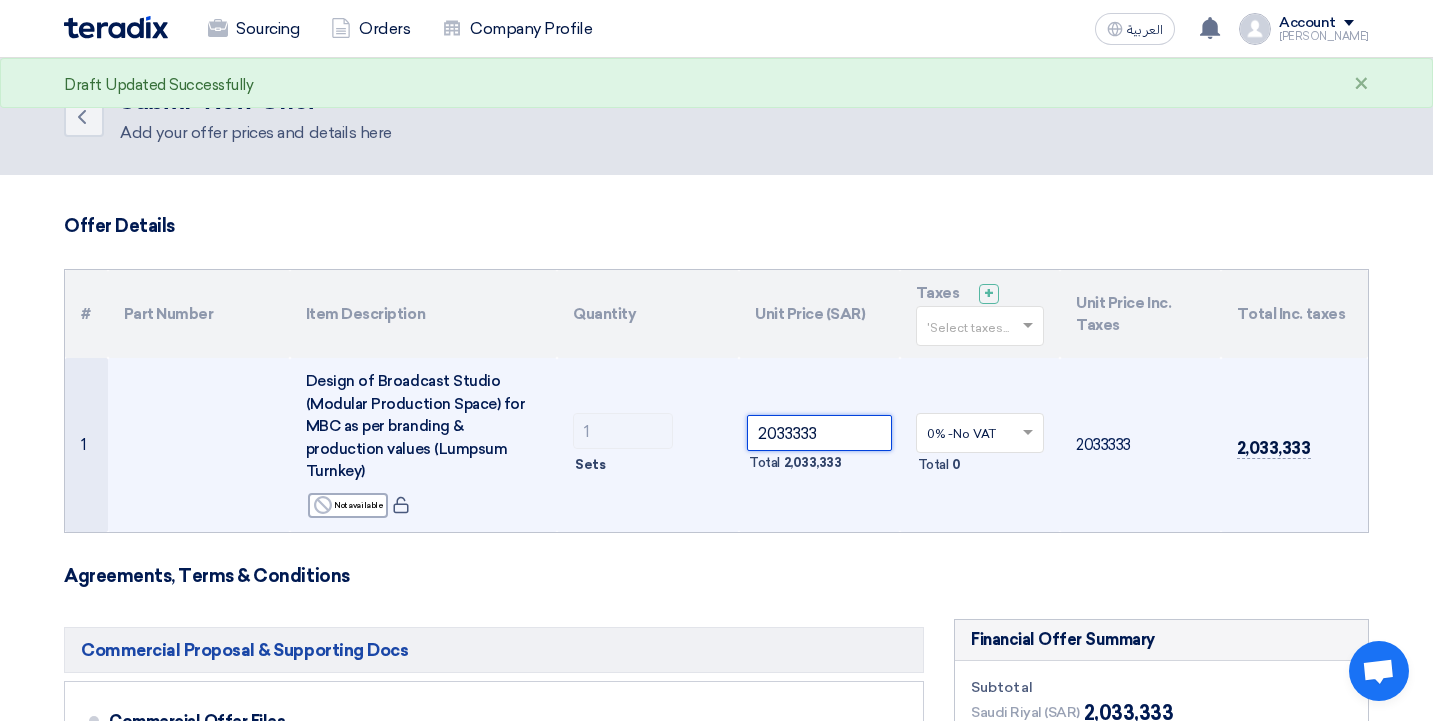 click on "2033333" 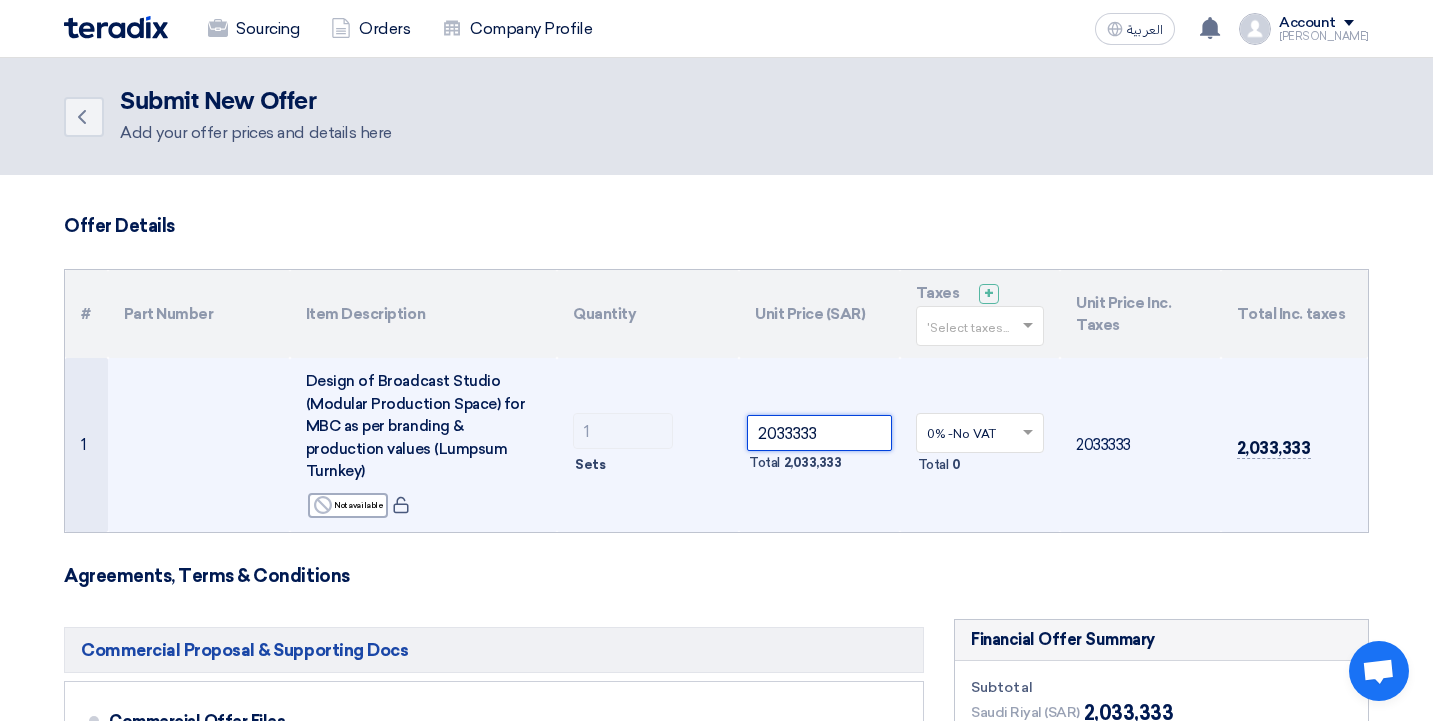 click on "2033333" 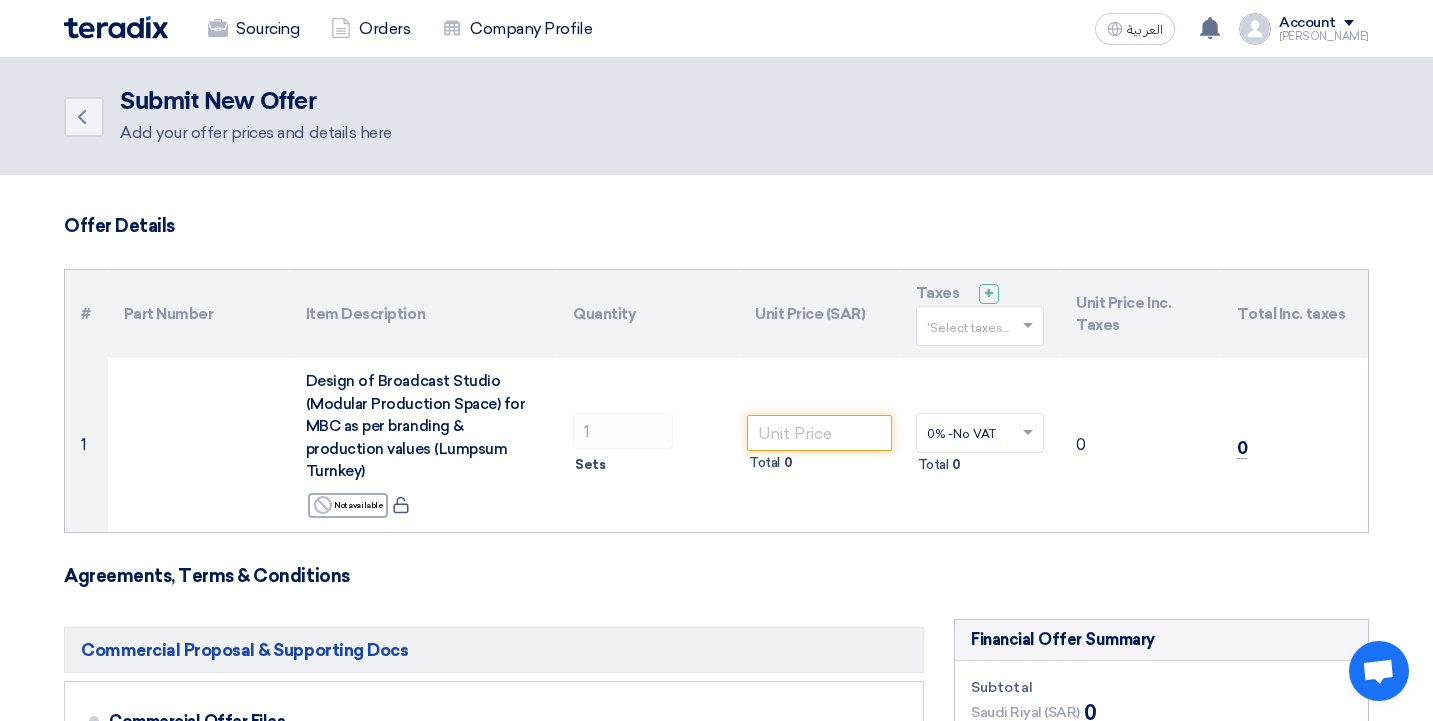 click on "Offer Details" 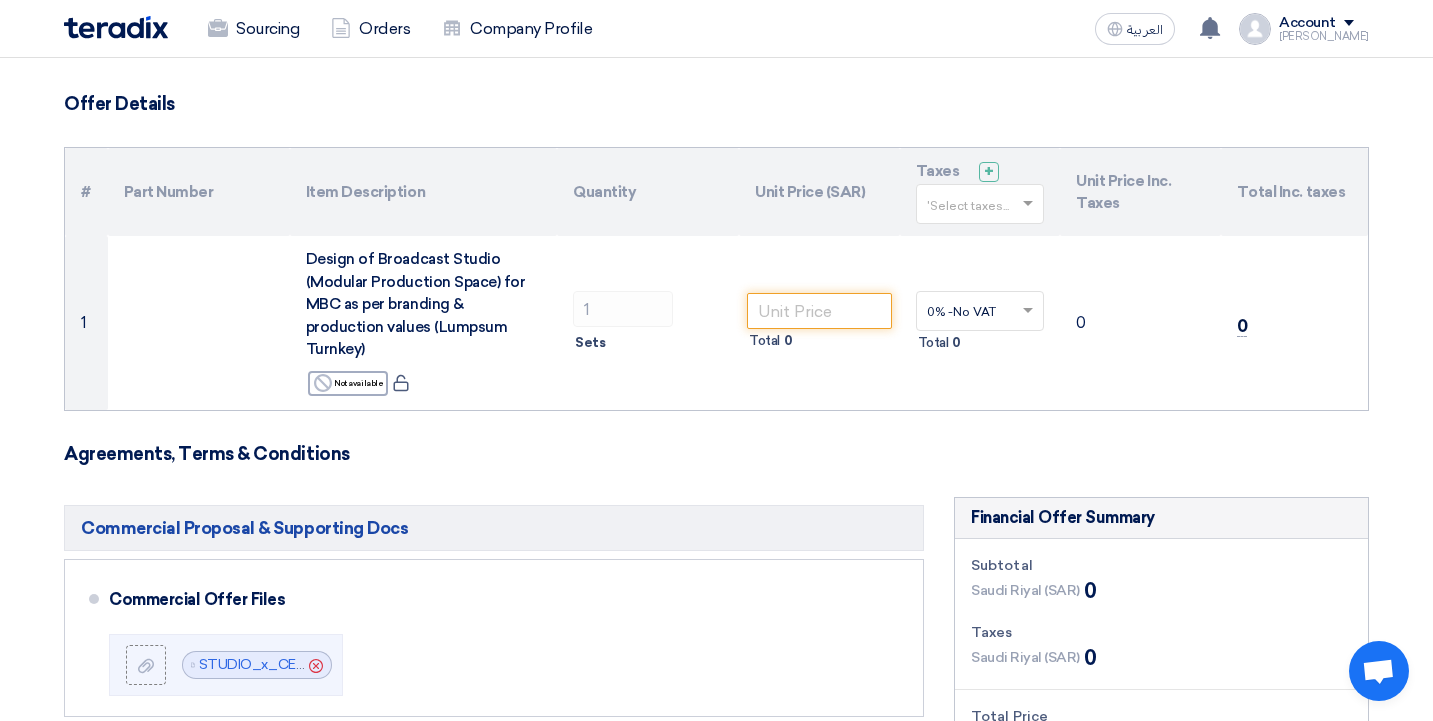scroll, scrollTop: 125, scrollLeft: 0, axis: vertical 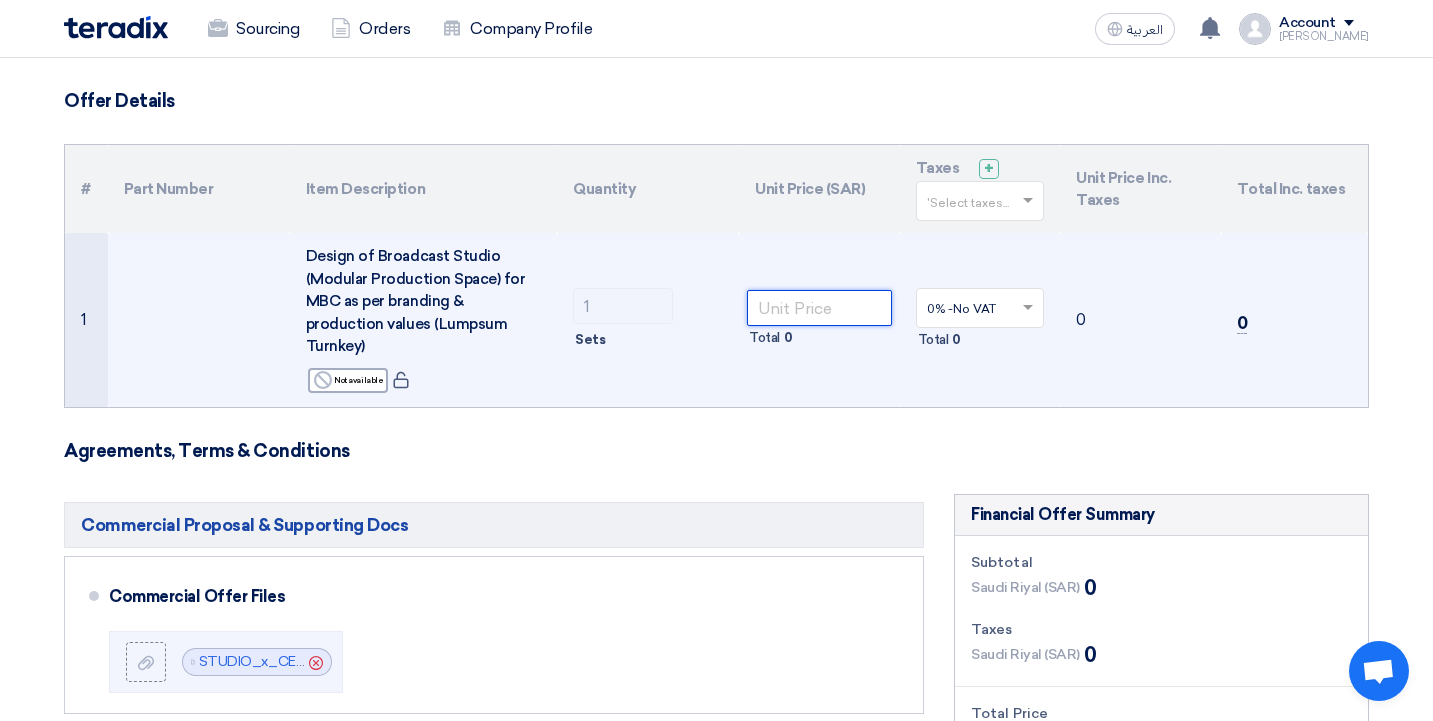 click 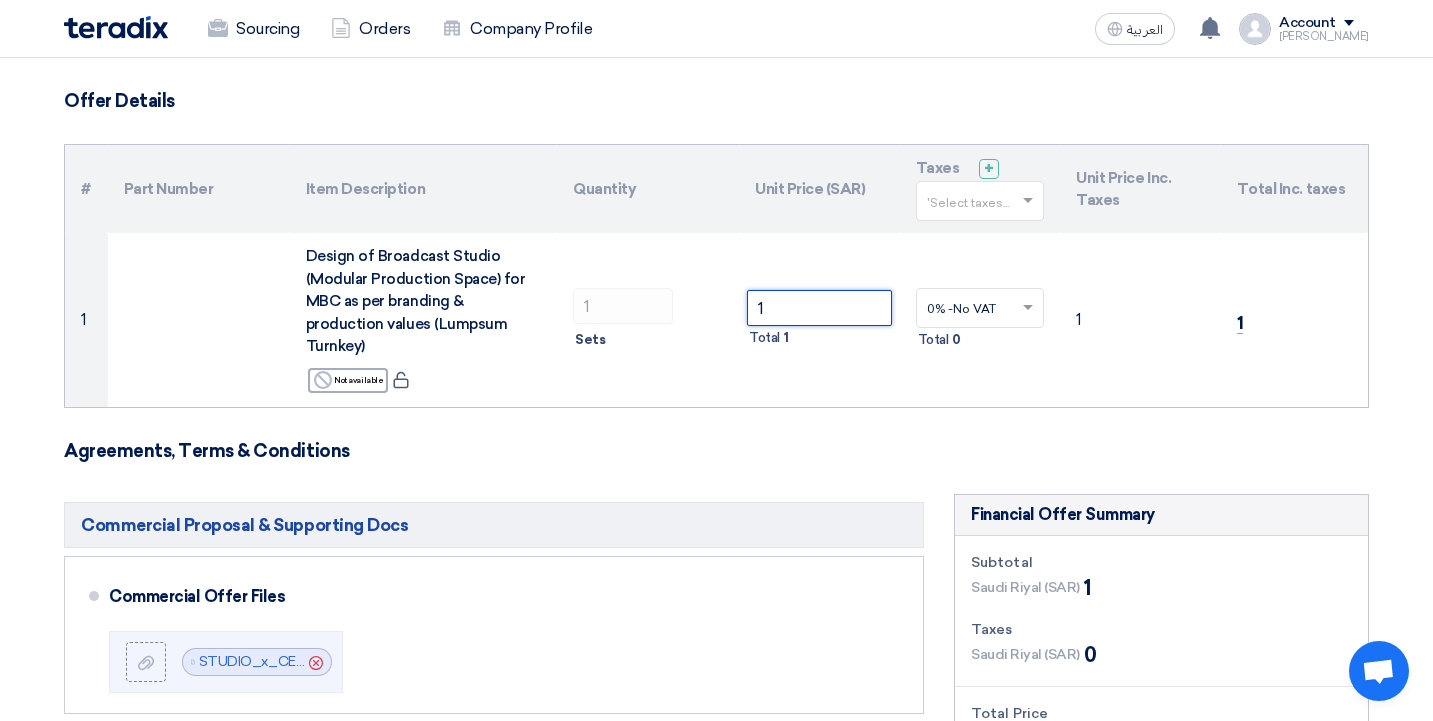 type on "1" 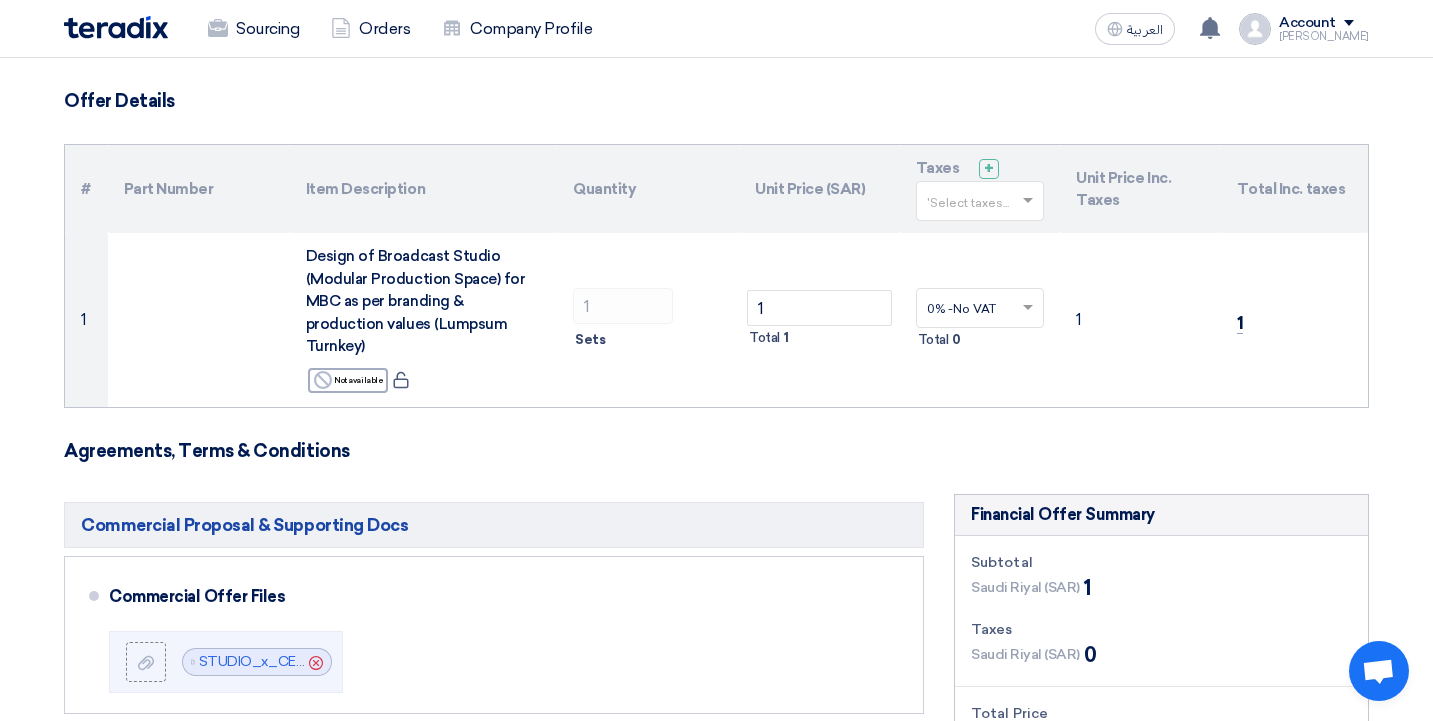click on "Agreements, Terms & Conditions" 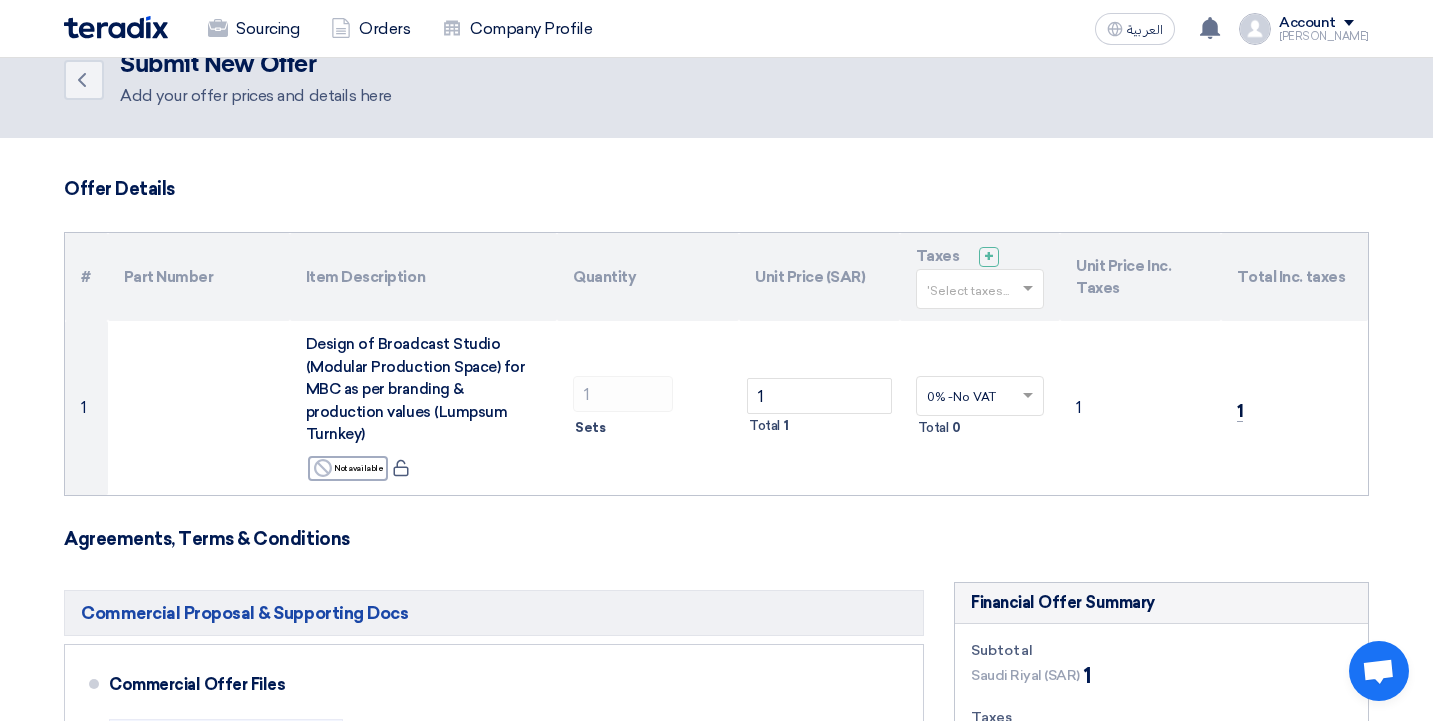 scroll, scrollTop: 0, scrollLeft: 0, axis: both 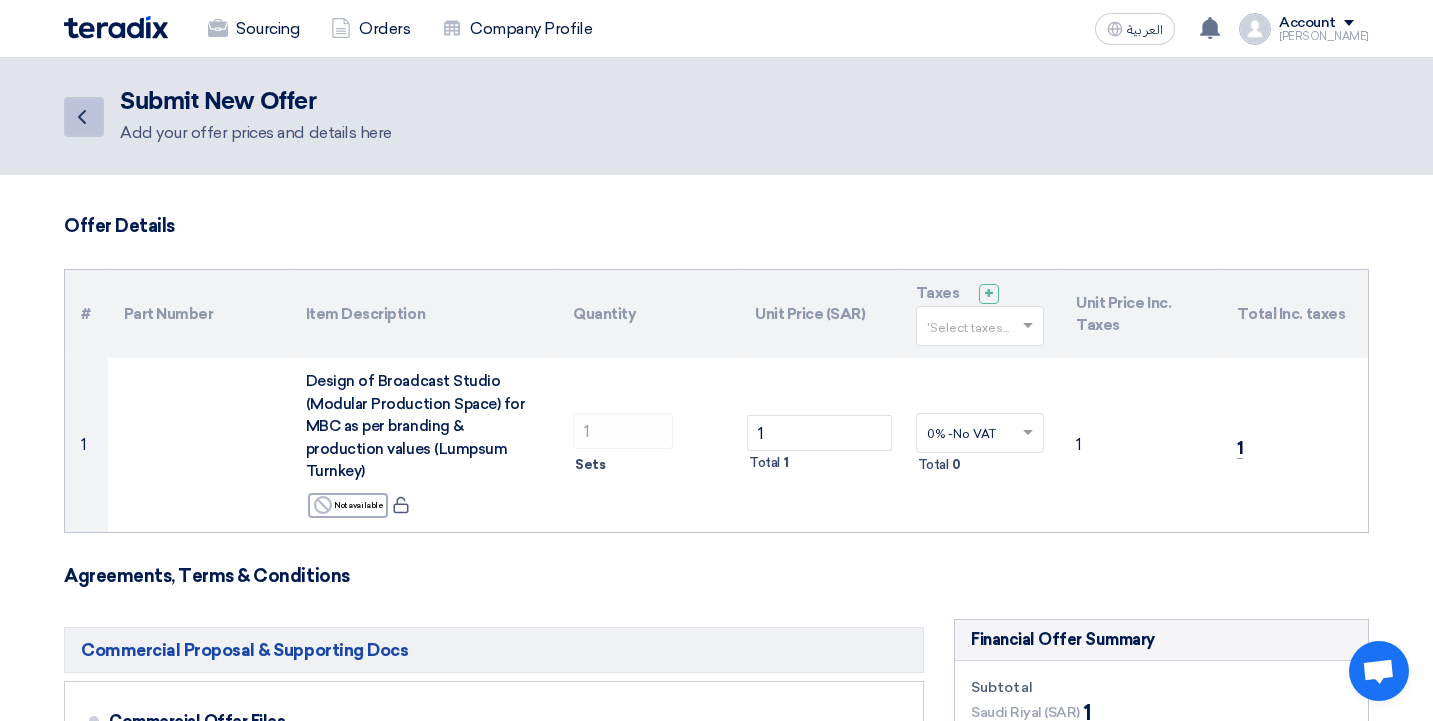 click on "Back" 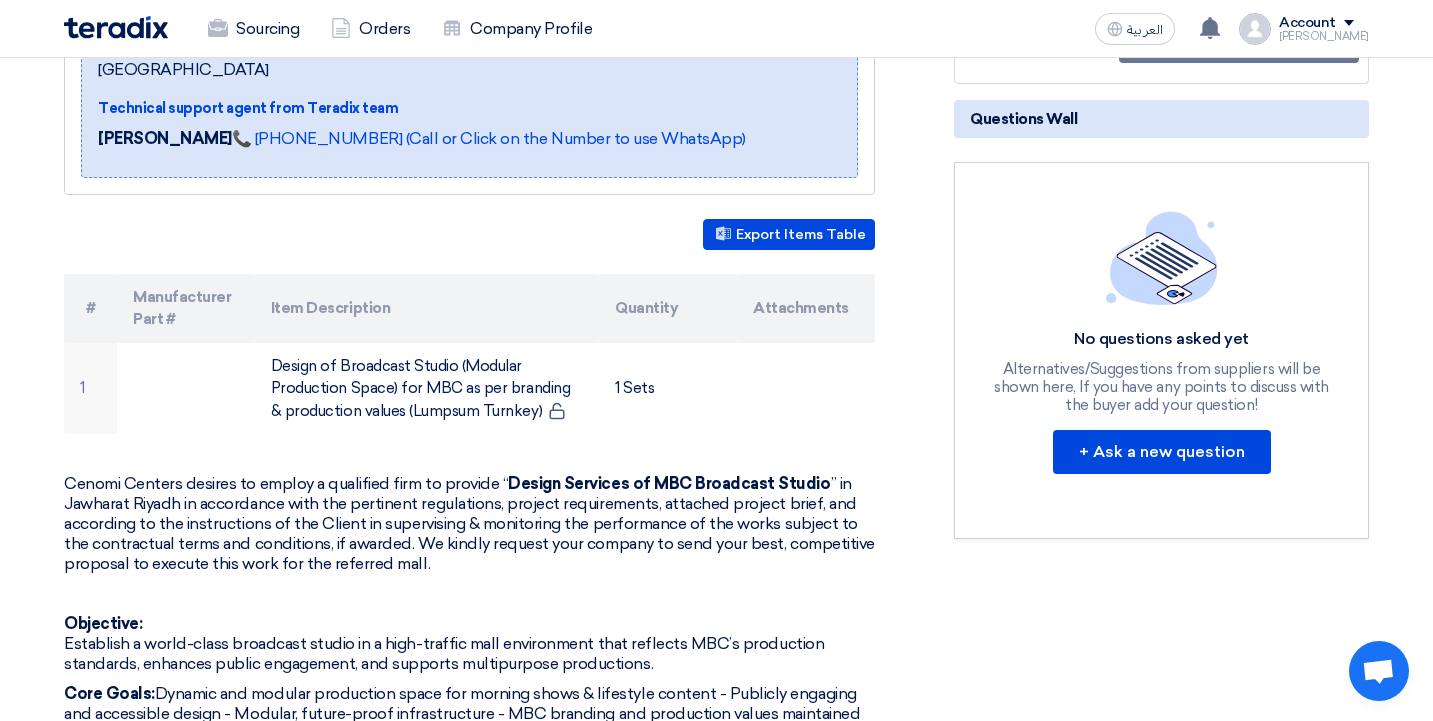 scroll, scrollTop: 0, scrollLeft: 0, axis: both 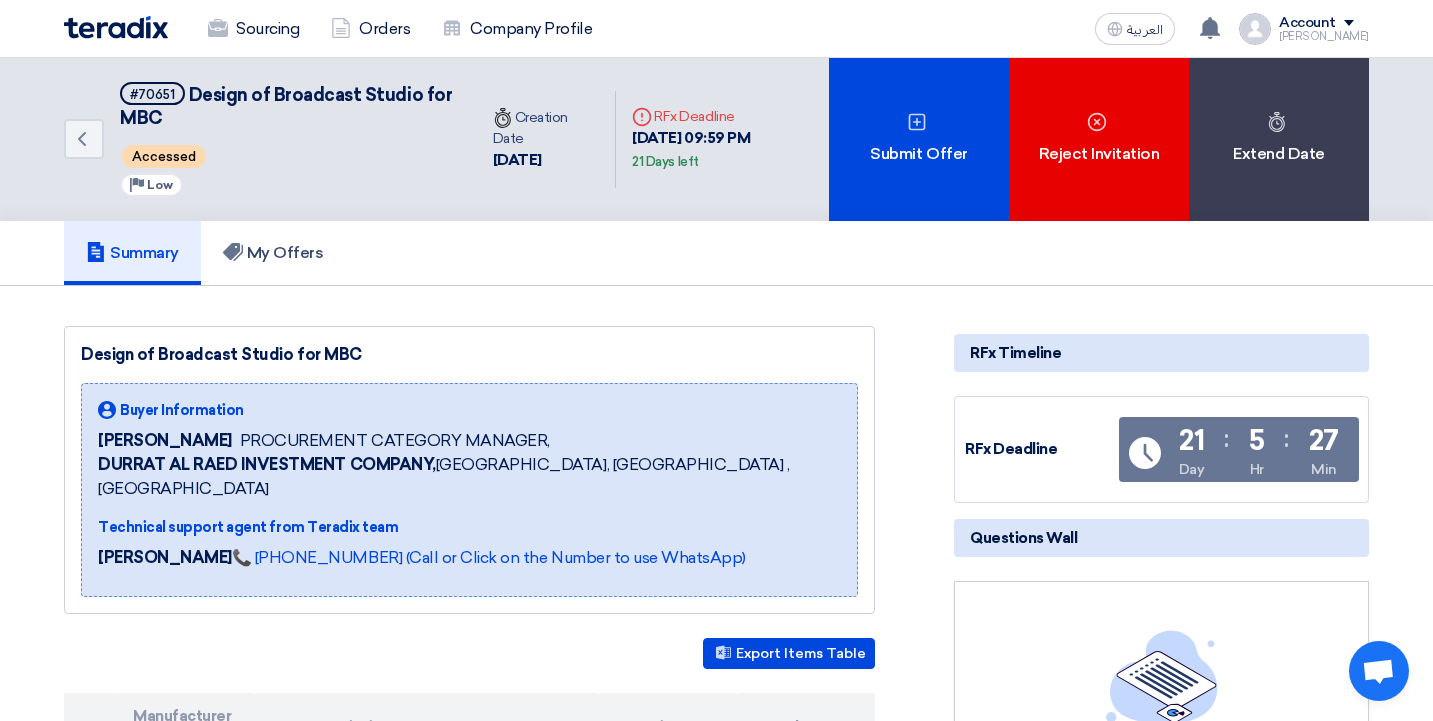 click on "Summary
My Offers" 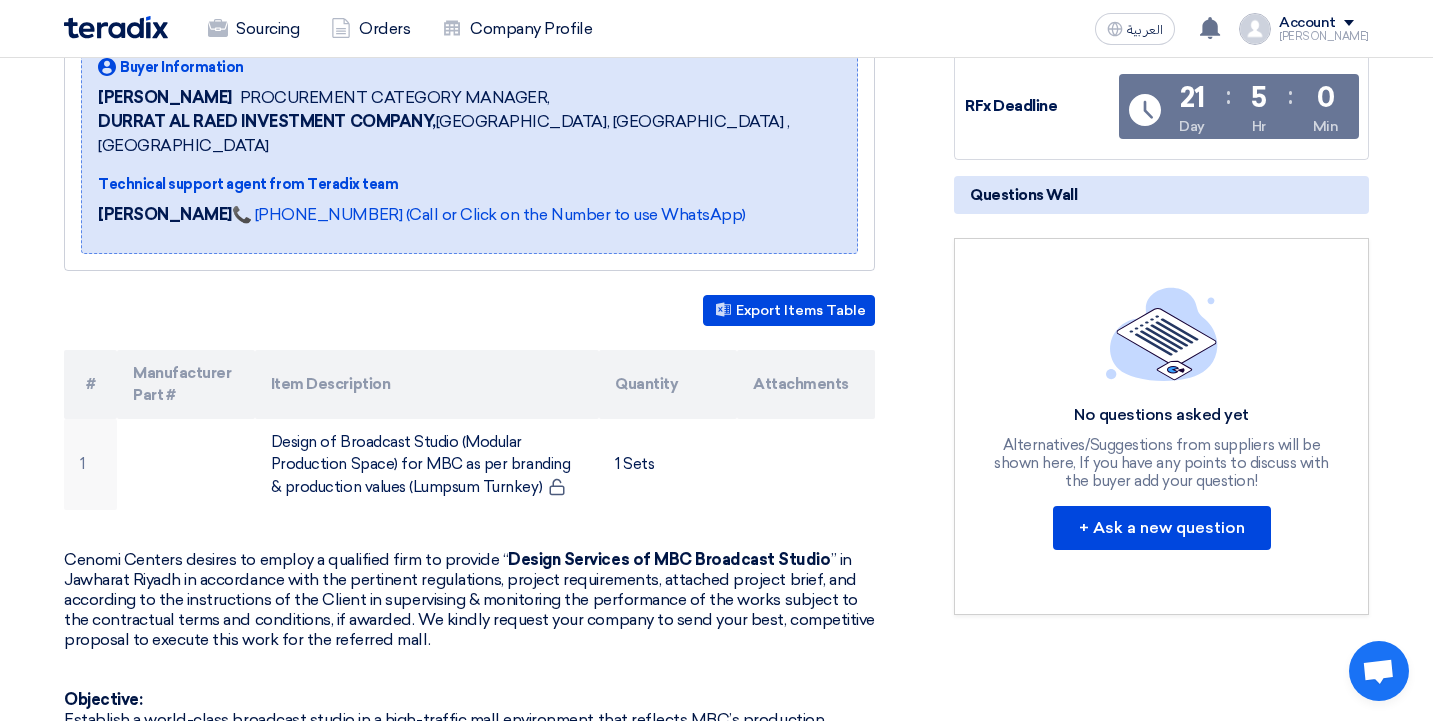 scroll, scrollTop: 465, scrollLeft: 0, axis: vertical 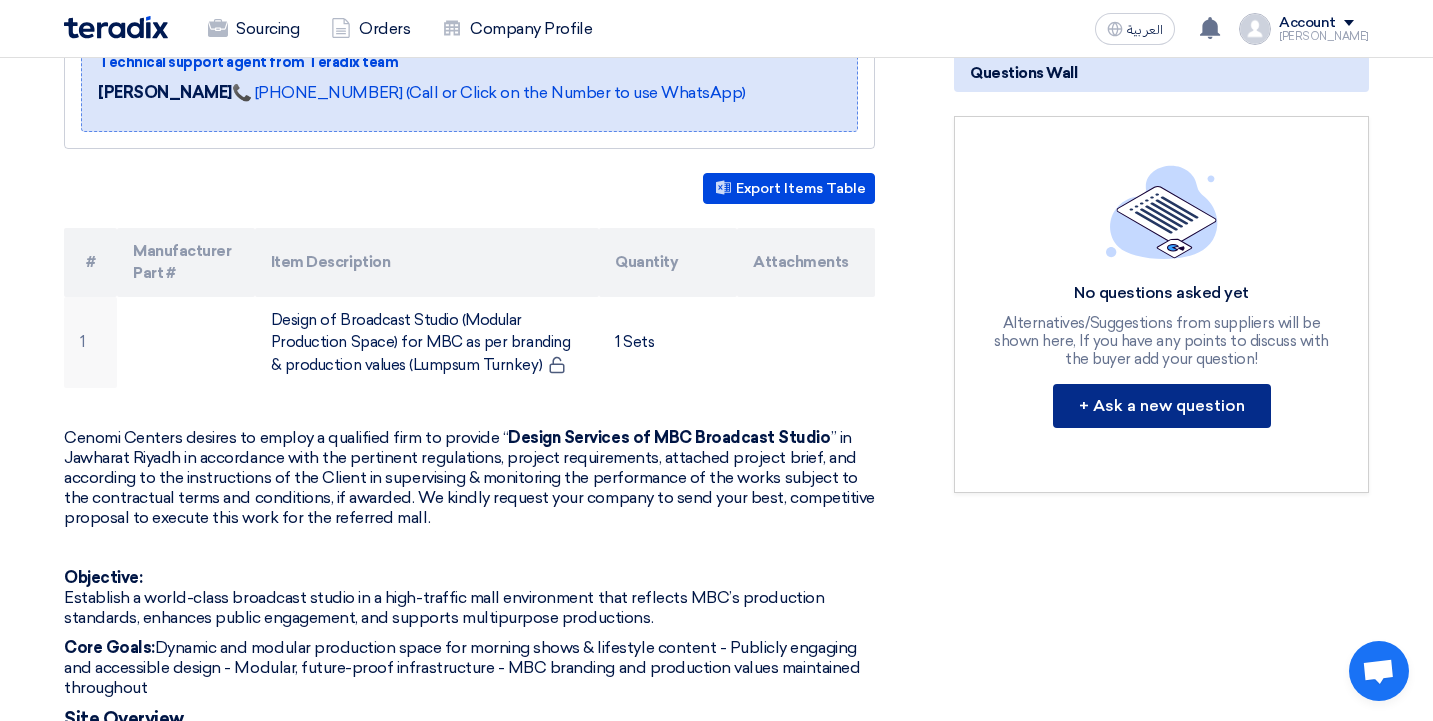 click on "+ Ask a new question" 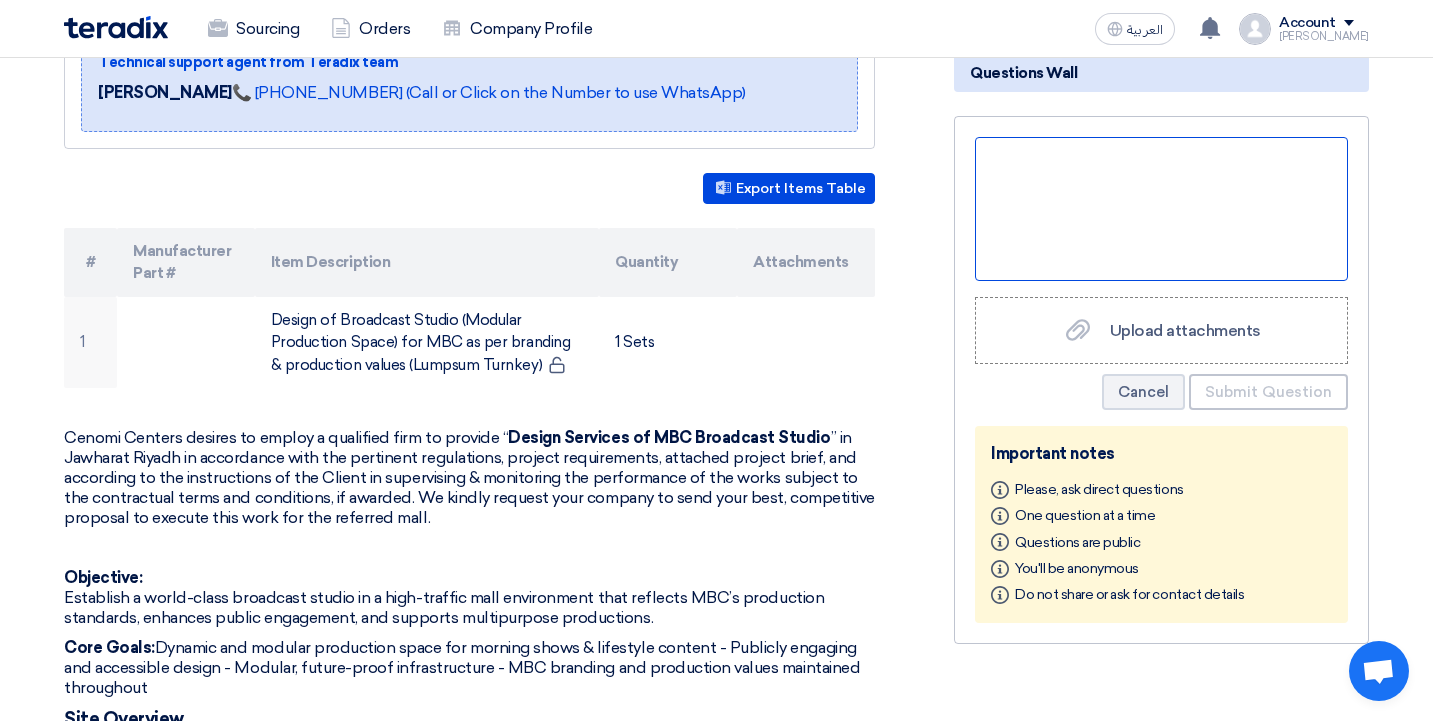 click 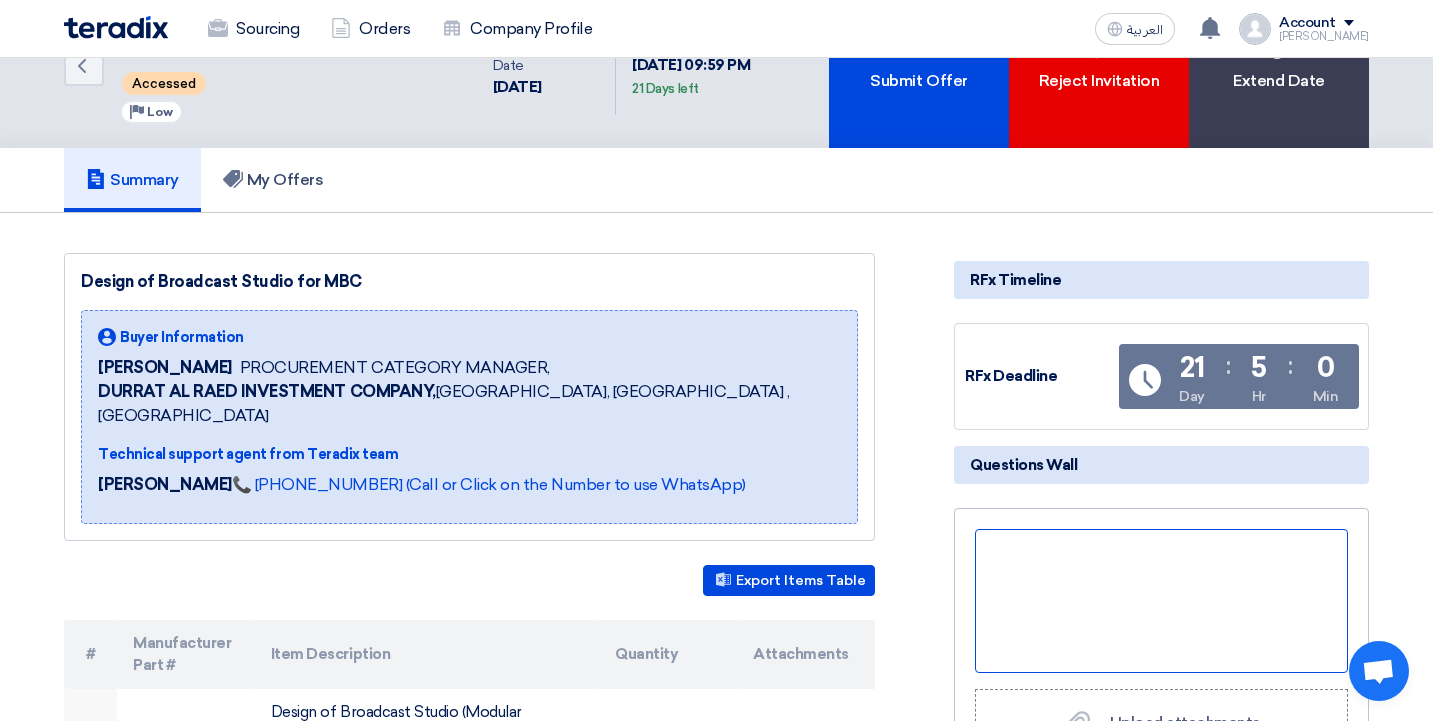 scroll, scrollTop: 83, scrollLeft: 0, axis: vertical 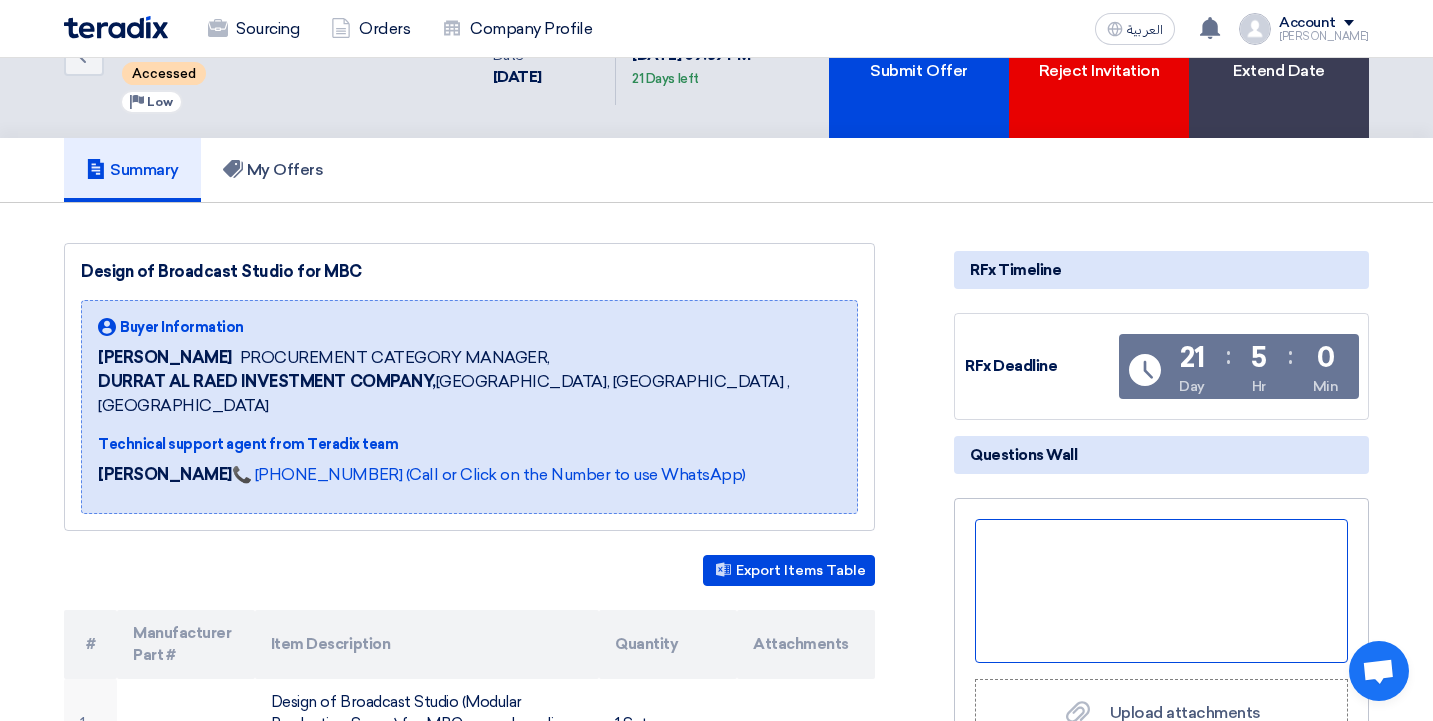 type 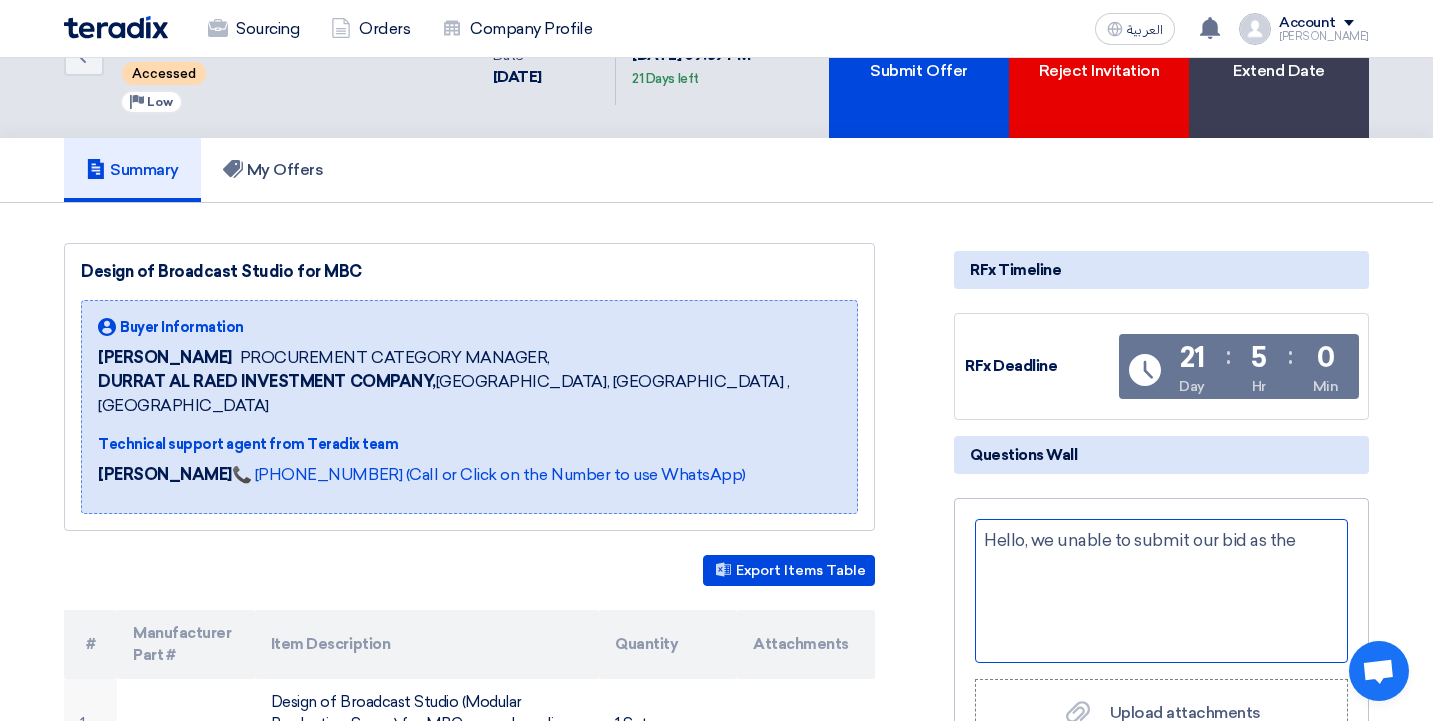 click on "Hello, we unable to submit our bid as the" 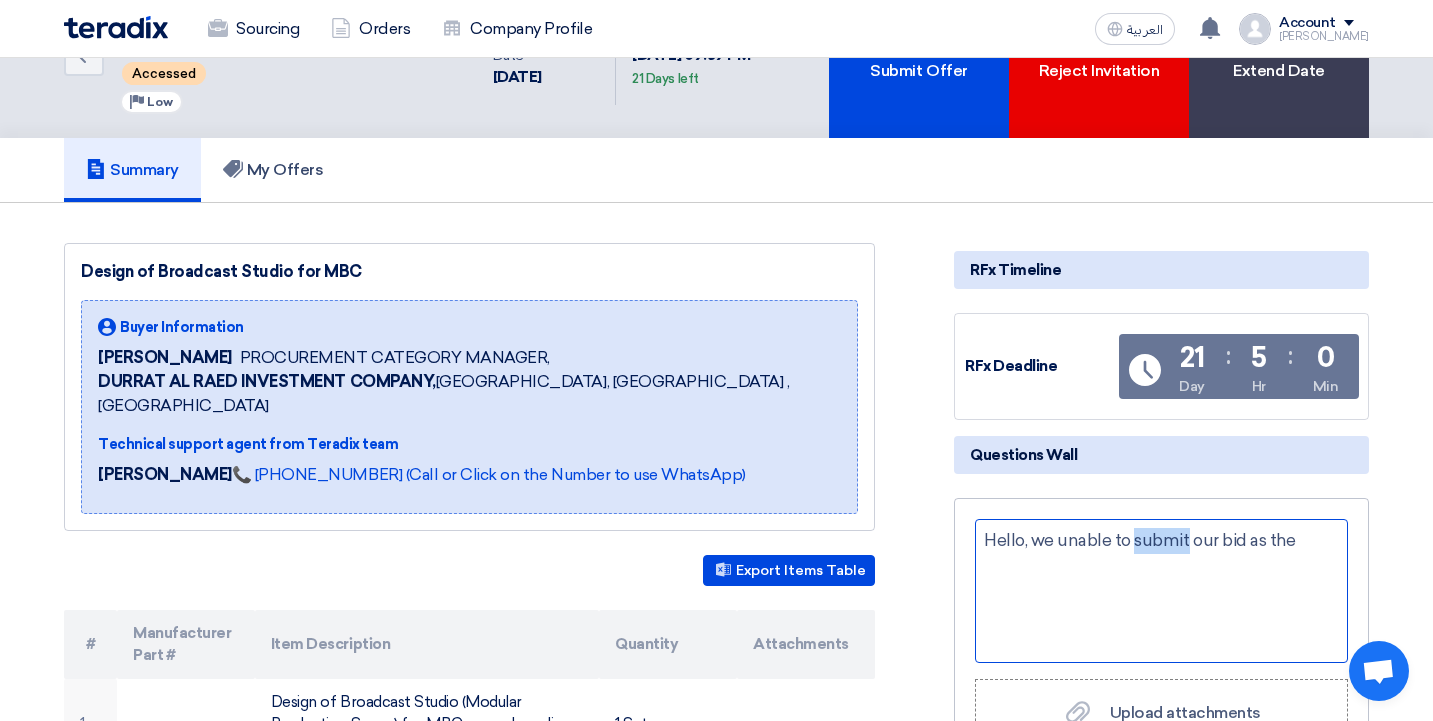 click on "Hello, we unable to submit our bid as the" 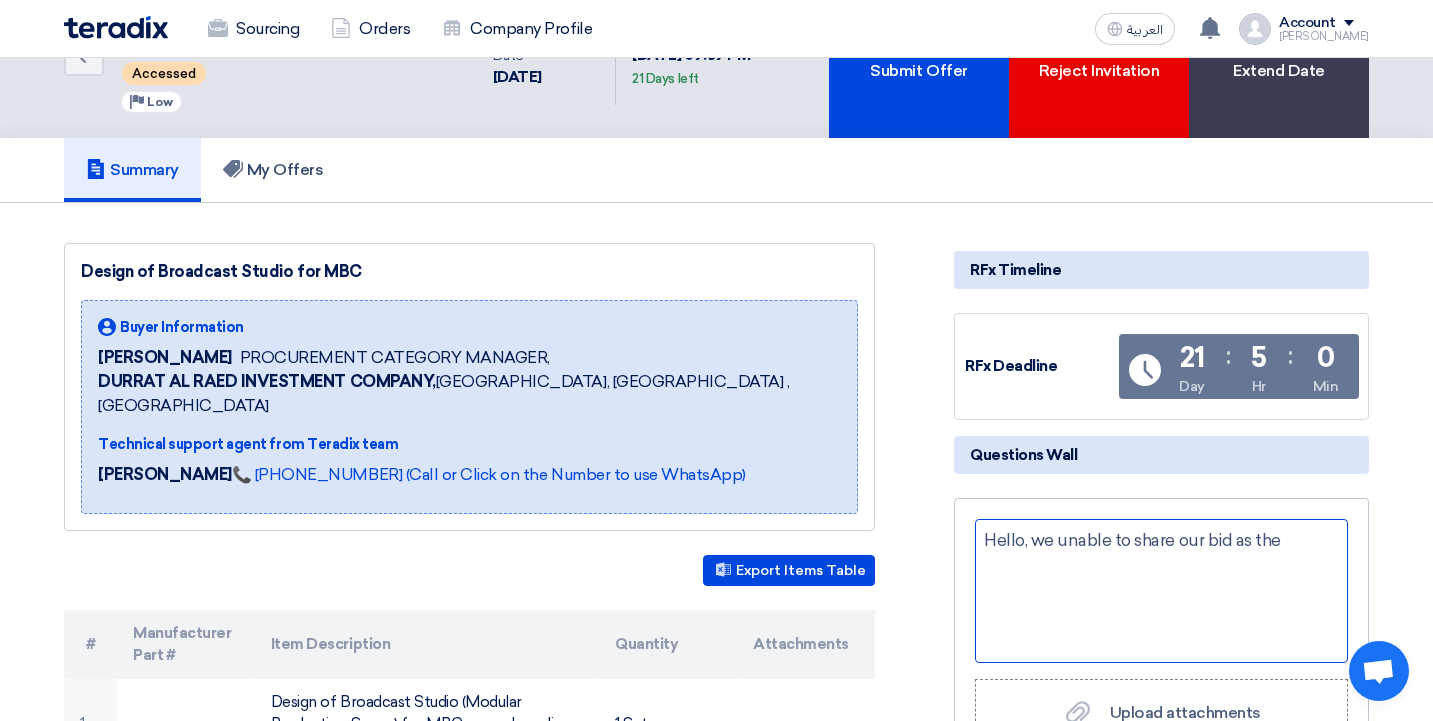 click on "Hello, we unable to share our bid as the" 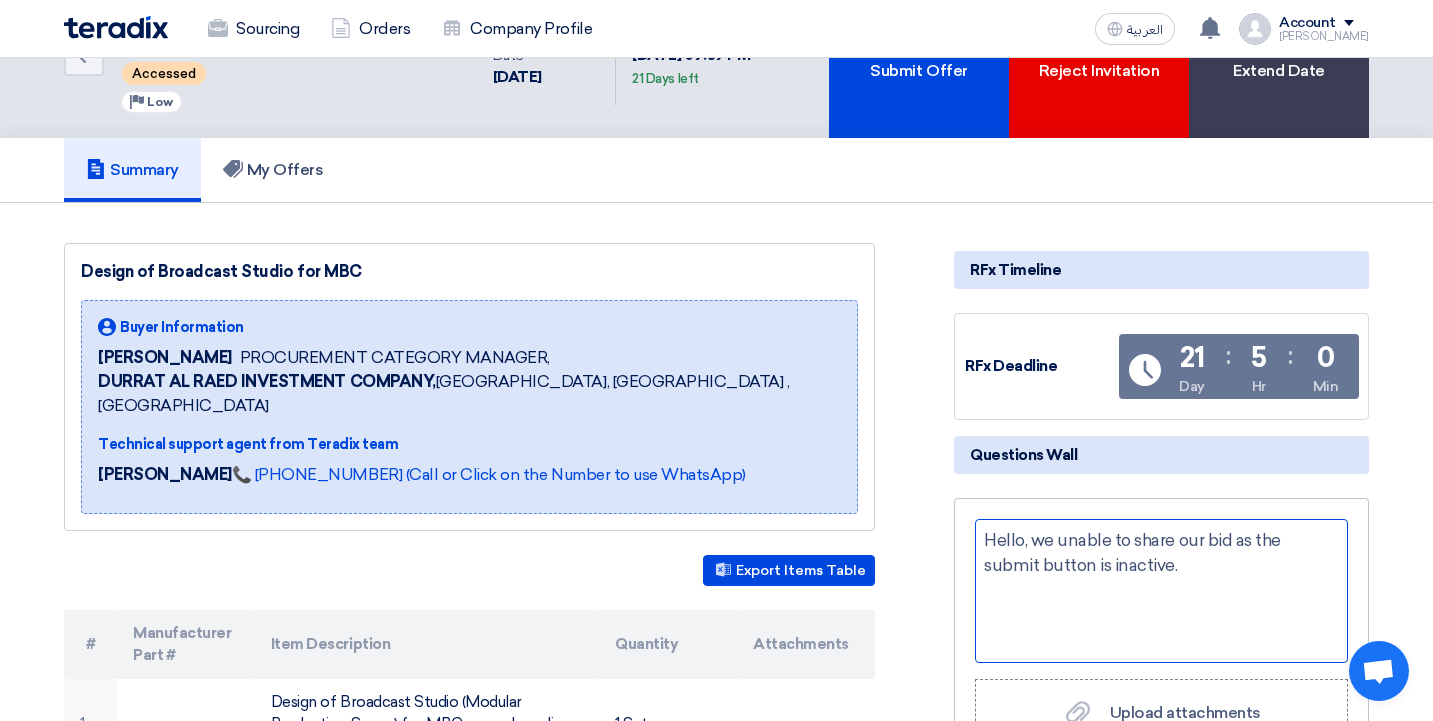 click on "Hello, we unable to share our bid as the submit button is inactive." 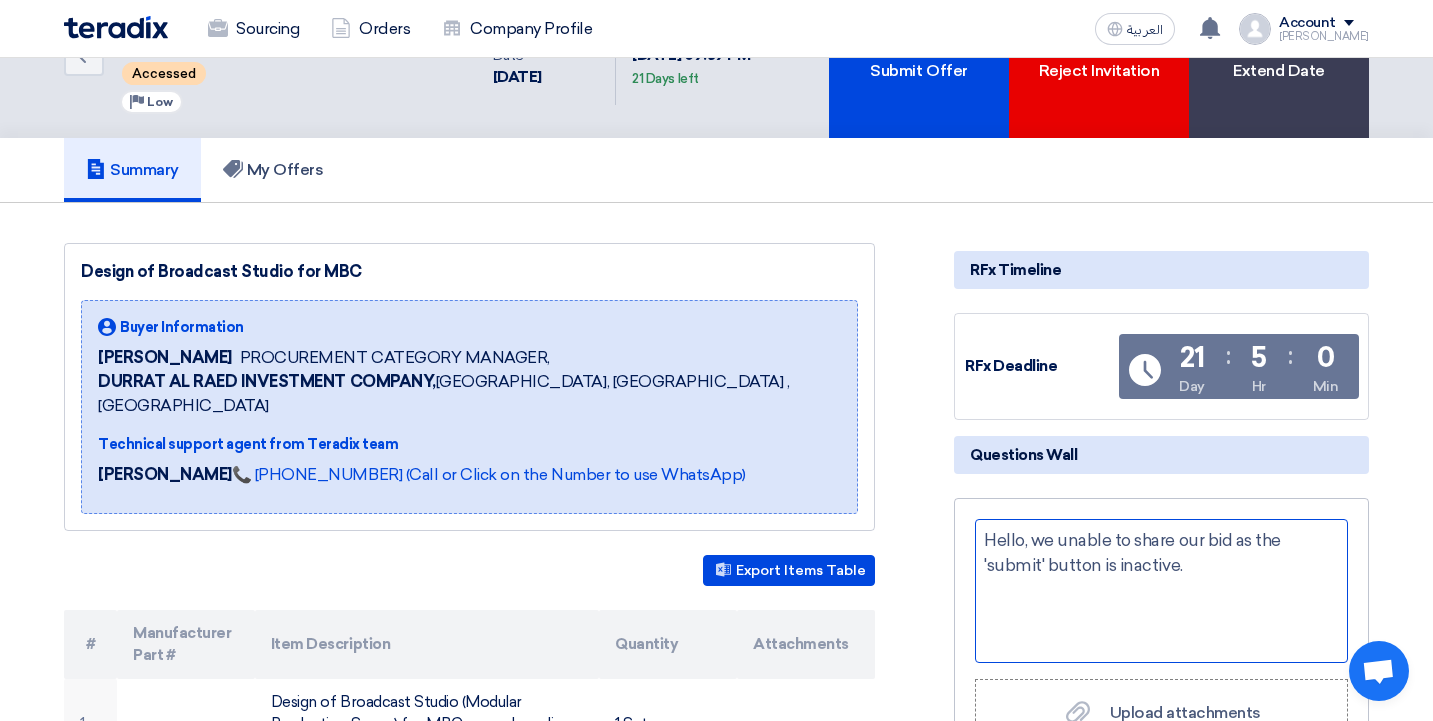 click on "Hello, we unable to share our bid as the 'submit' button is inactive." 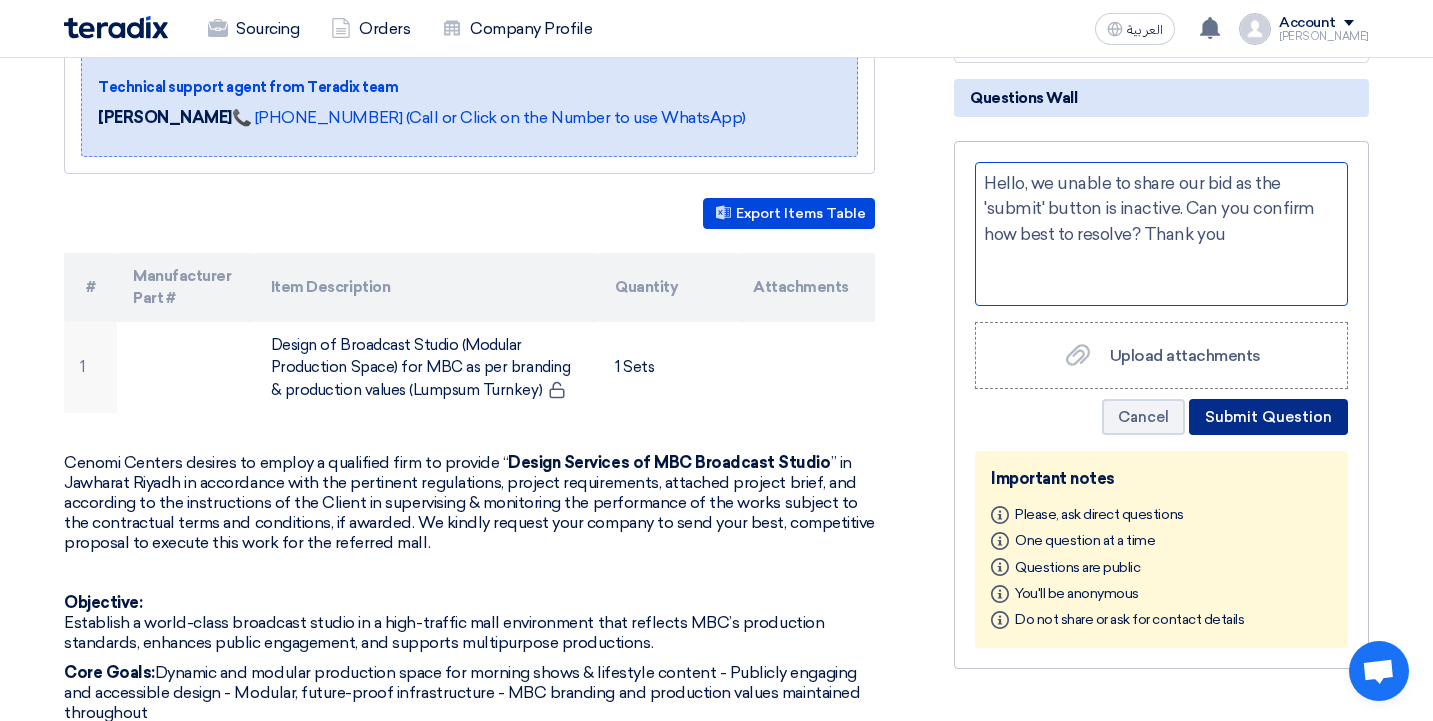 scroll, scrollTop: 455, scrollLeft: 0, axis: vertical 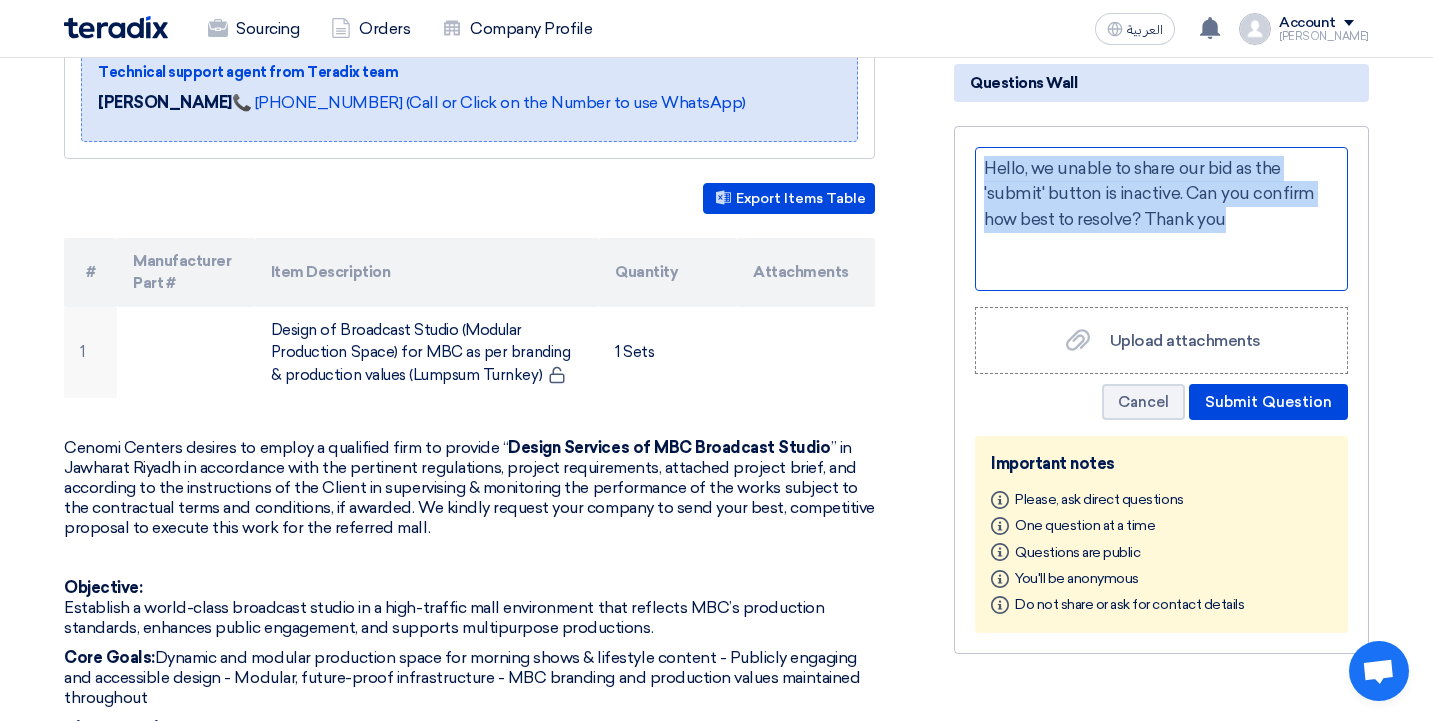 drag, startPoint x: 1227, startPoint y: 215, endPoint x: 962, endPoint y: 164, distance: 269.8629 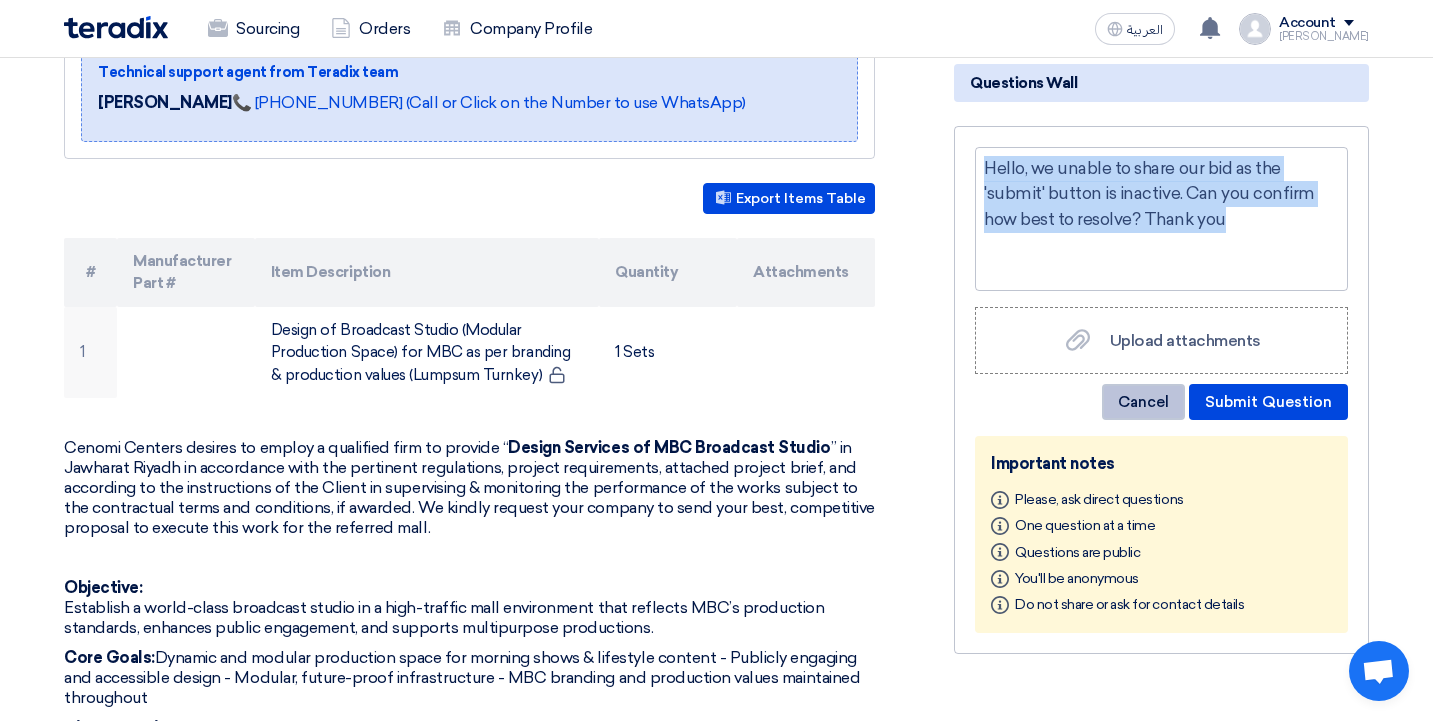 click on "Cancel" 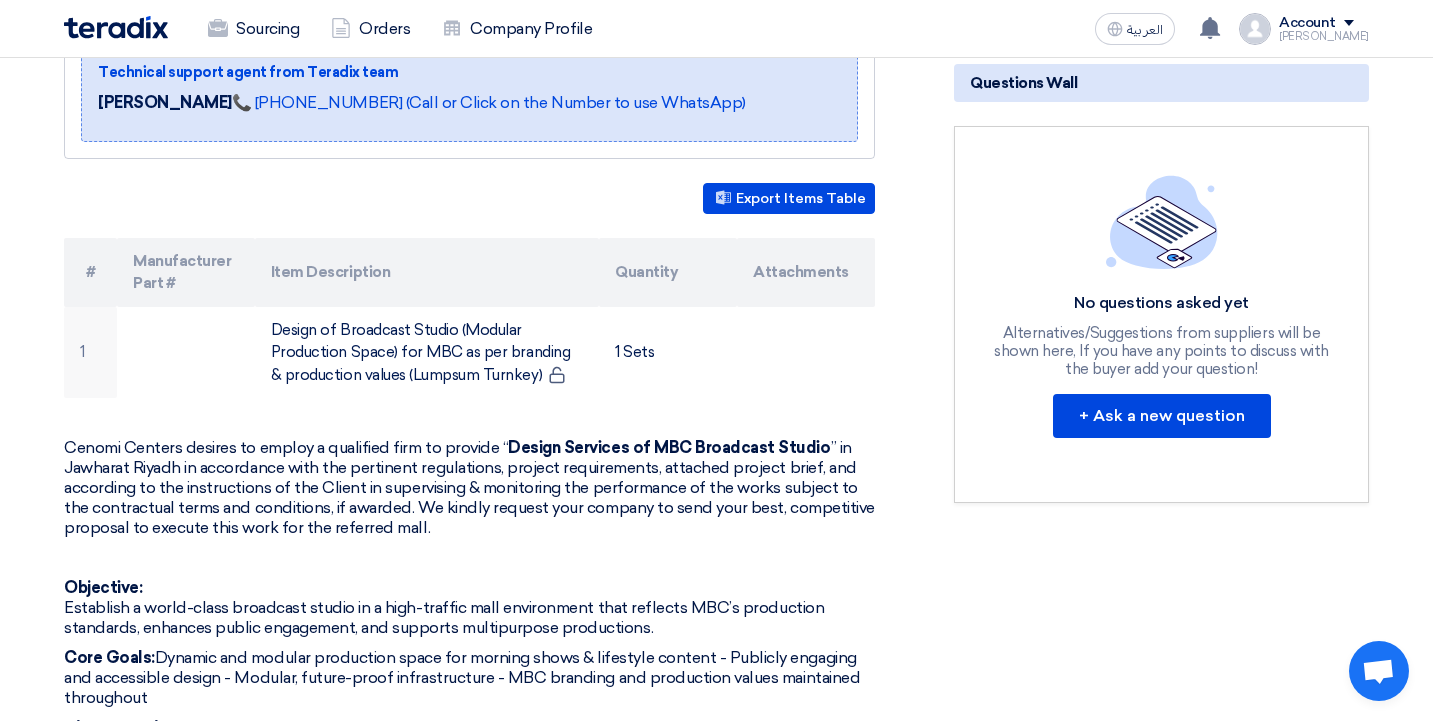 click on "Export Items Table" 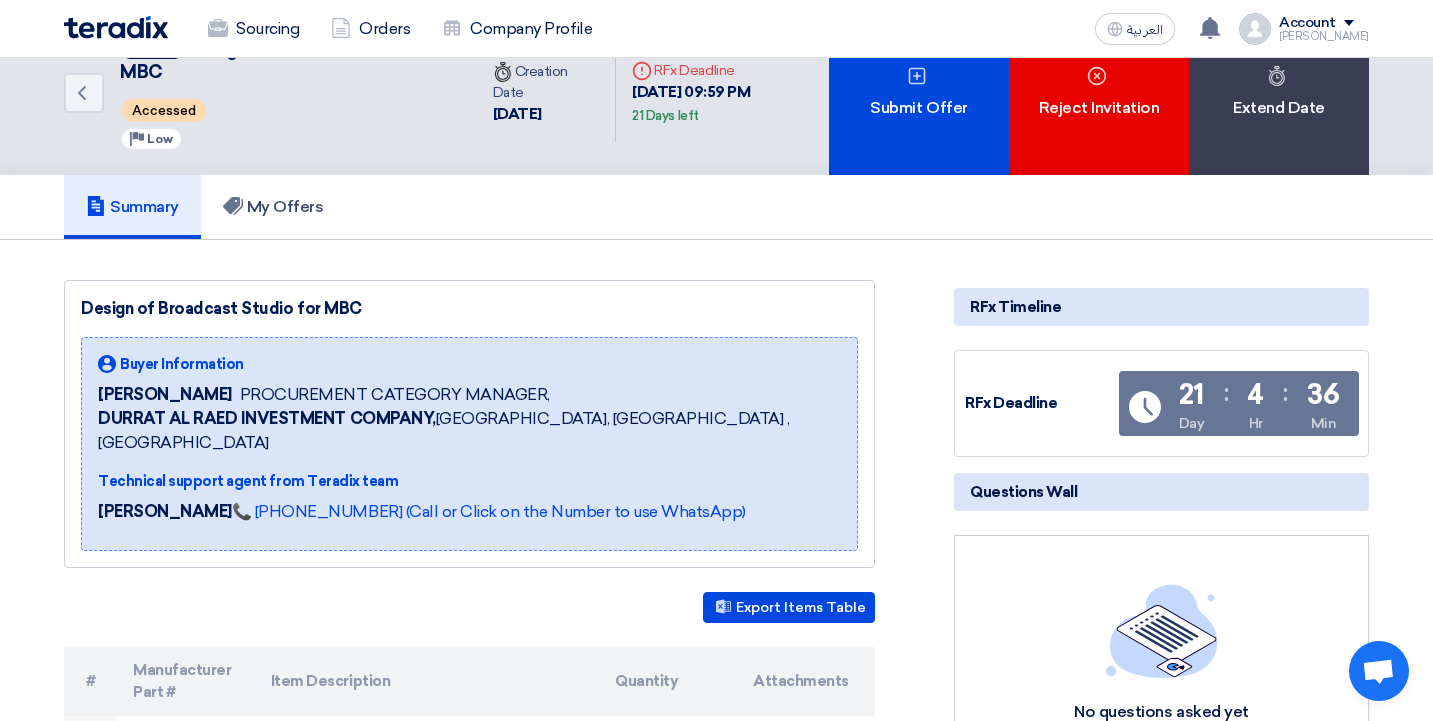 scroll, scrollTop: 0, scrollLeft: 0, axis: both 